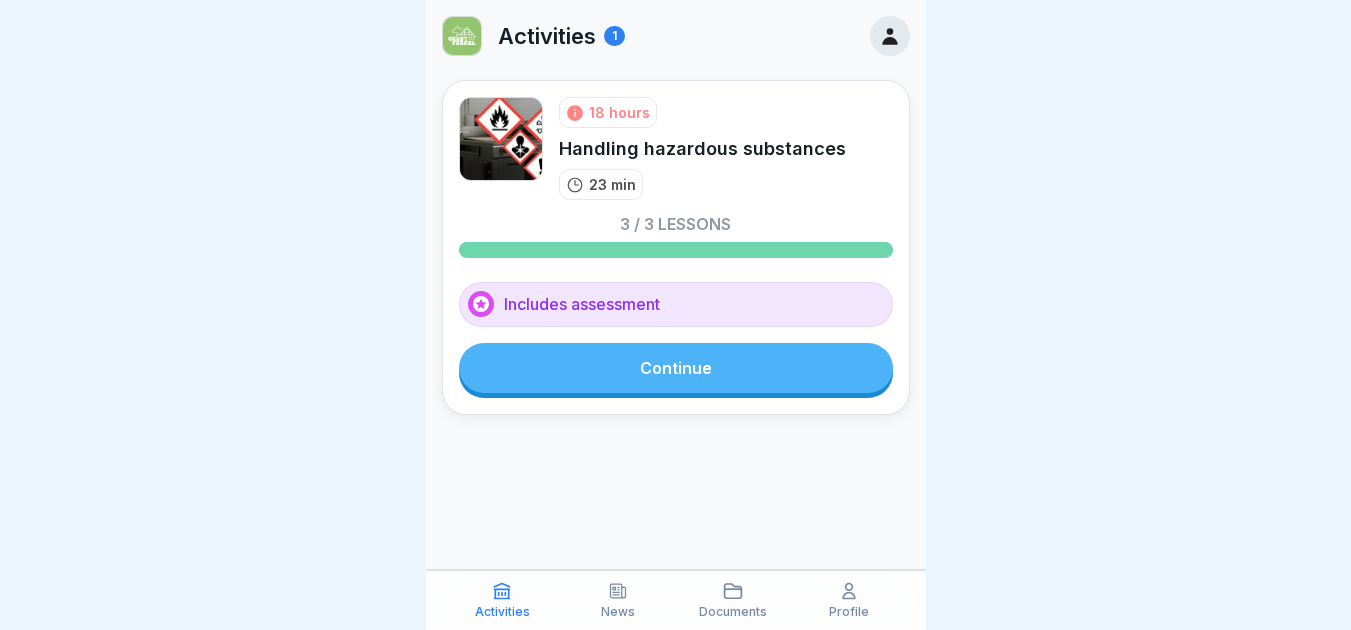 scroll, scrollTop: 0, scrollLeft: 0, axis: both 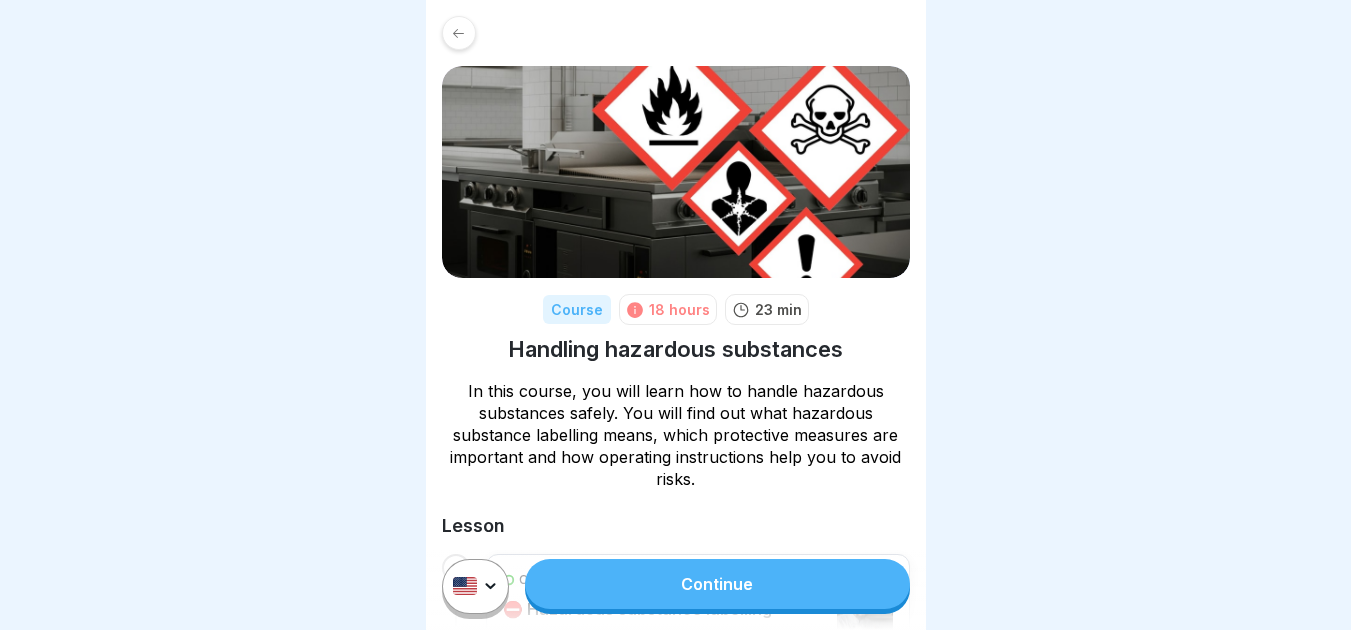 click on "Continue" at bounding box center [717, 584] 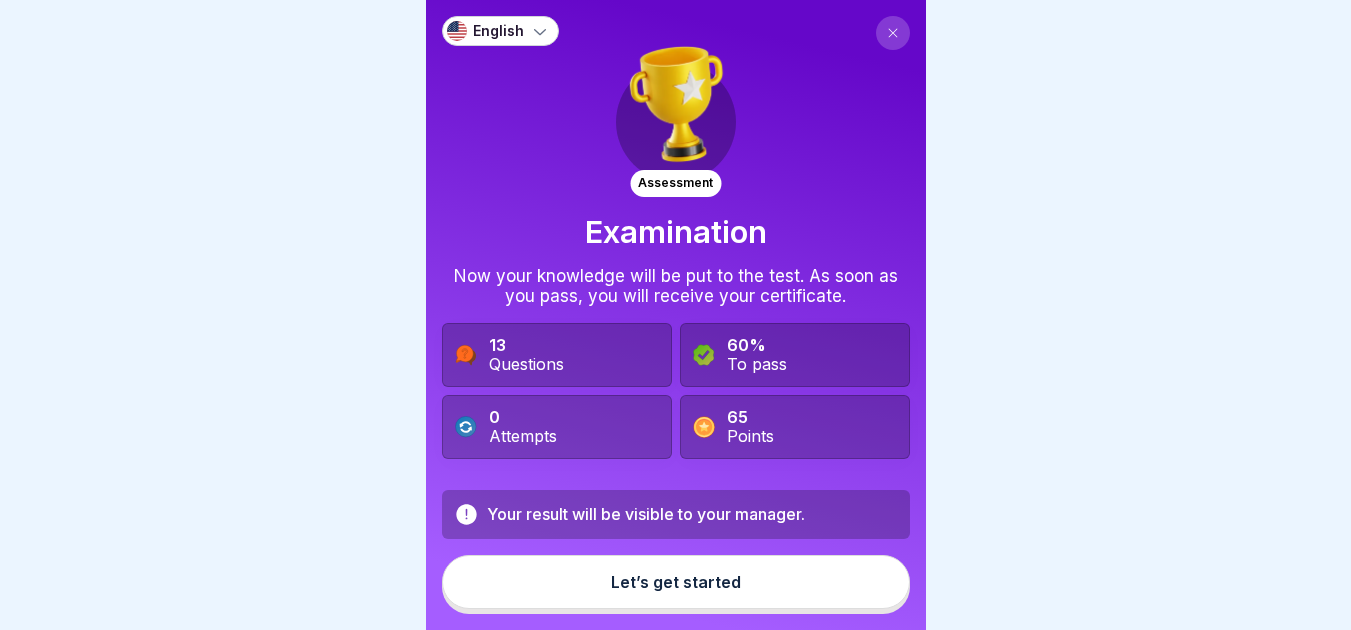 click on "Let’s get started" at bounding box center (676, 582) 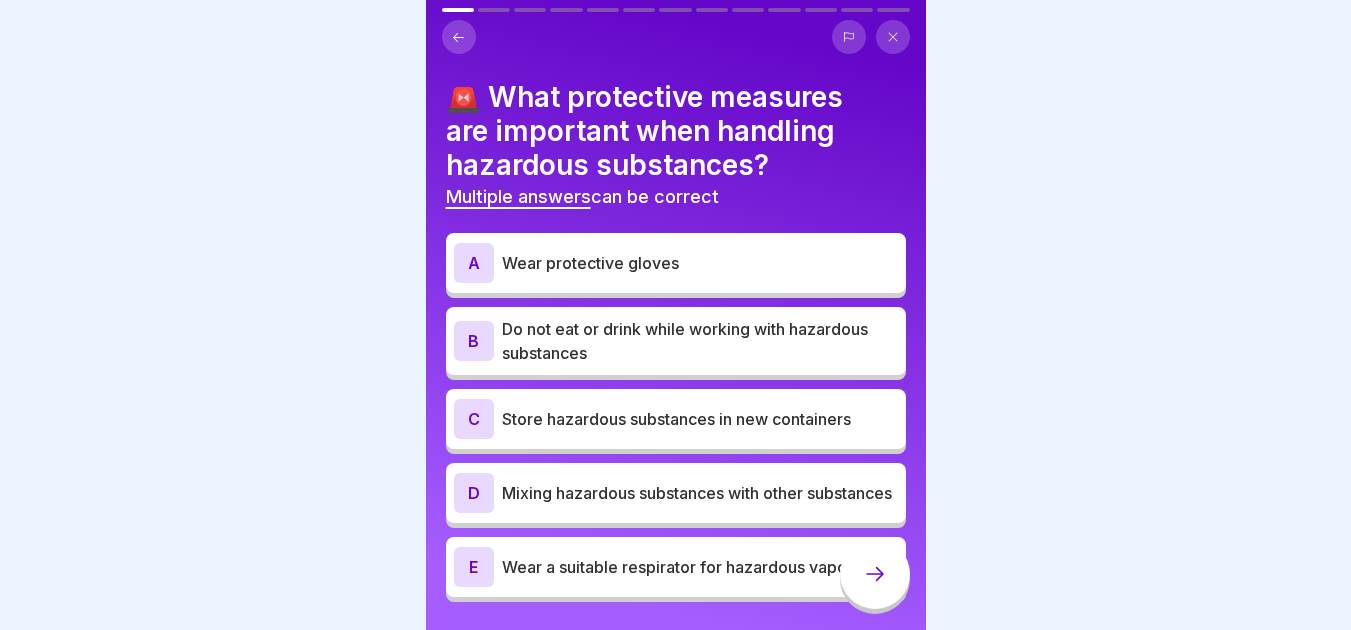 click on "Wear protective gloves" at bounding box center (700, 263) 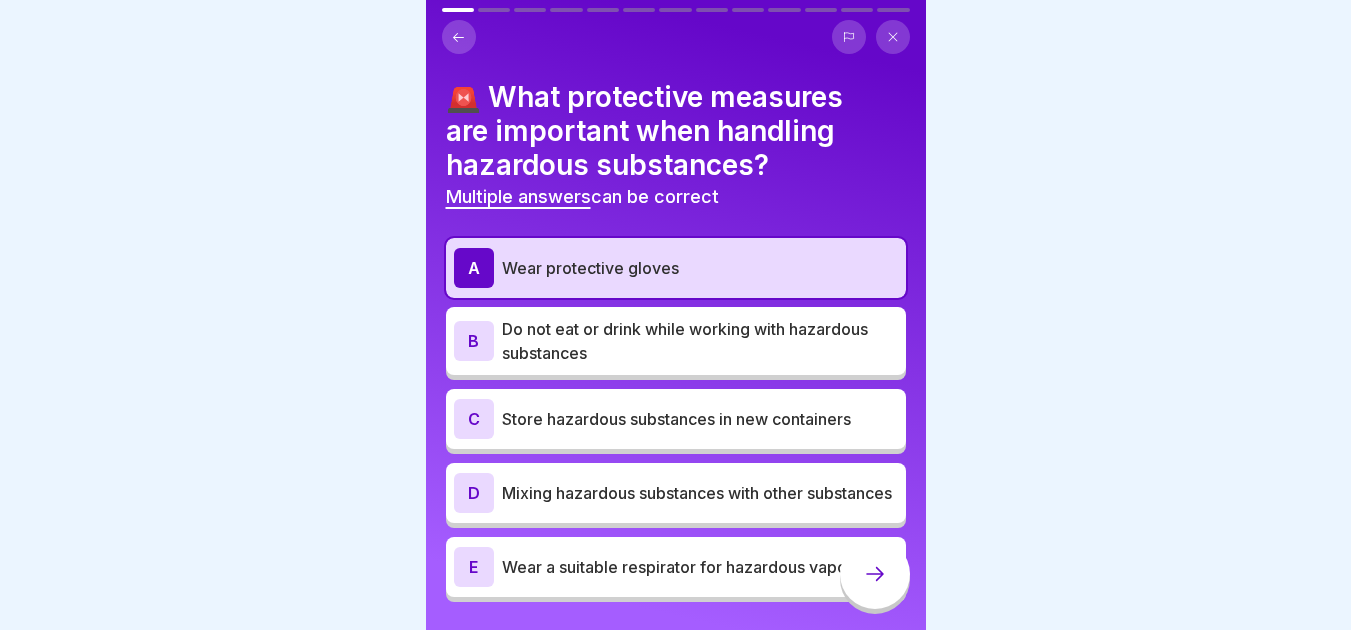 click on "Do not eat or drink while working with hazardous substances" at bounding box center [700, 341] 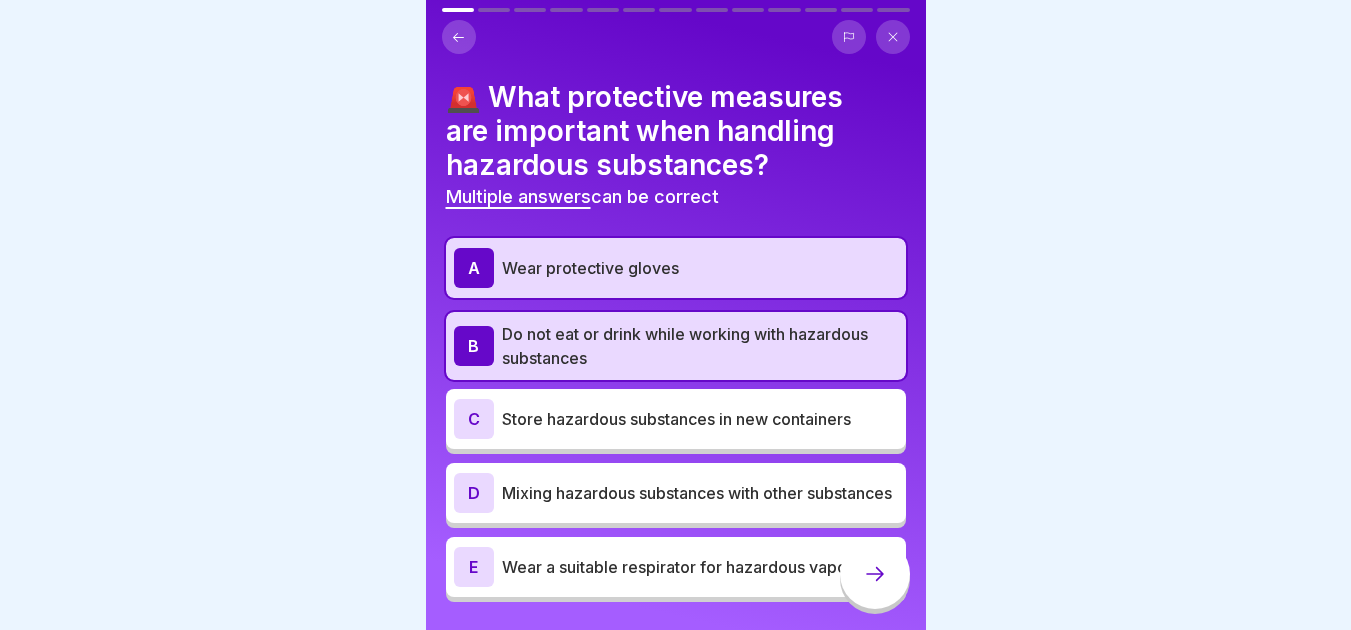 click on "Wear a suitable respirator for hazardous vapours" at bounding box center [700, 567] 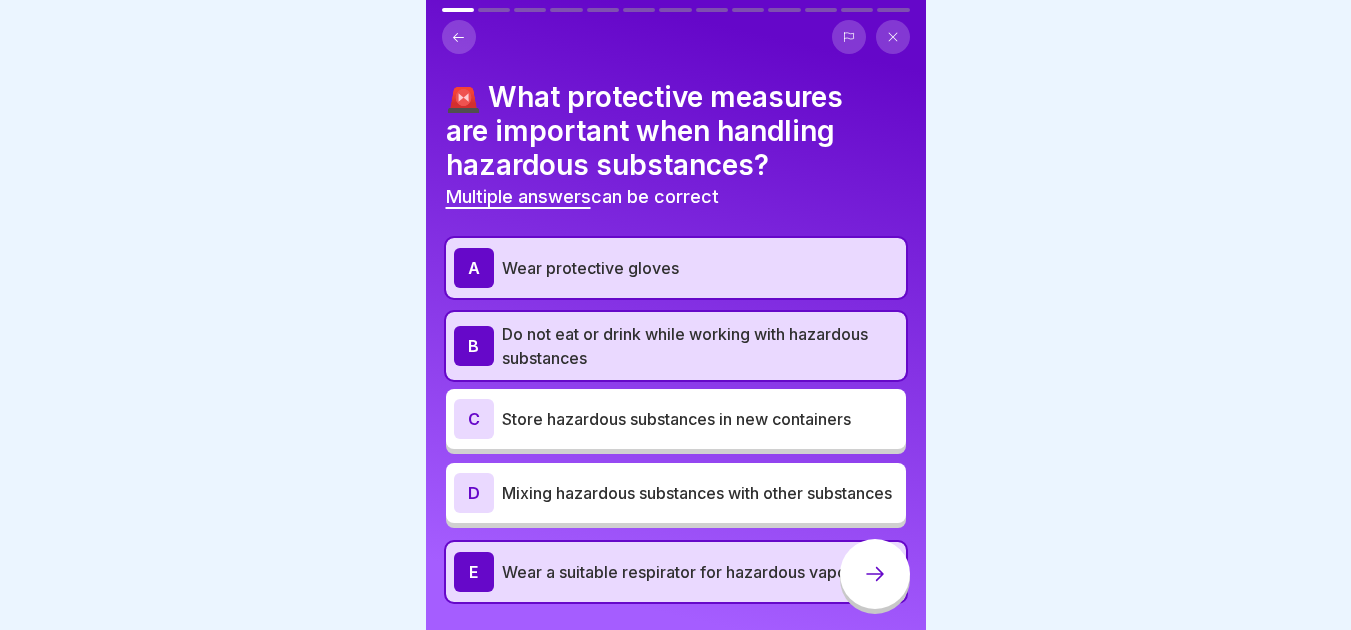 click at bounding box center [875, 574] 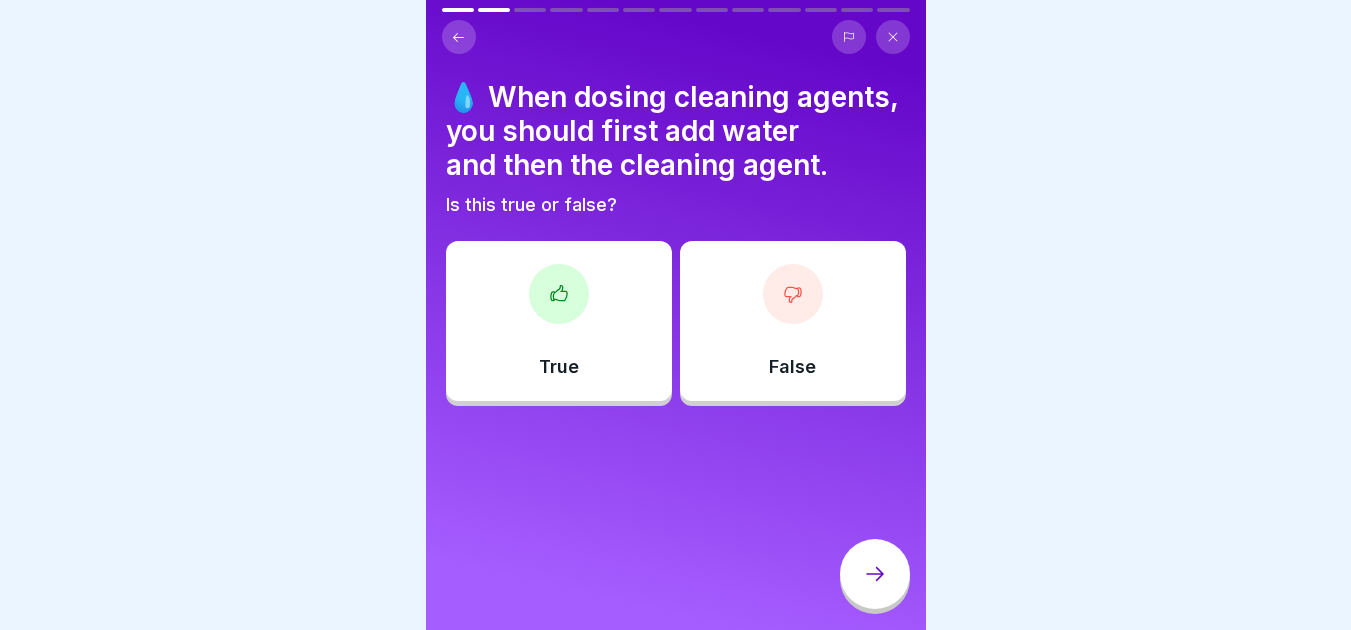 click 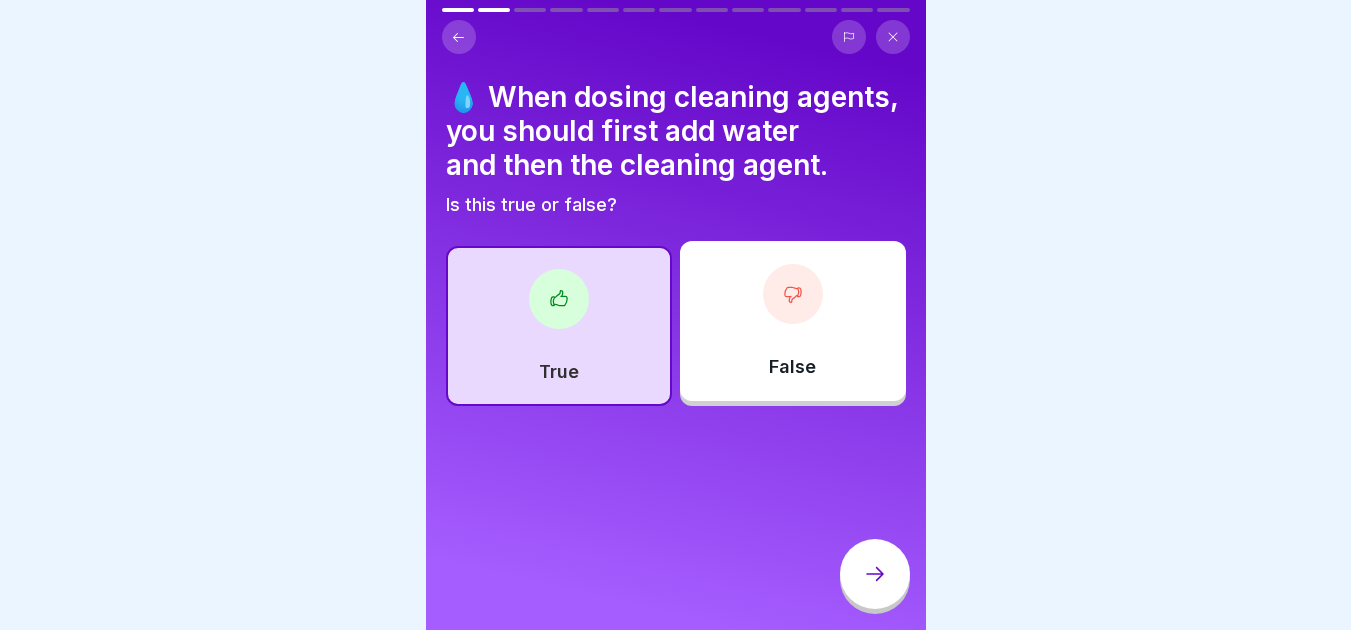 click 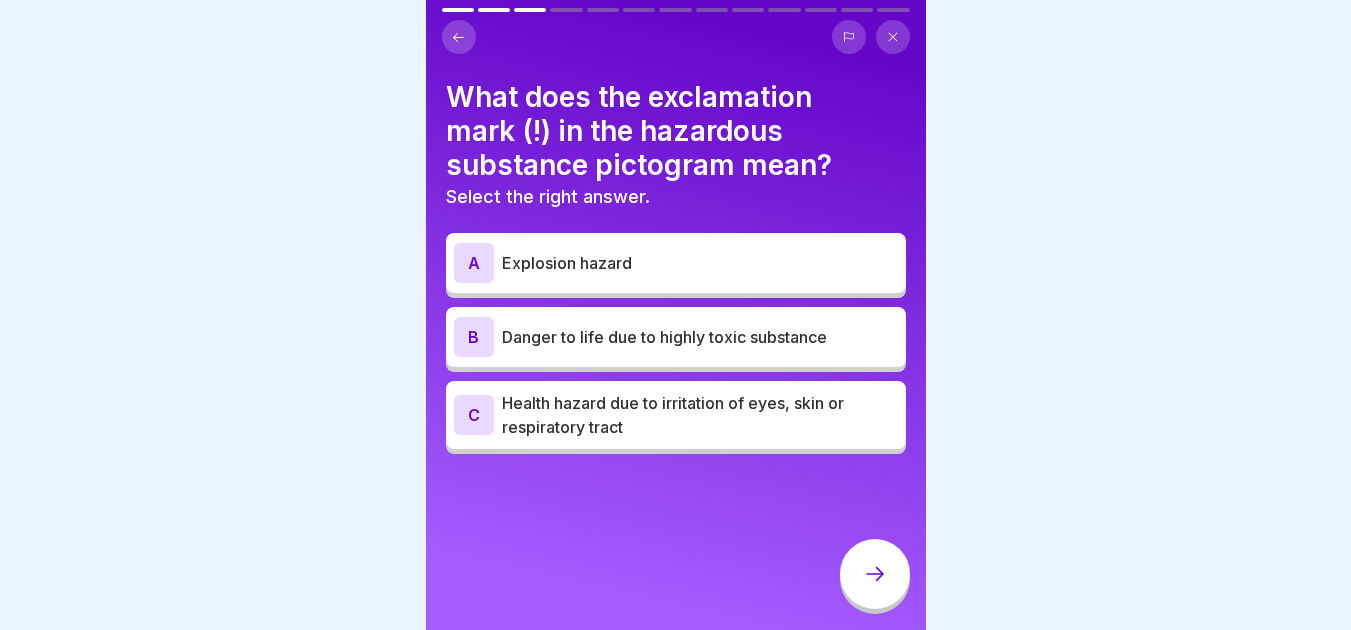 click at bounding box center [675, 315] 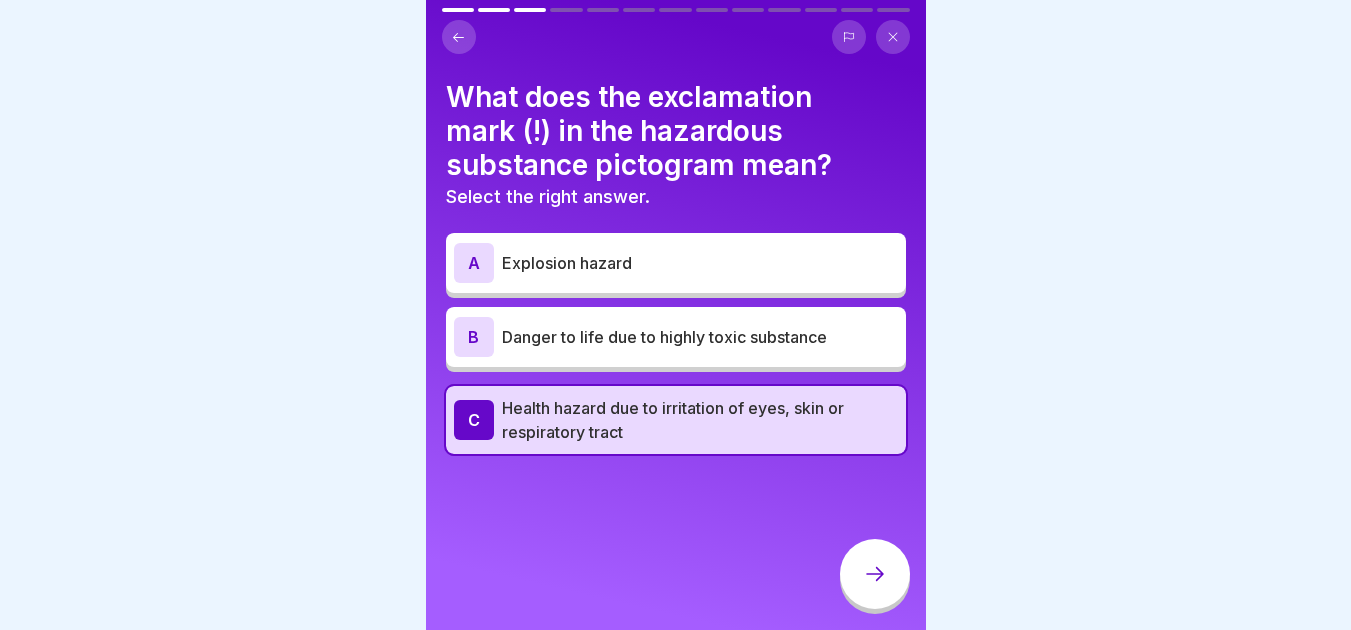 click 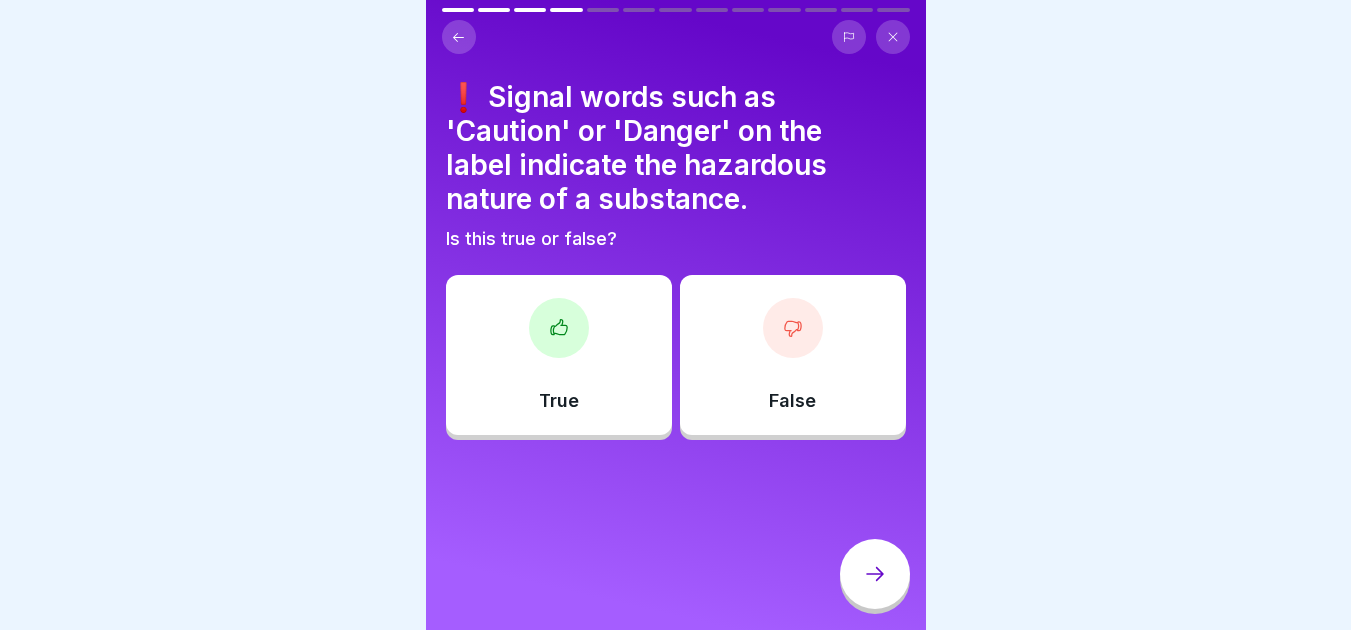 click at bounding box center (559, 328) 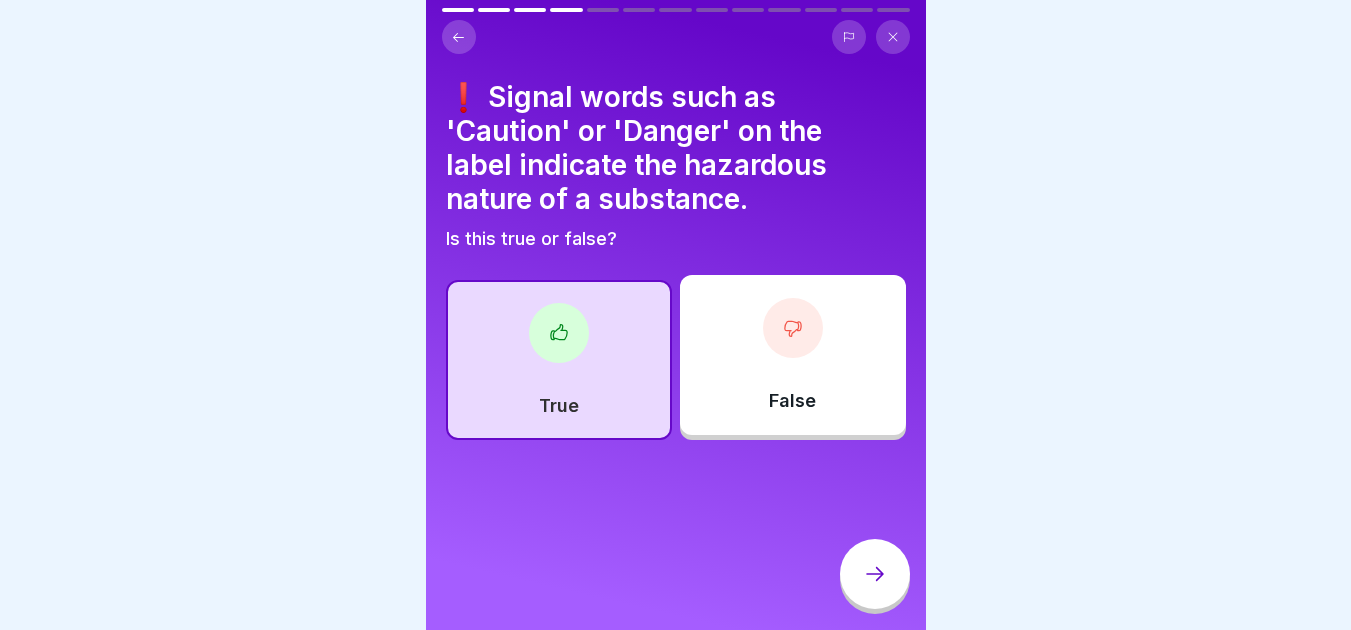 click 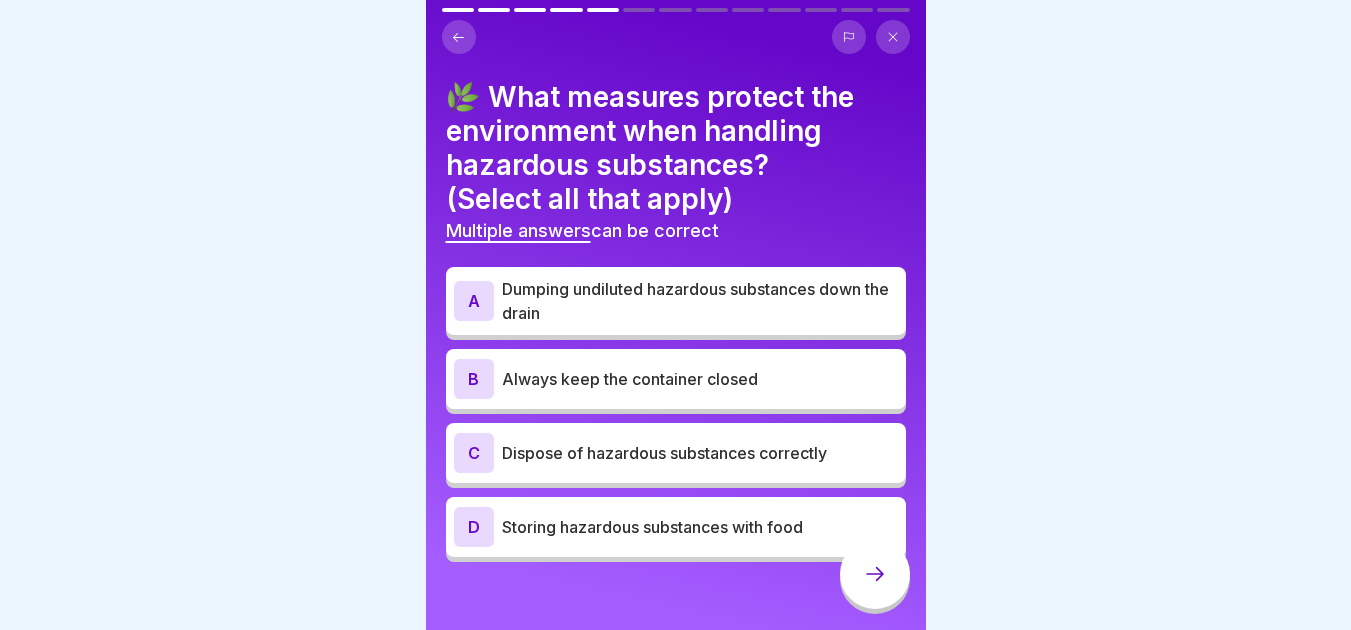 click on "Dispose of hazardous substances correctly" at bounding box center (700, 453) 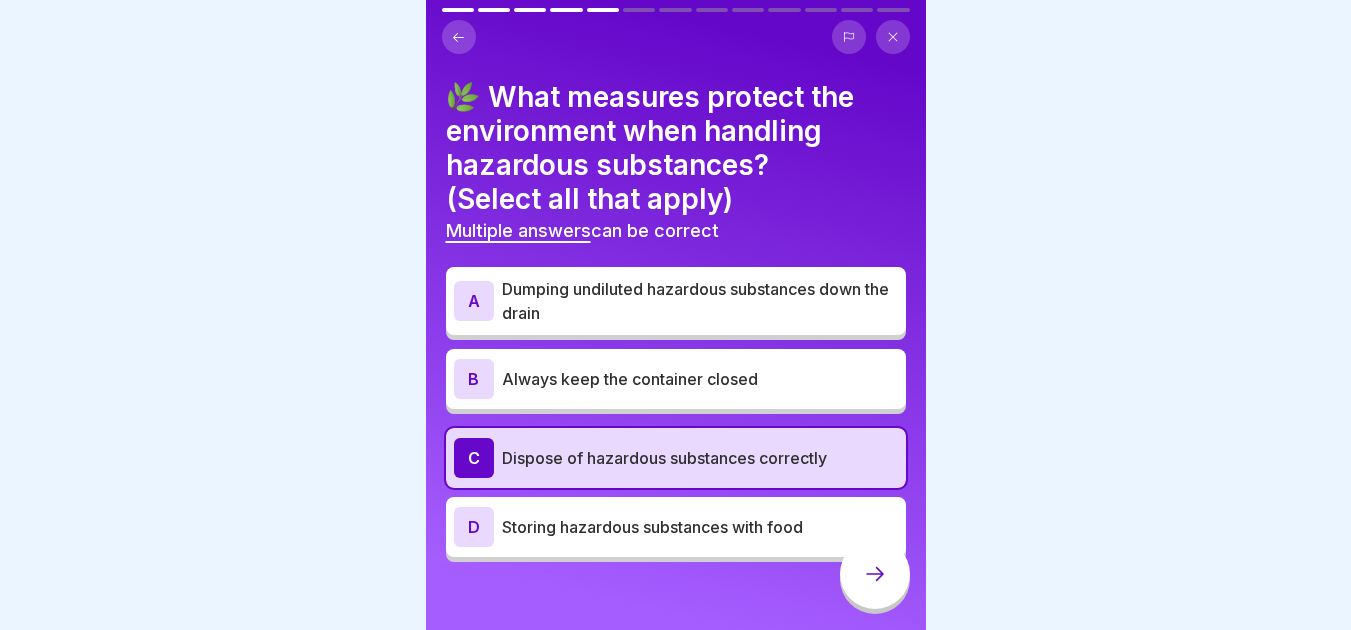 click on "Always keep the container closed" at bounding box center [700, 379] 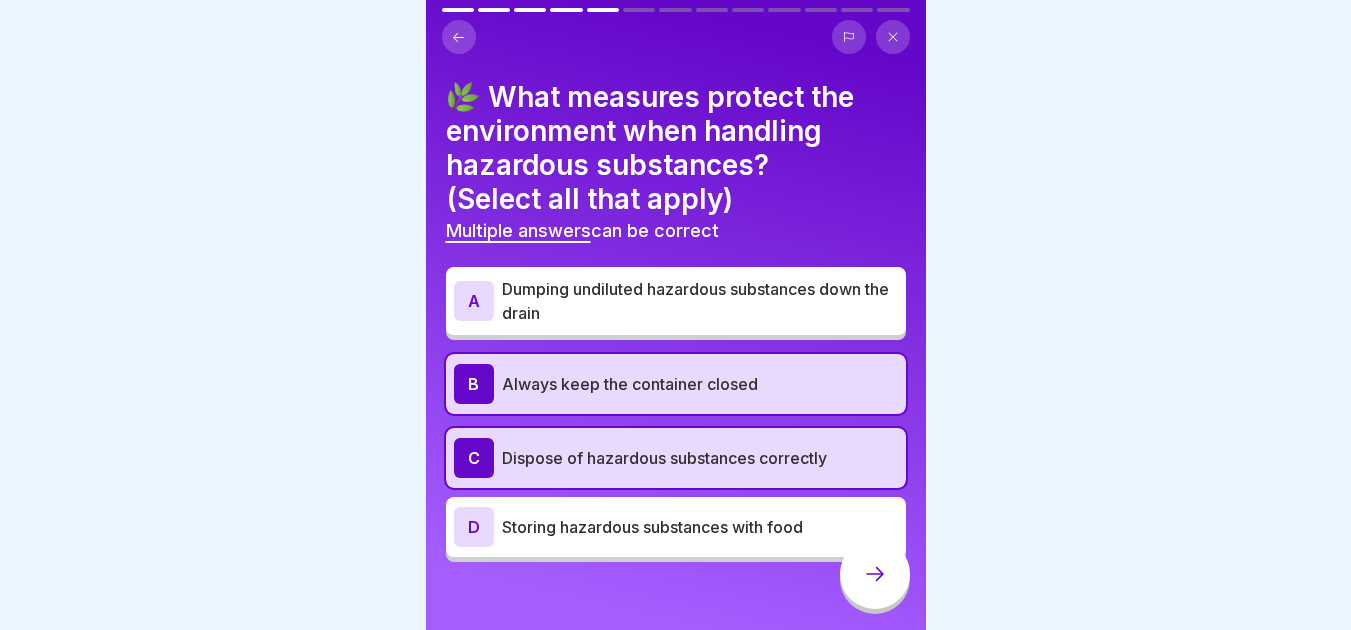 click 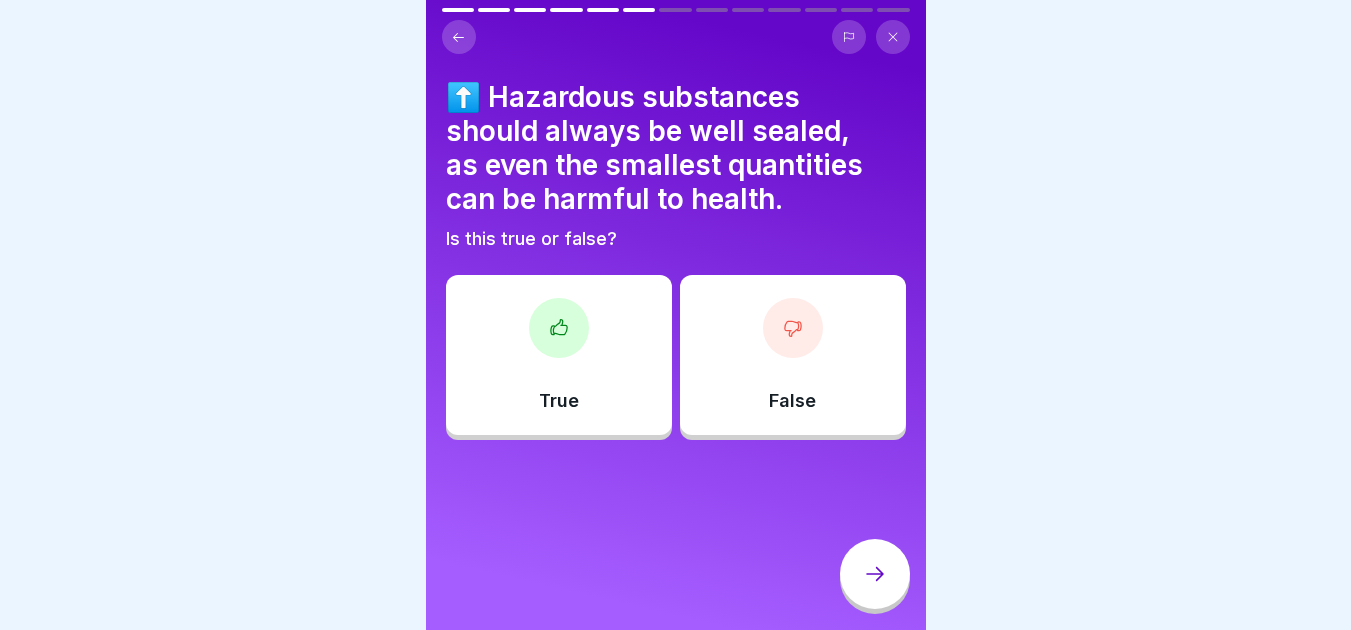 click on "True" at bounding box center [559, 355] 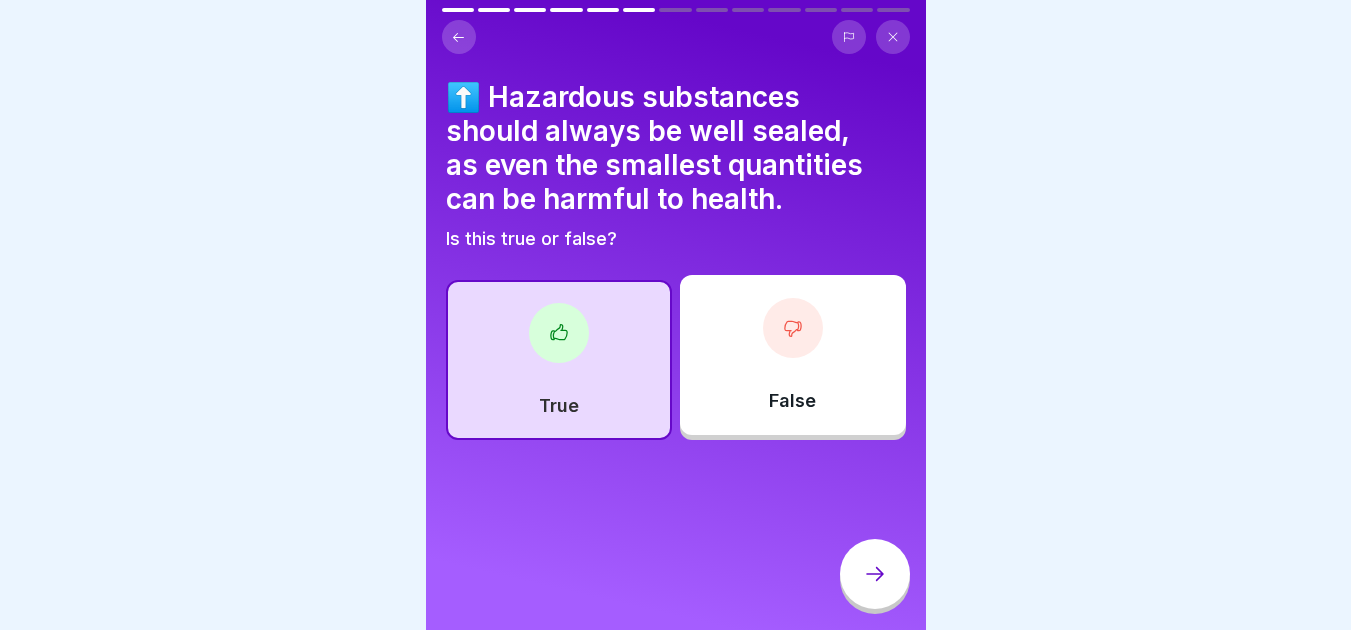 click 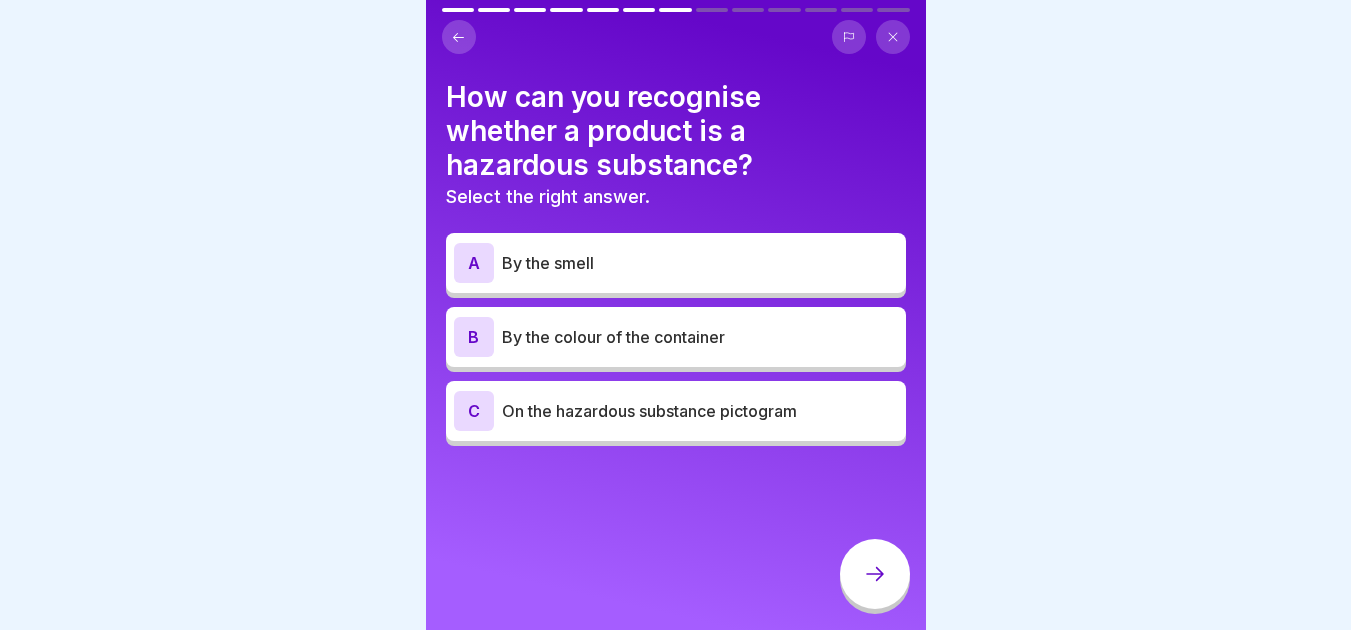 click on "On the hazardous substance pictogram" at bounding box center [700, 411] 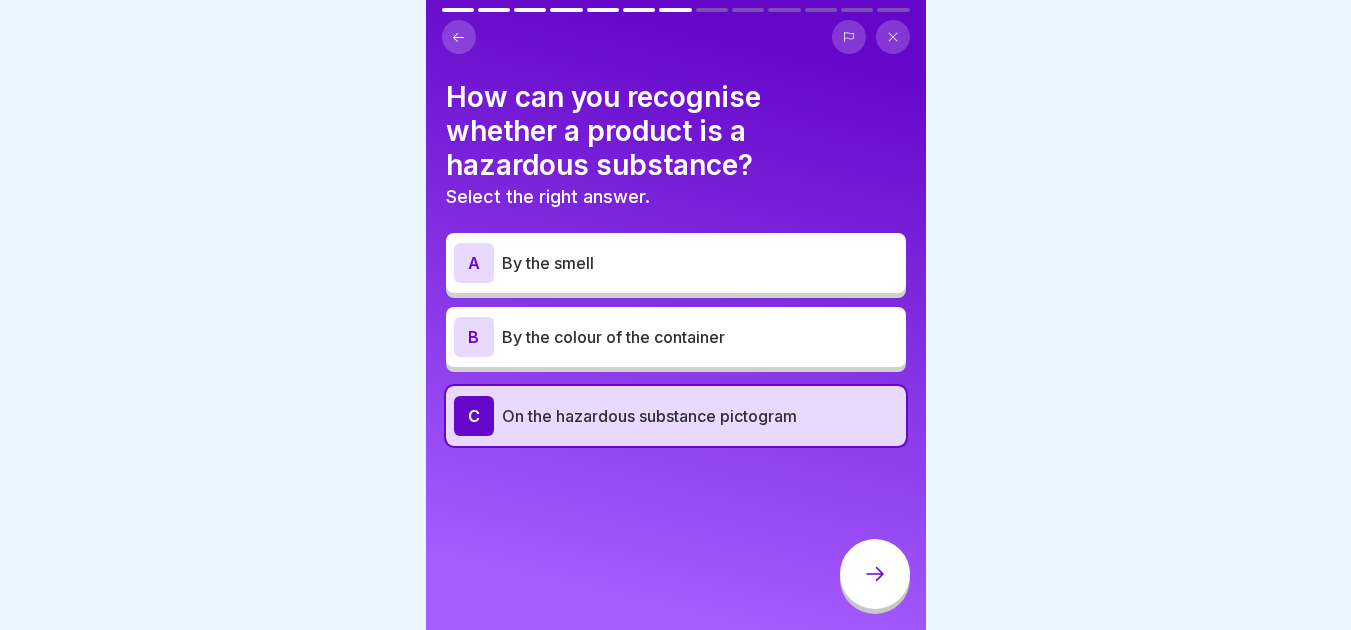 click at bounding box center (875, 574) 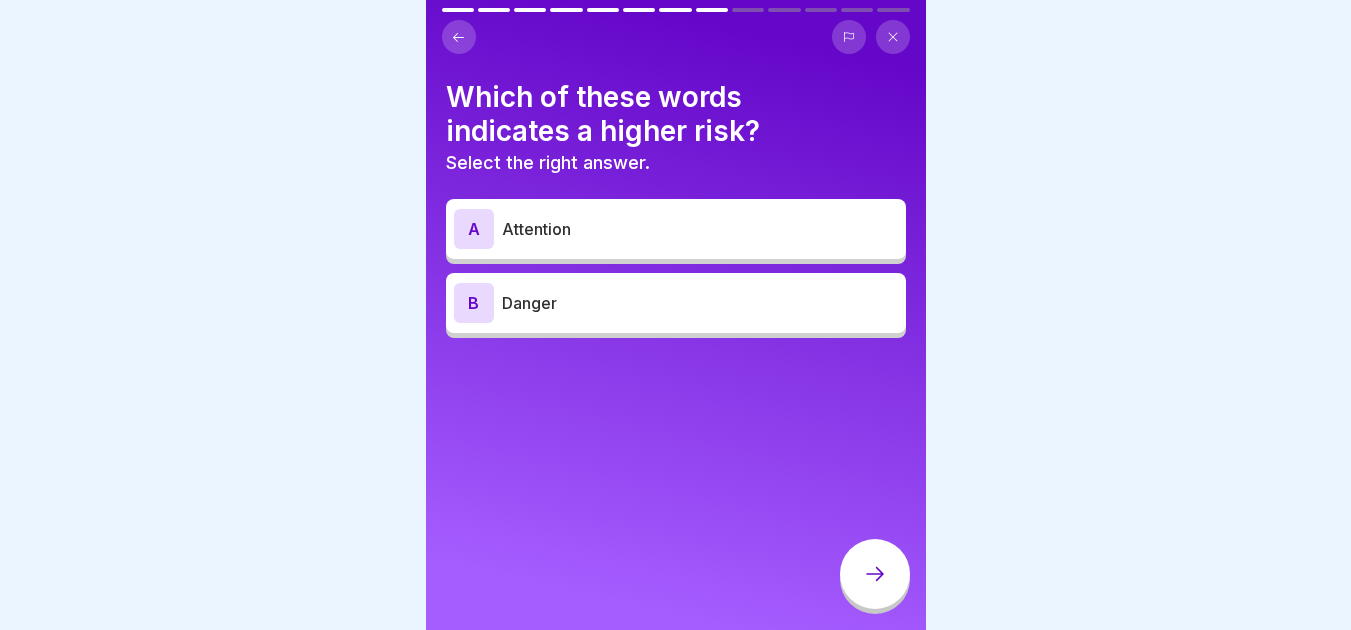 click on "Danger" at bounding box center [700, 303] 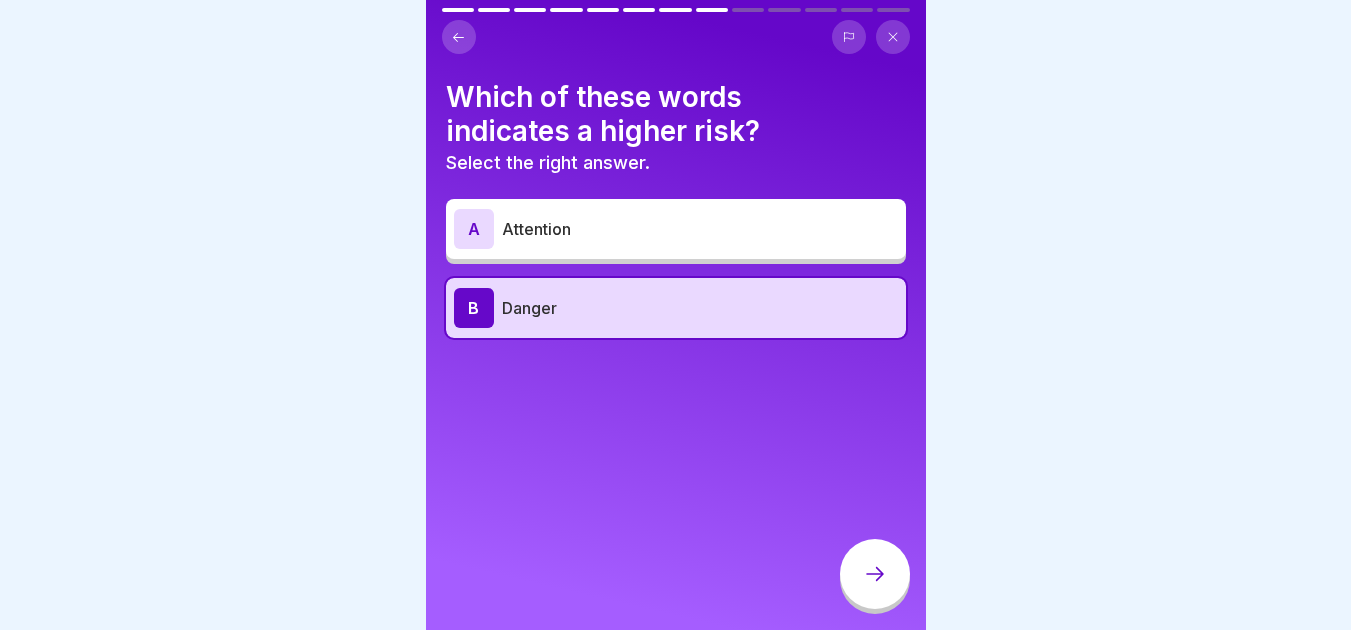 click at bounding box center (875, 574) 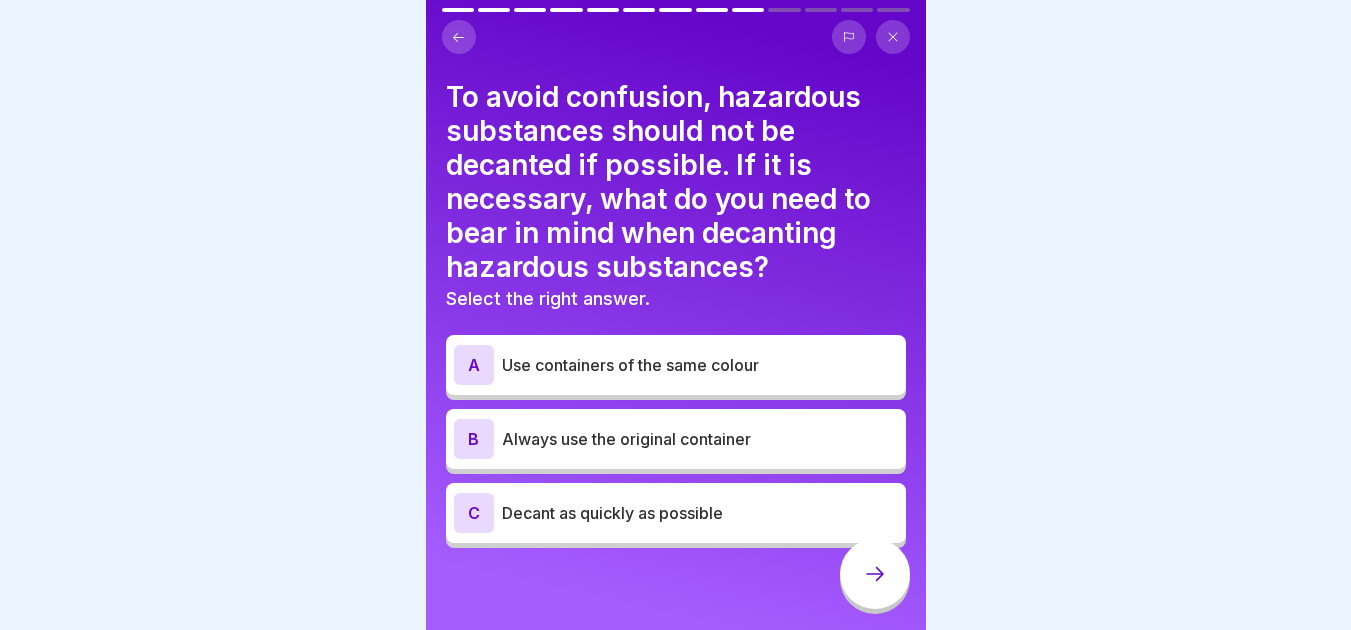 click on "Always use the original container" at bounding box center (700, 439) 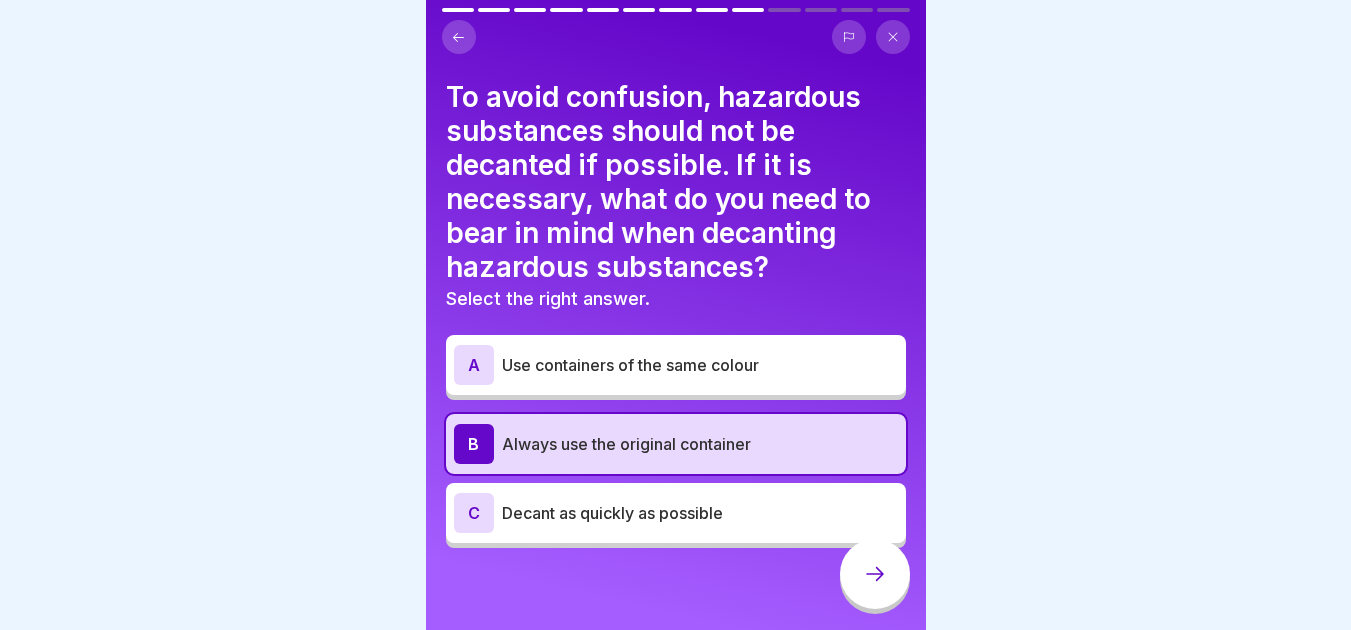 click 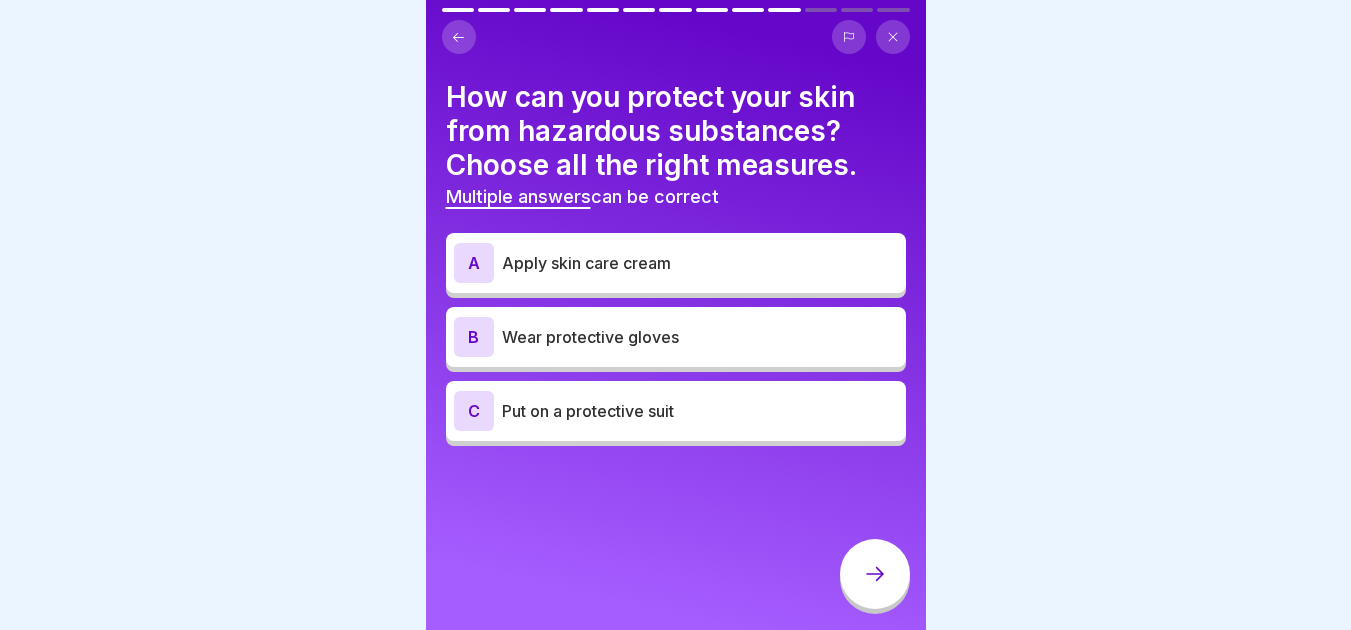 click on "Wear protective gloves" at bounding box center (700, 337) 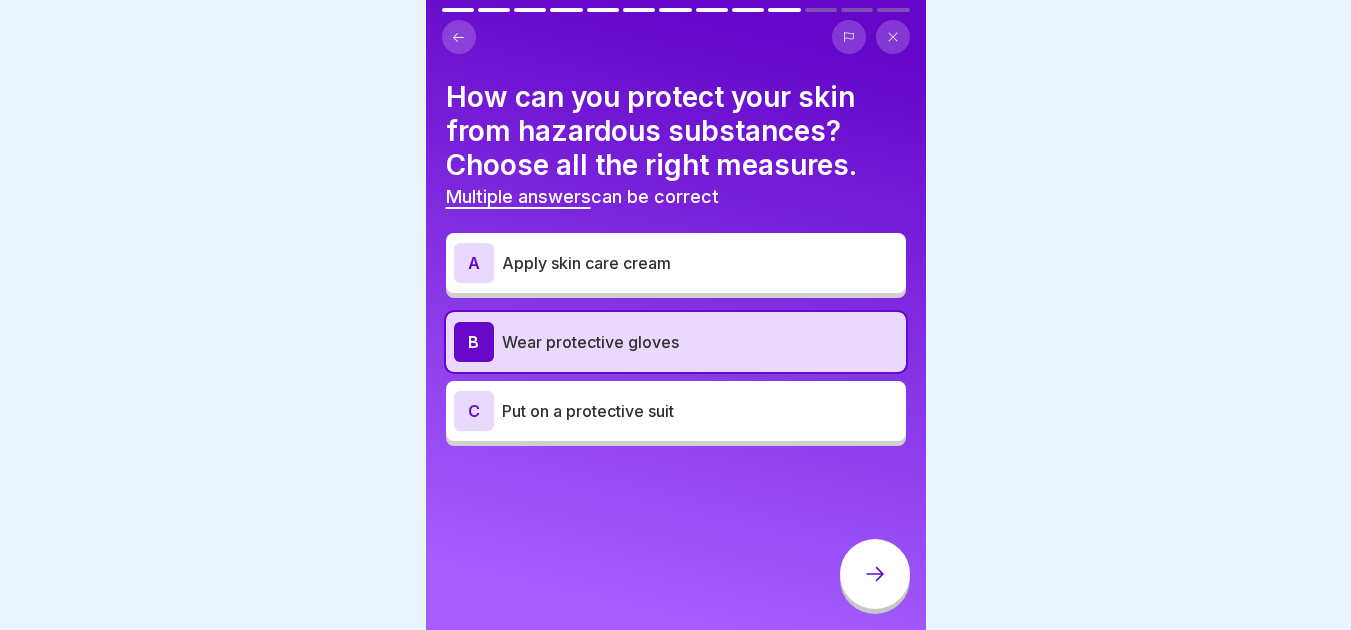 click on "Put on a protective suit" at bounding box center (700, 411) 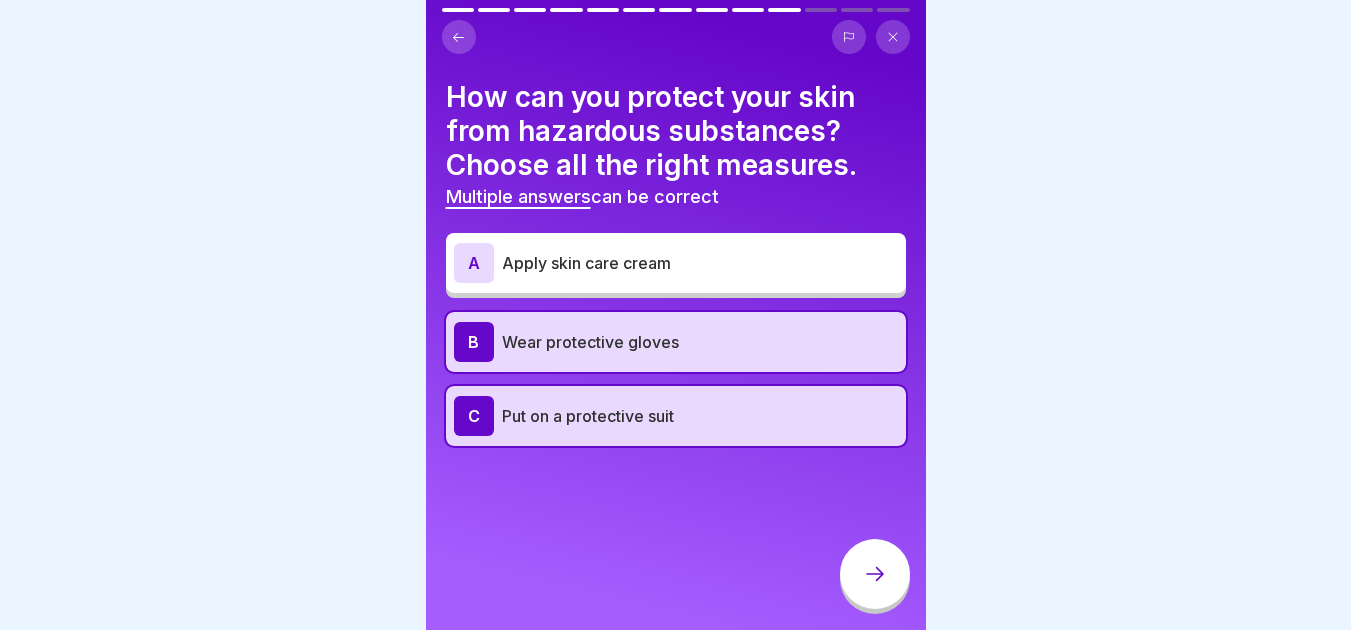 click at bounding box center (875, 574) 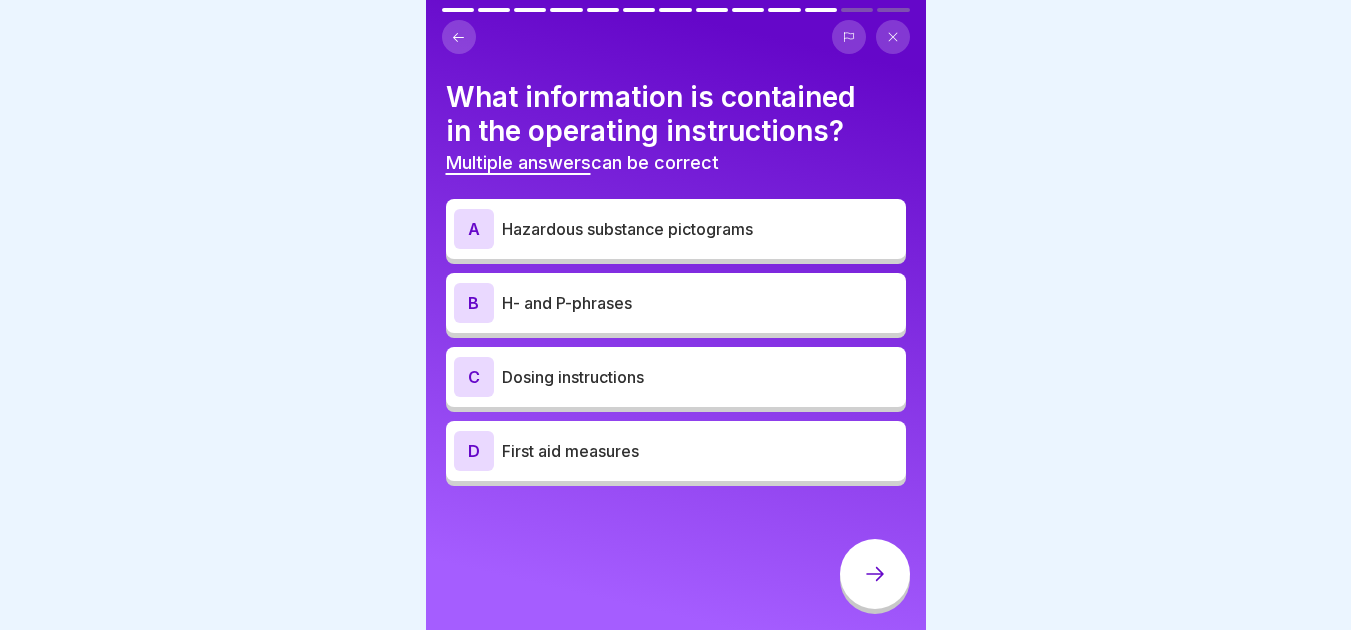 click on "Hazardous substance pictograms" at bounding box center [700, 229] 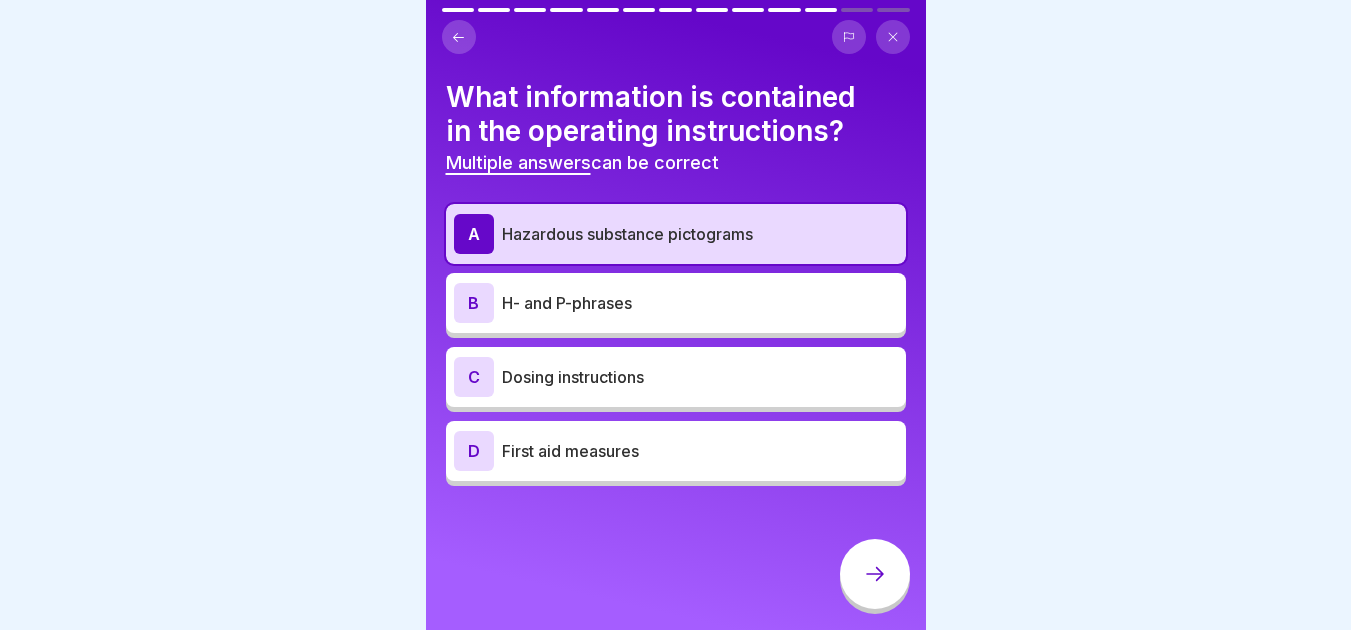 click on "B H- and P-phrases" at bounding box center [676, 303] 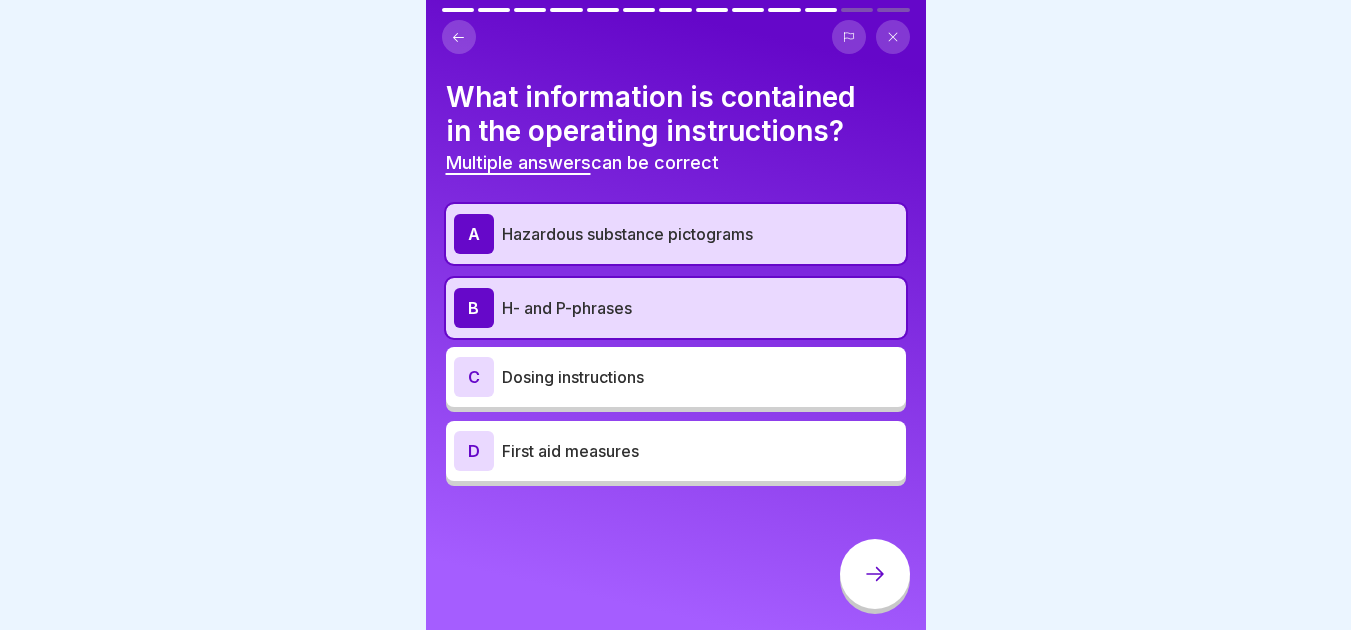 click on "D First aid measures" at bounding box center (676, 451) 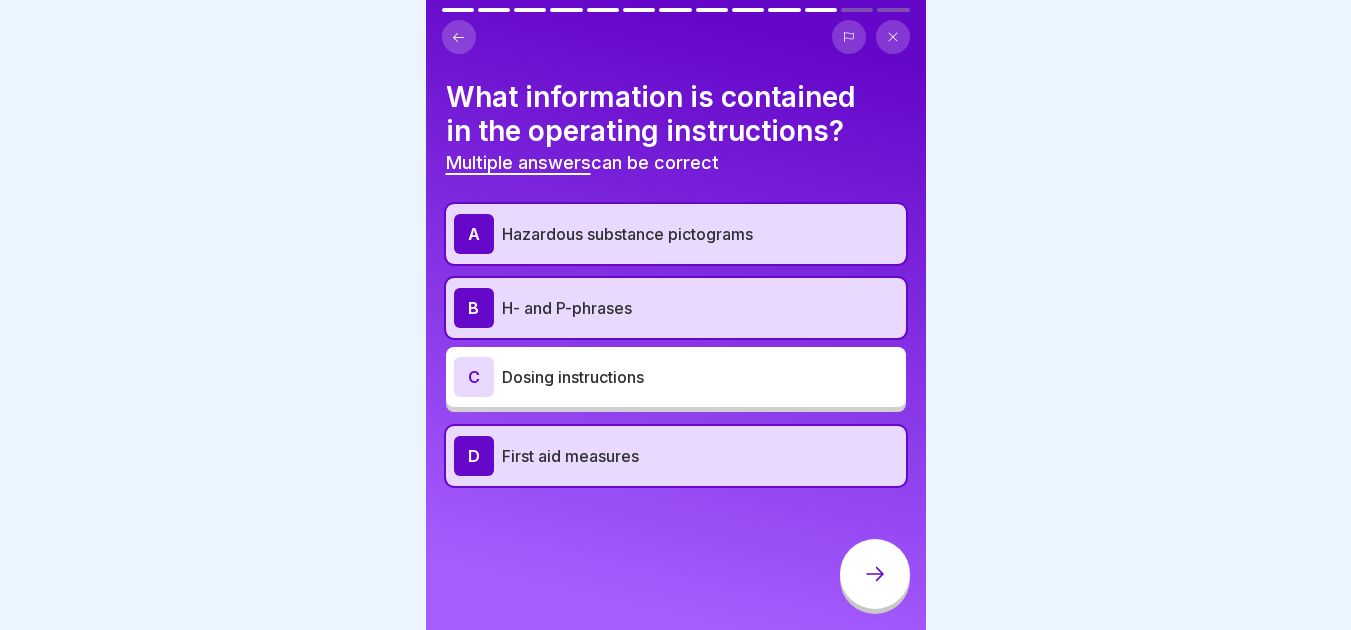 click on "A Hazardous substance pictograms B H- and P-phrases C Dosing instructions D First aid measures" at bounding box center (676, 345) 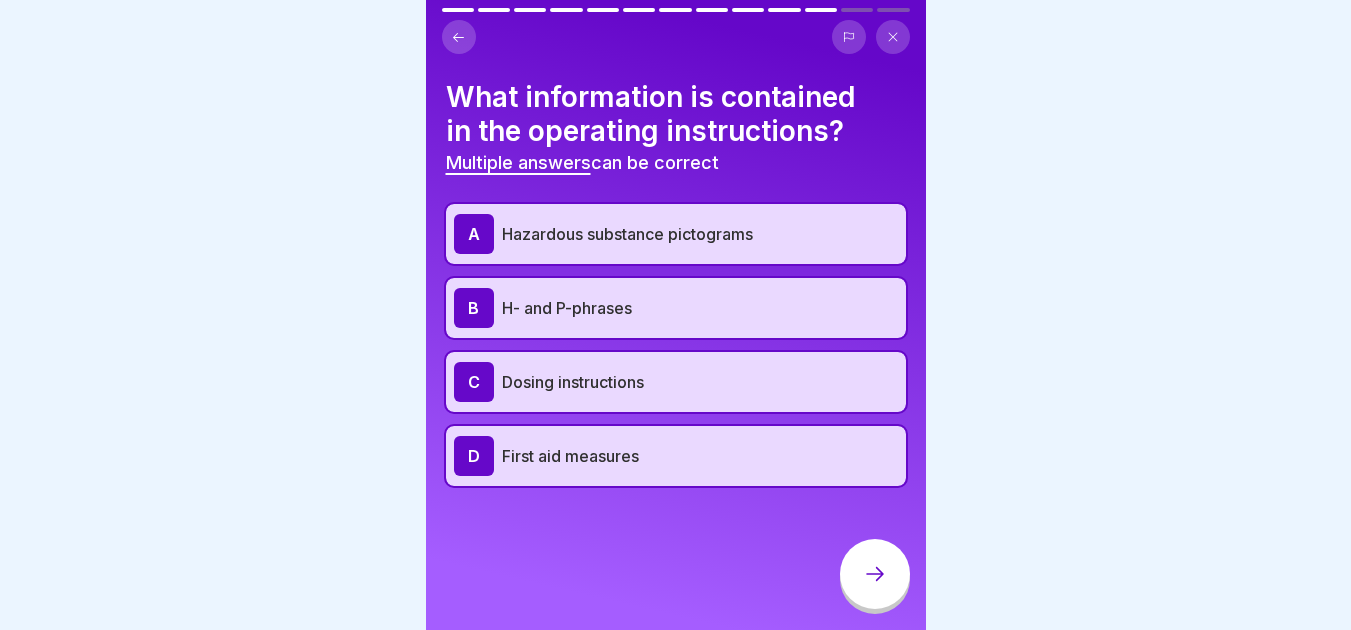 click at bounding box center (875, 574) 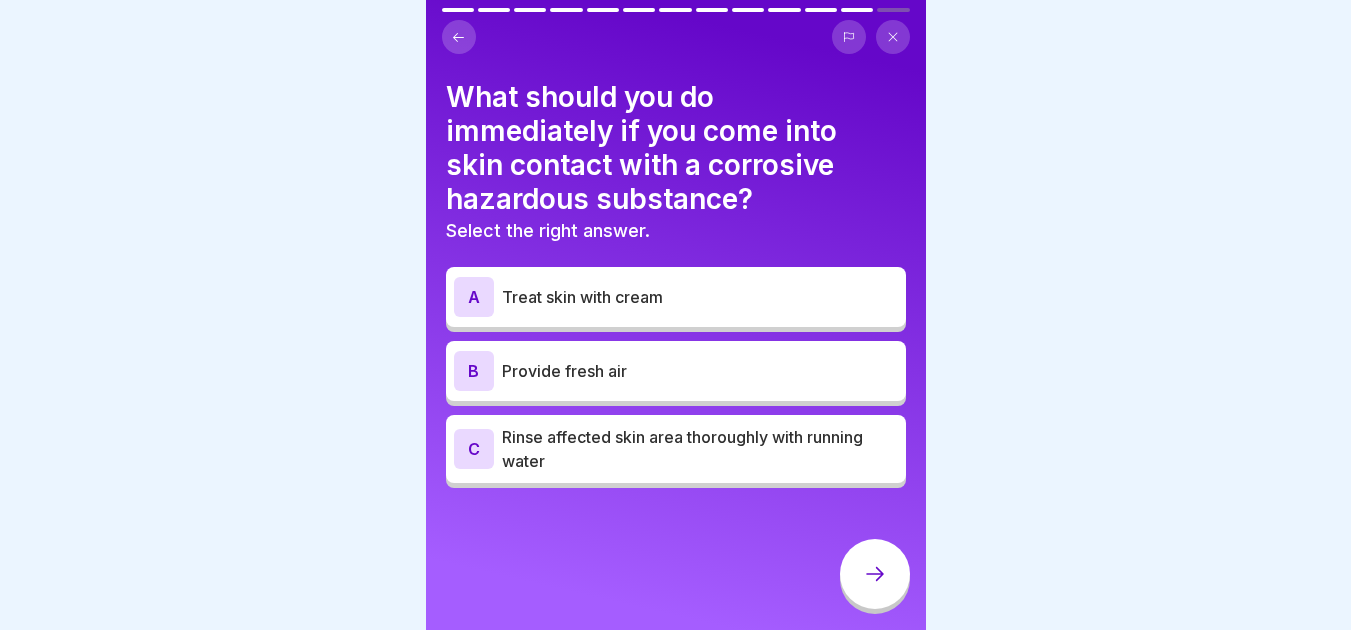 click on "Rinse affected skin area thoroughly with running water" at bounding box center [700, 449] 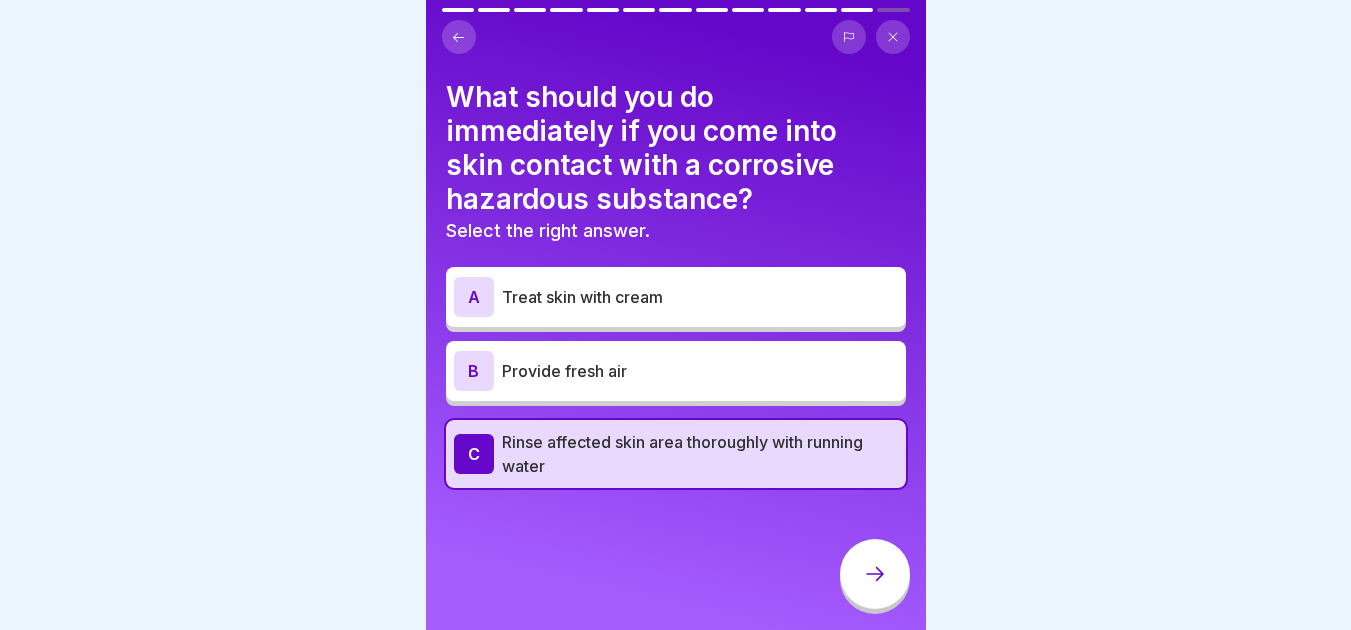click 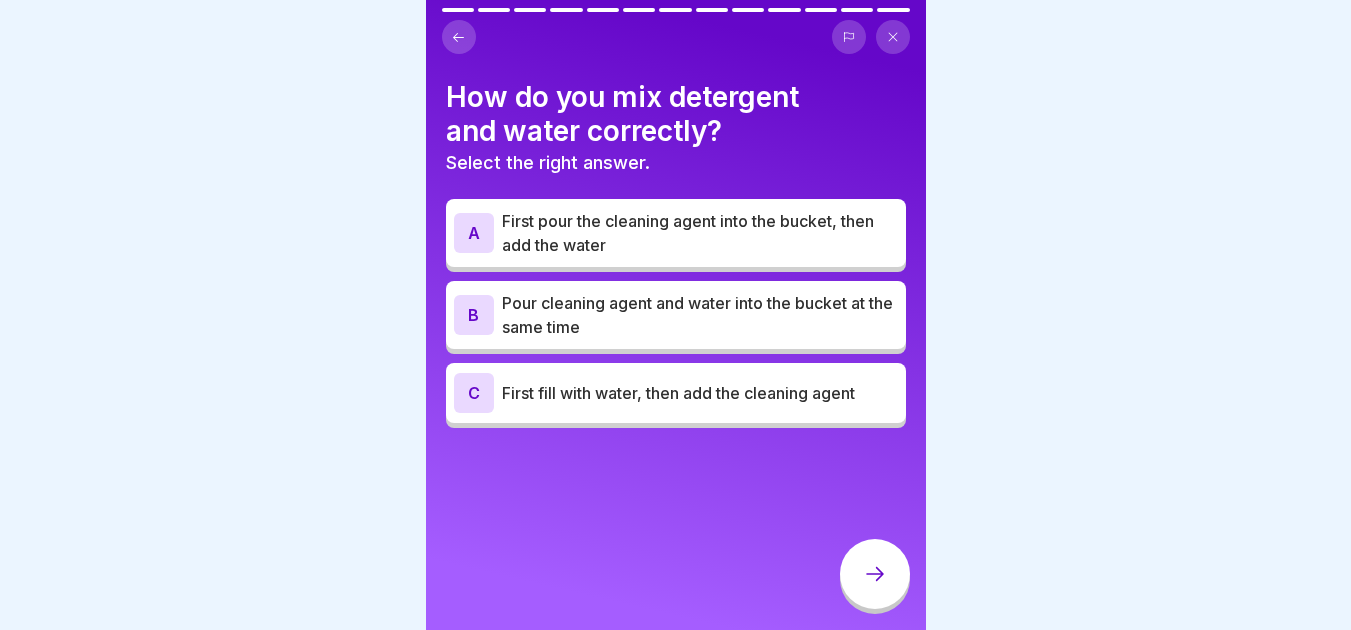 click on "First fill with water, then add the cleaning agent" at bounding box center (700, 393) 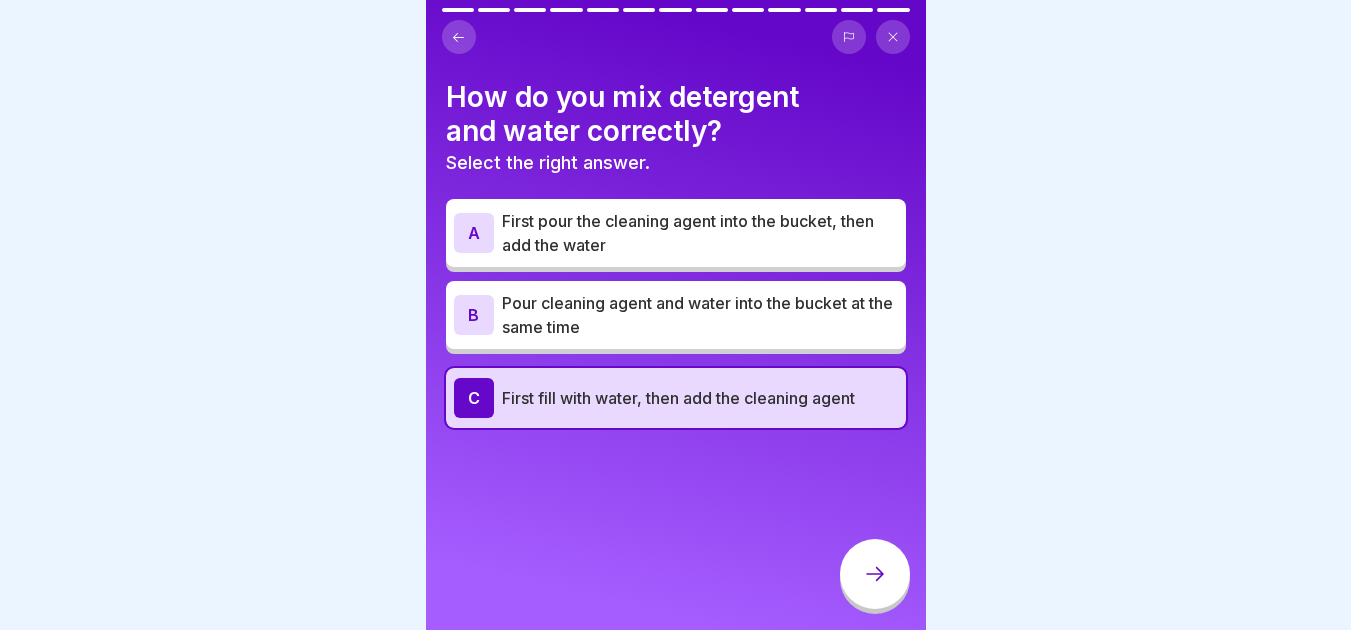 click 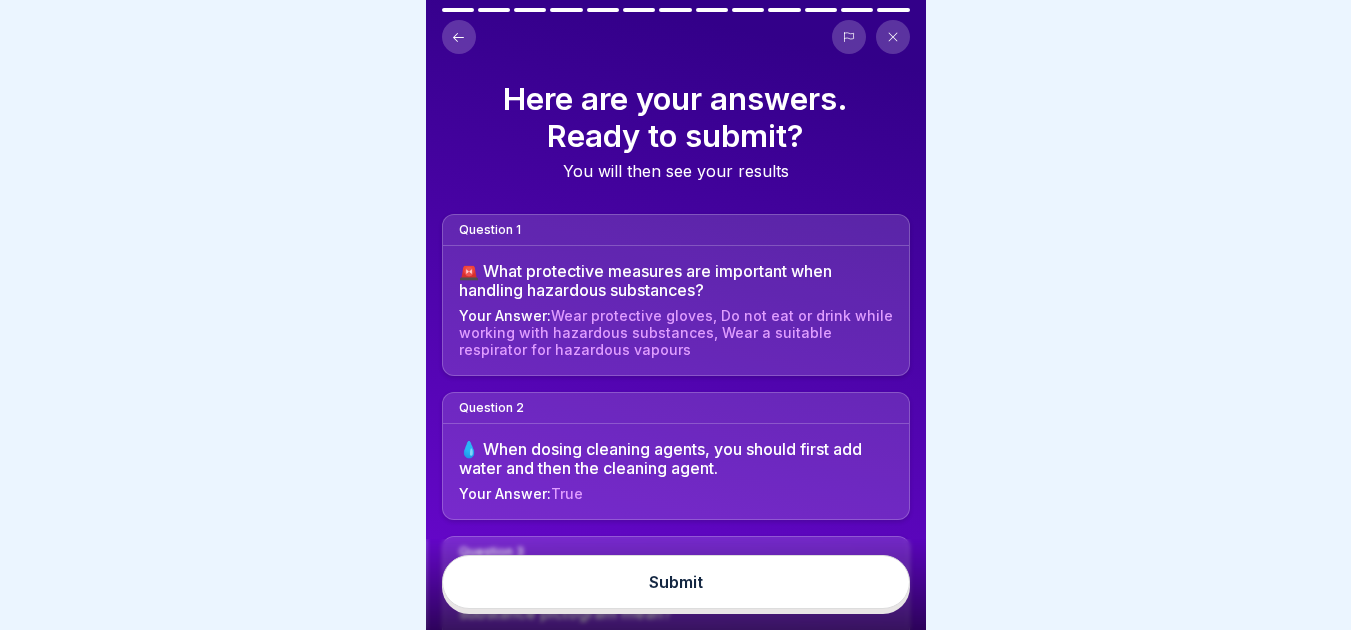 click on "Submit" at bounding box center (676, 582) 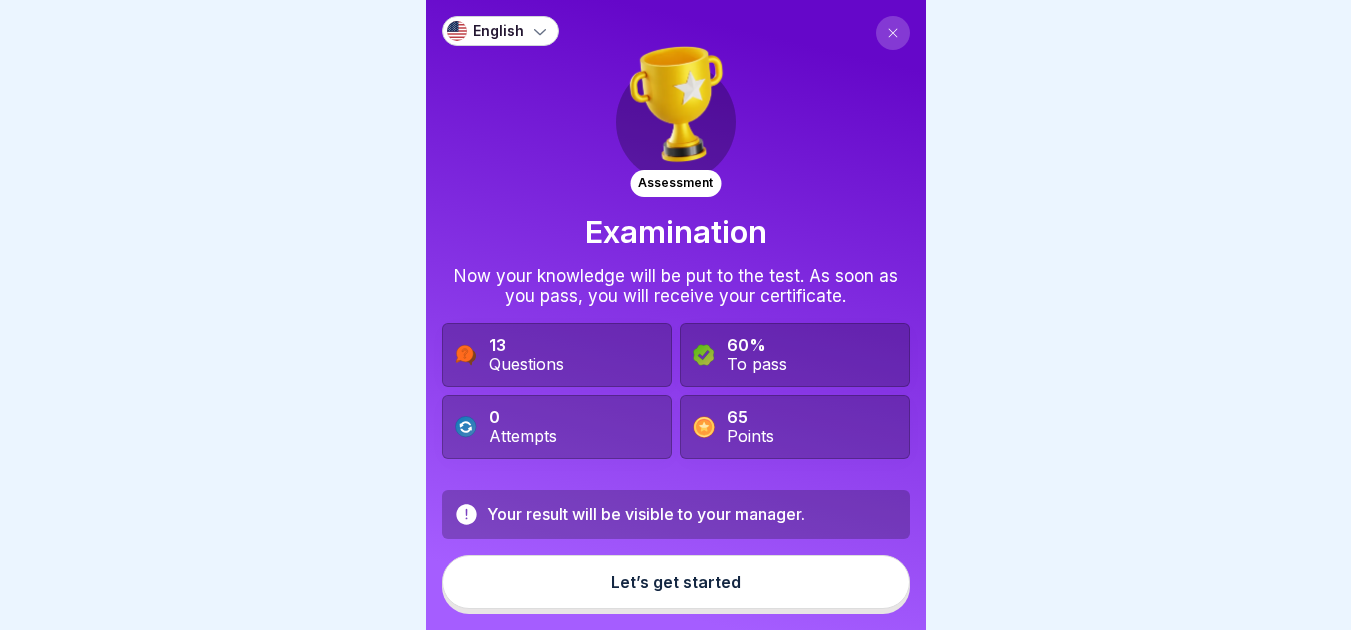 scroll, scrollTop: 0, scrollLeft: 0, axis: both 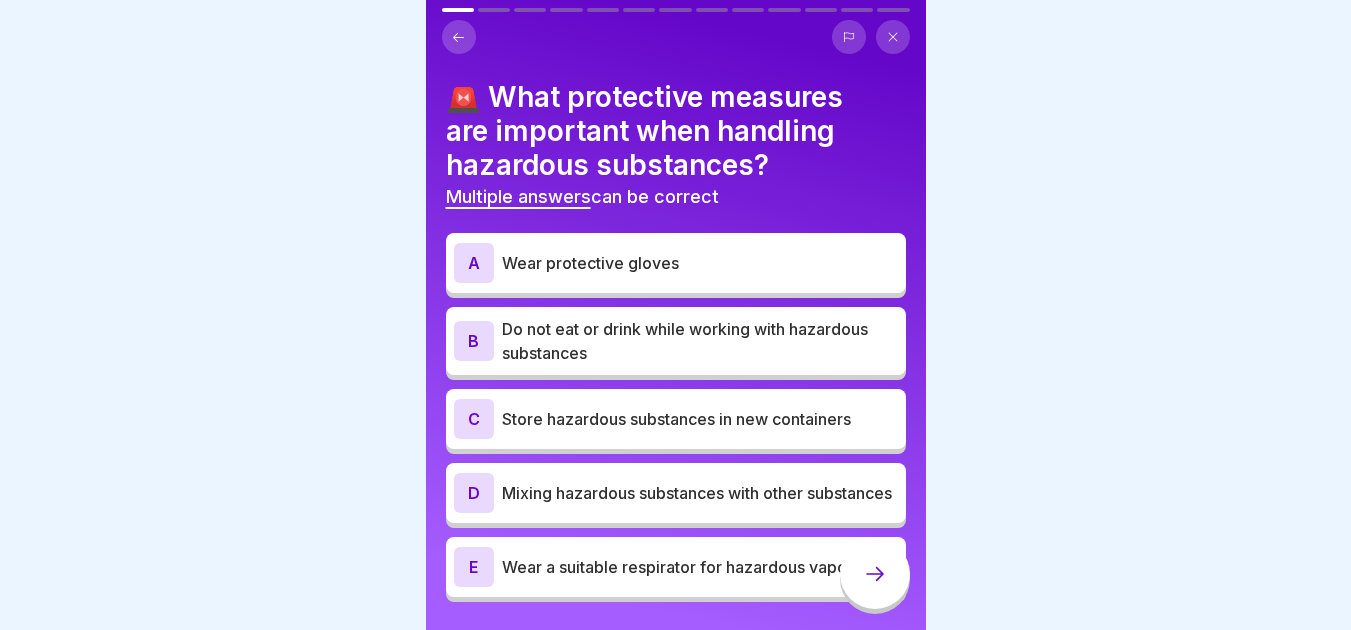 click on "Wear protective gloves" at bounding box center [700, 263] 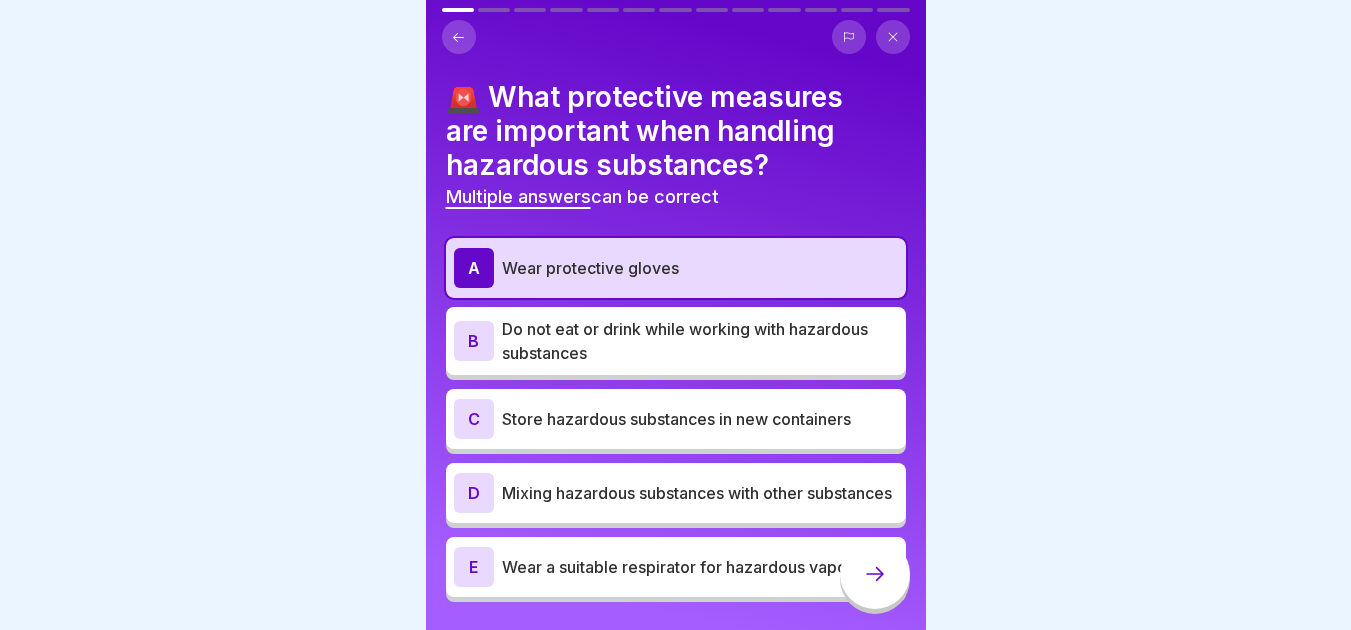 click on "Do not eat or drink while working with hazardous substances" at bounding box center (700, 341) 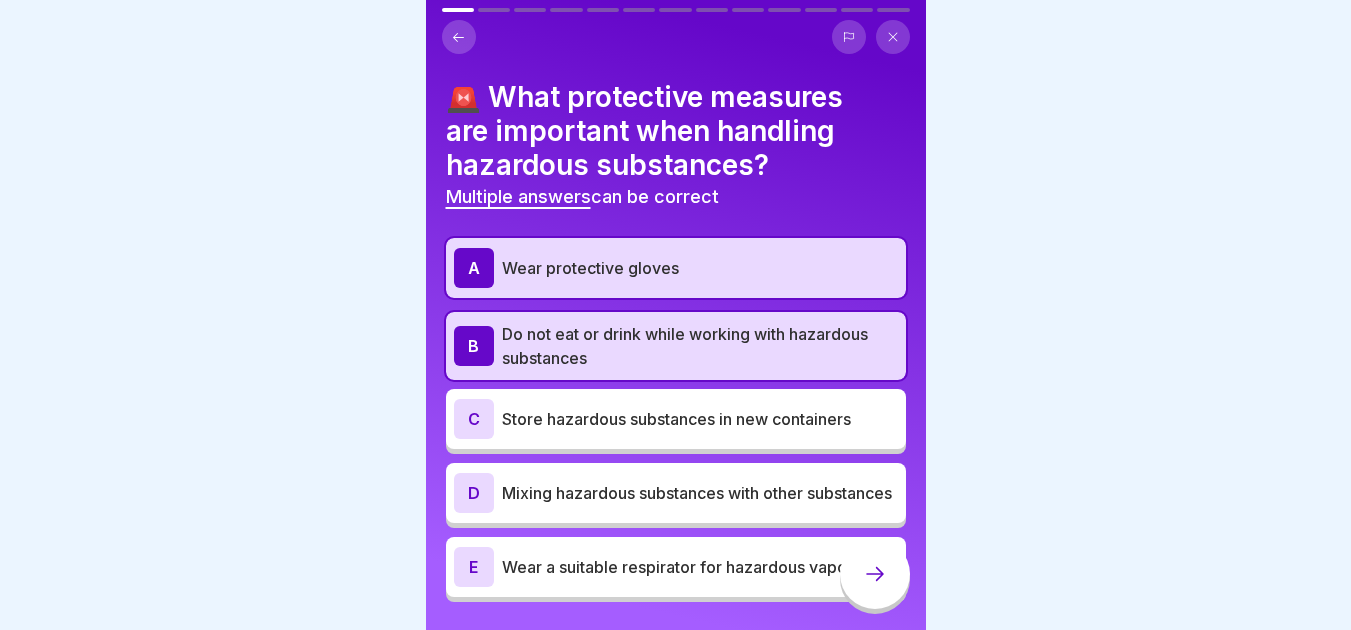 click on "E Wear a suitable respirator for hazardous vapours" at bounding box center [676, 567] 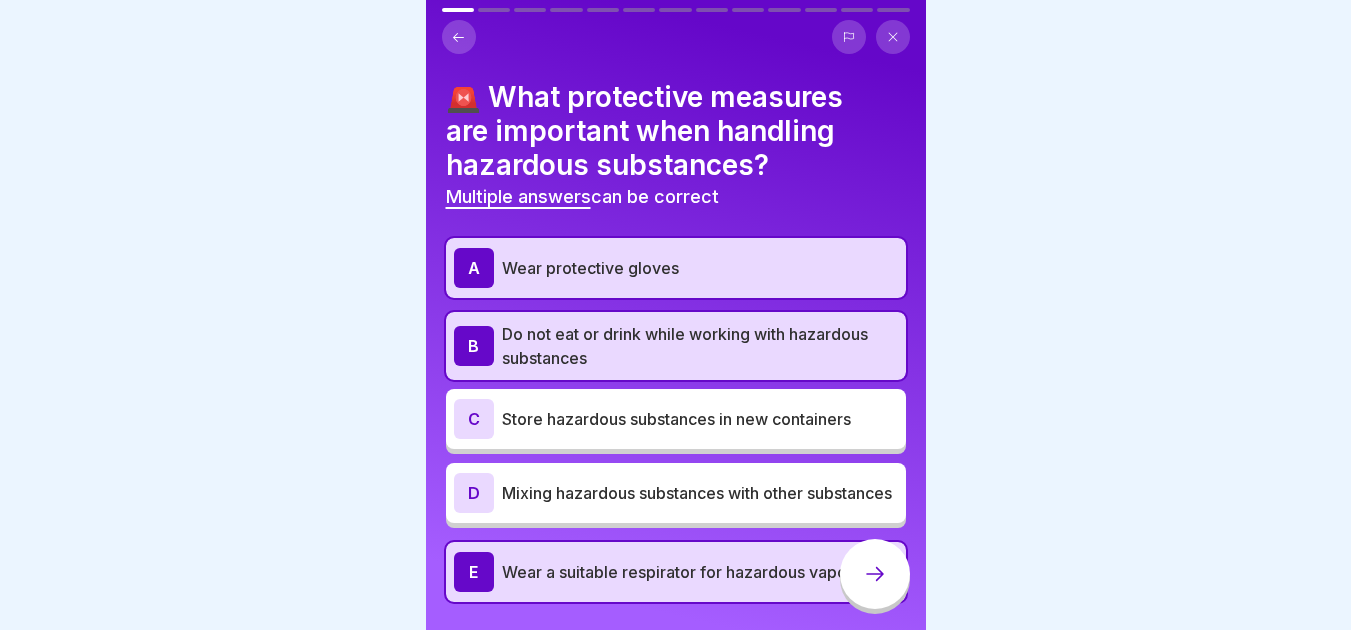 click at bounding box center (875, 574) 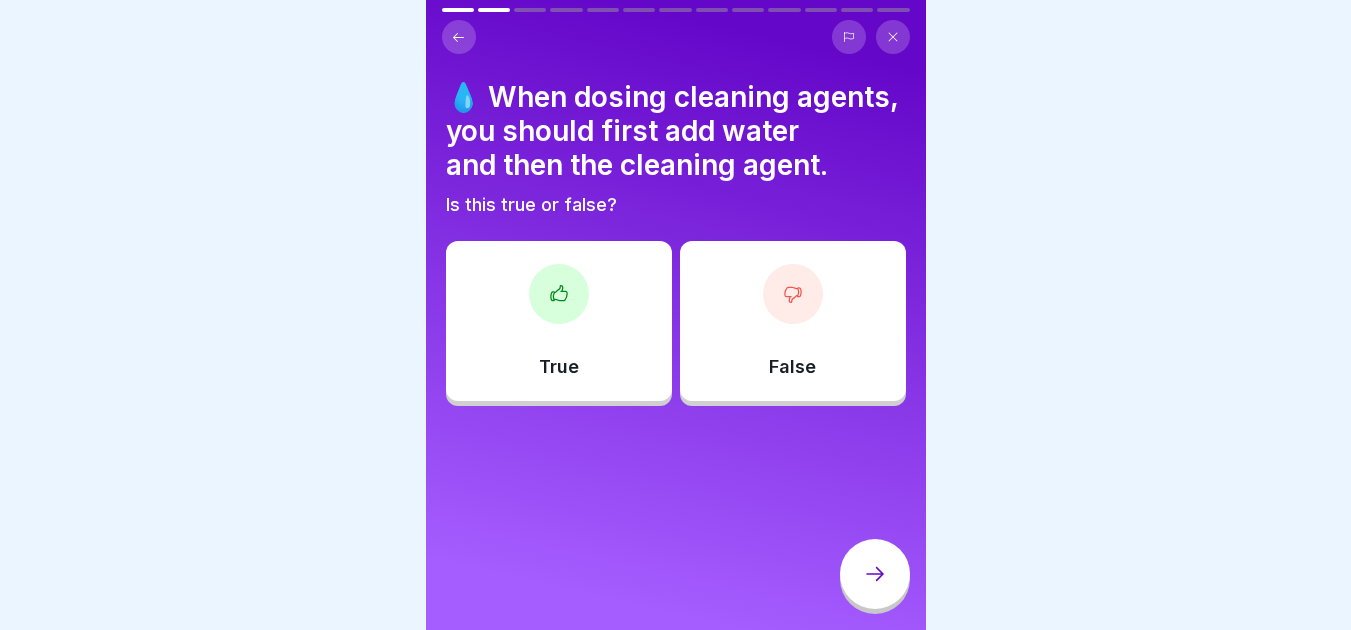 click on "True" at bounding box center (559, 321) 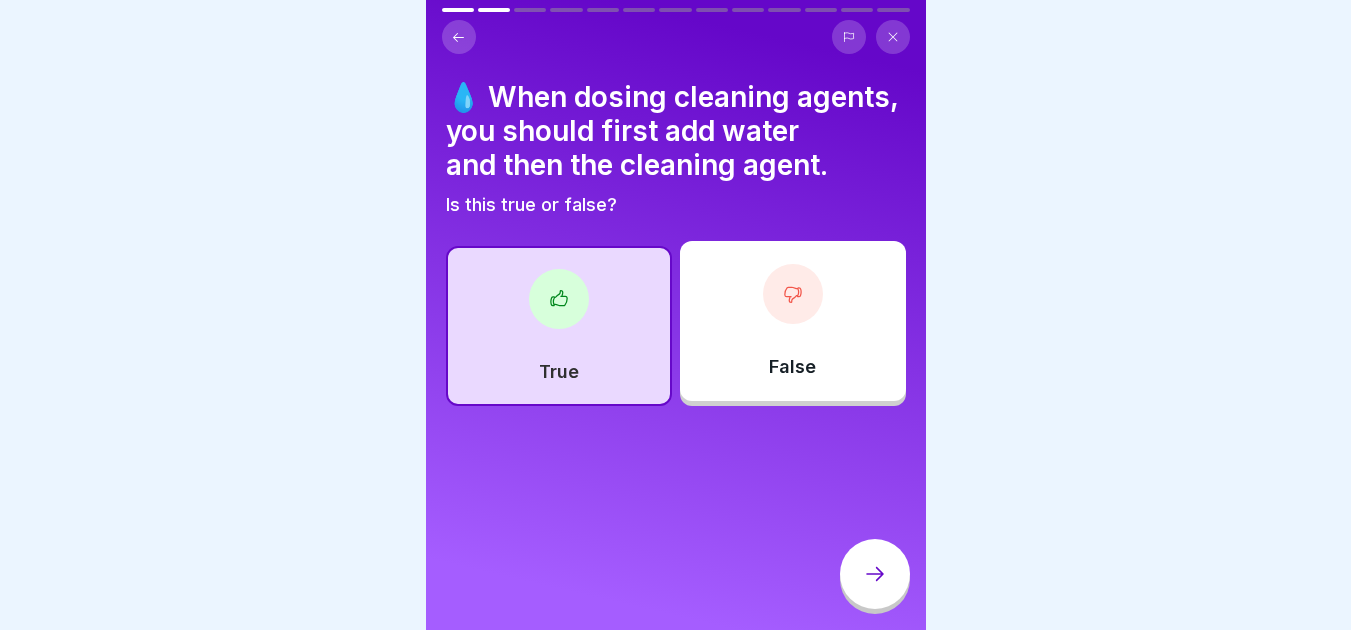 click 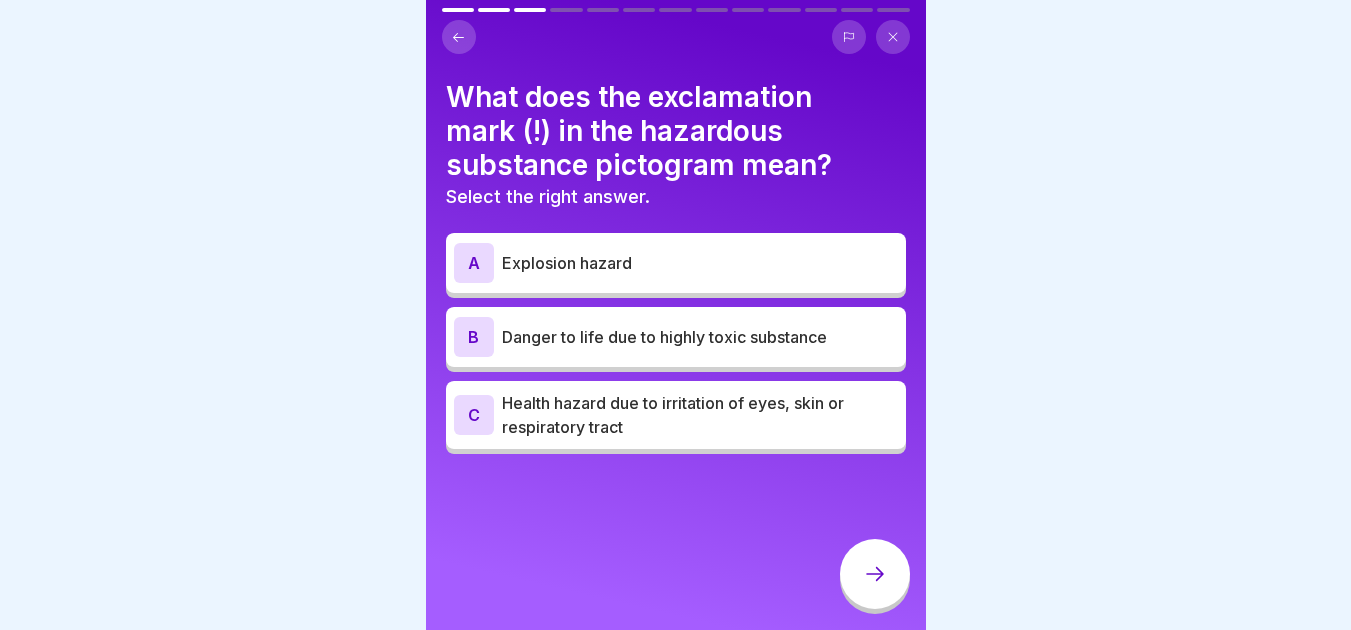 click on "Health hazard due to irritation of eyes, skin or respiratory tract" at bounding box center (700, 415) 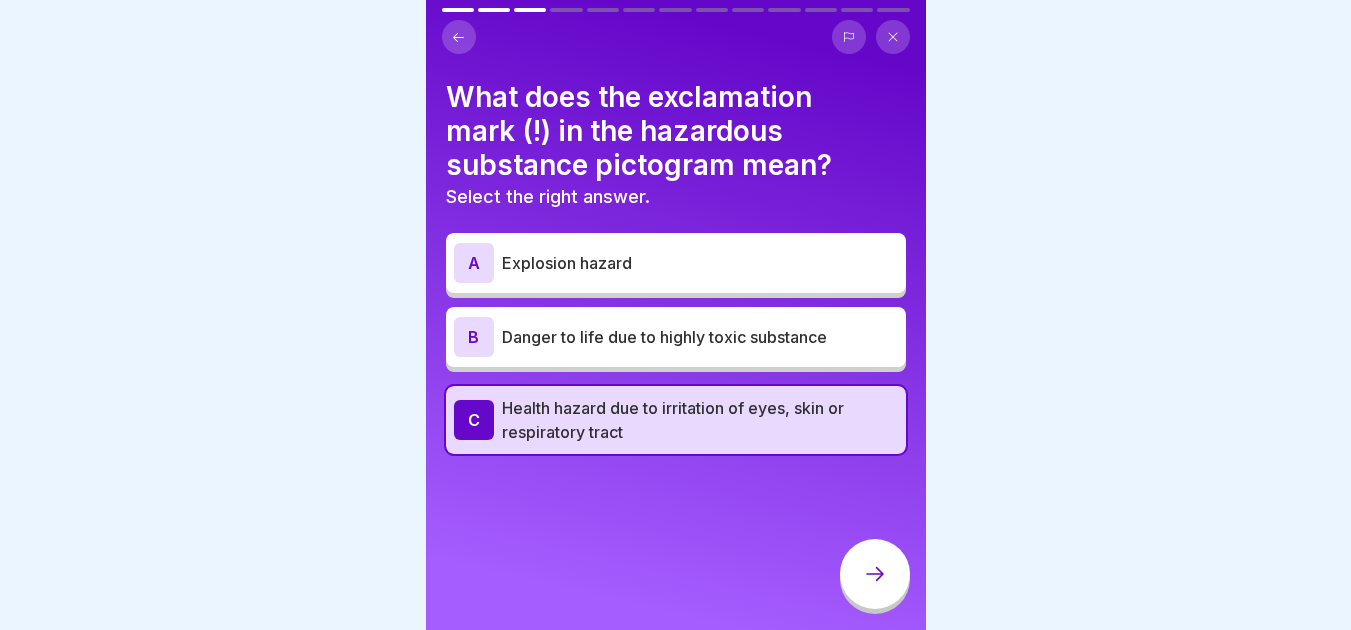 click 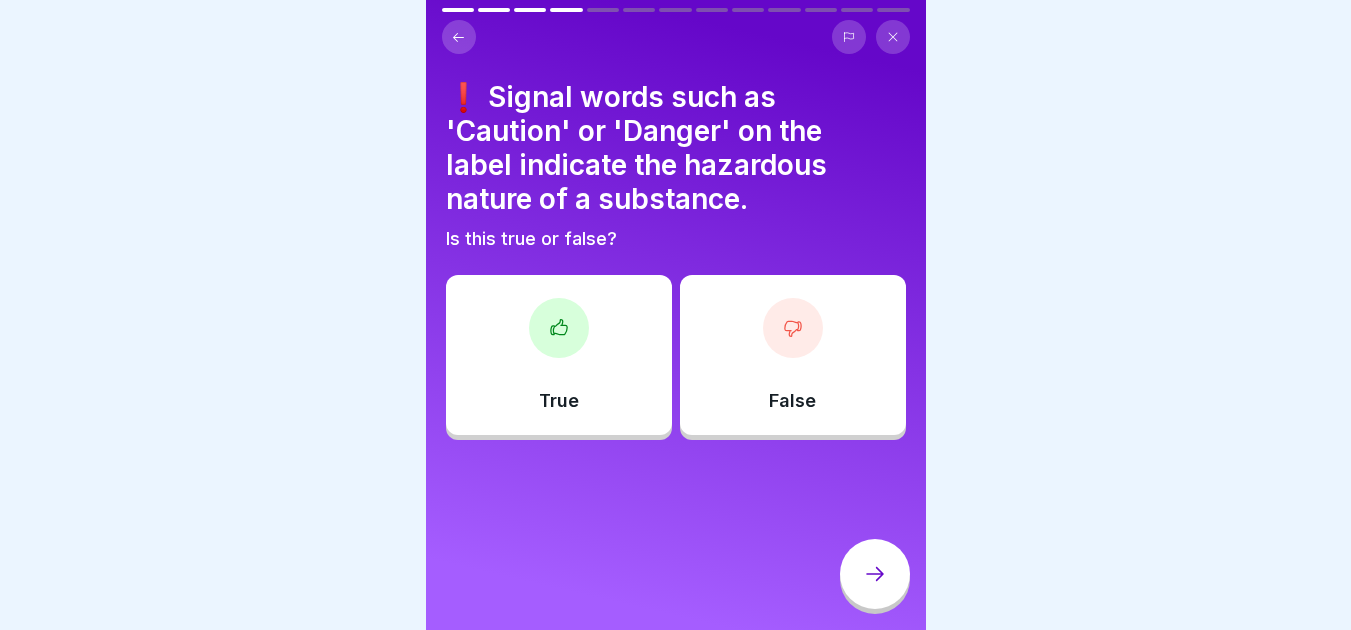 click at bounding box center (559, 328) 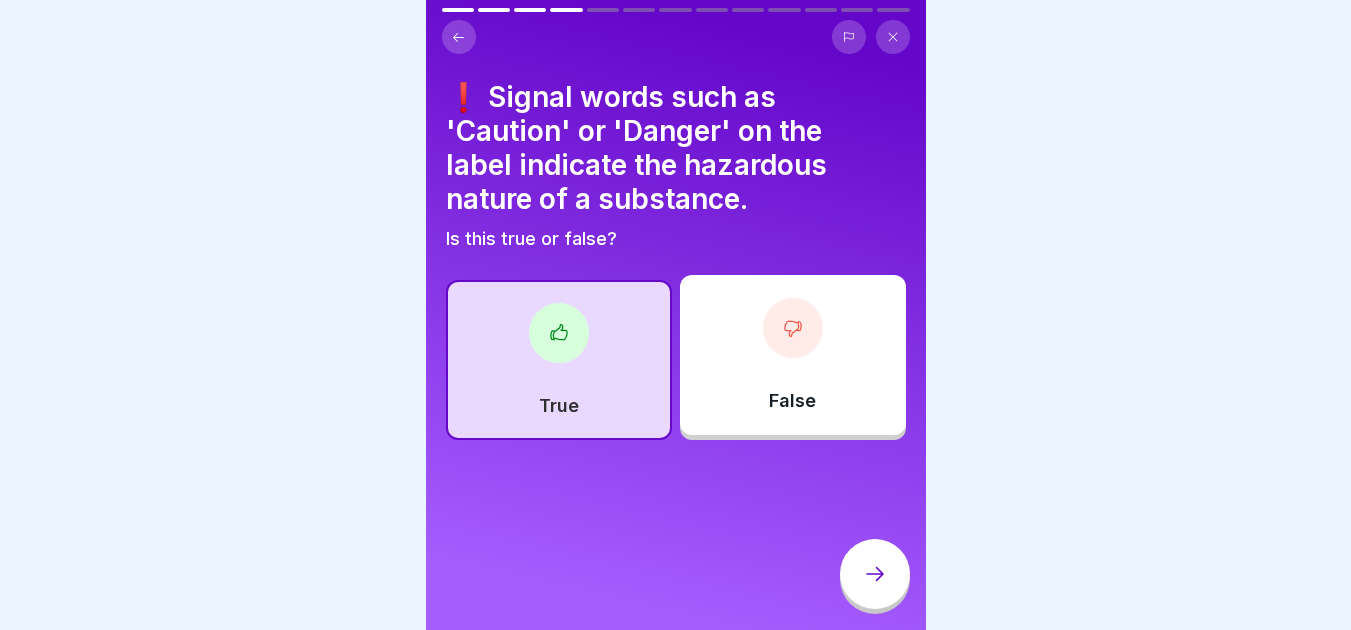 click 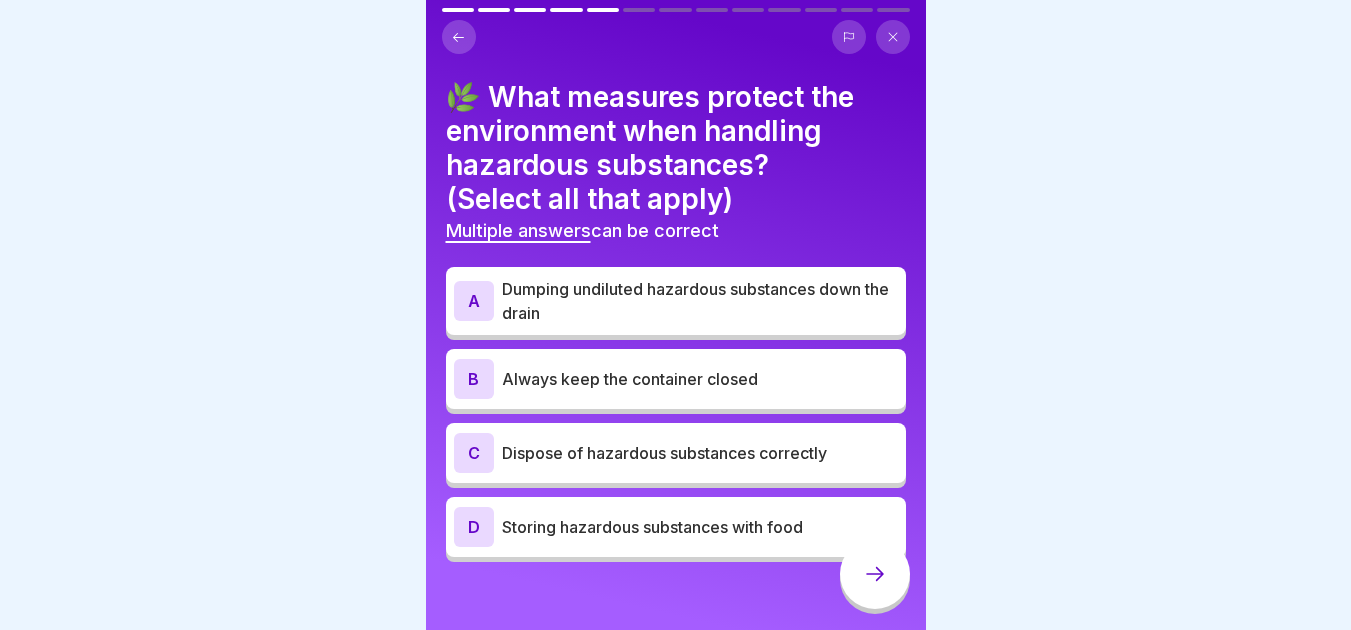 click on "Always keep the container closed" at bounding box center [700, 379] 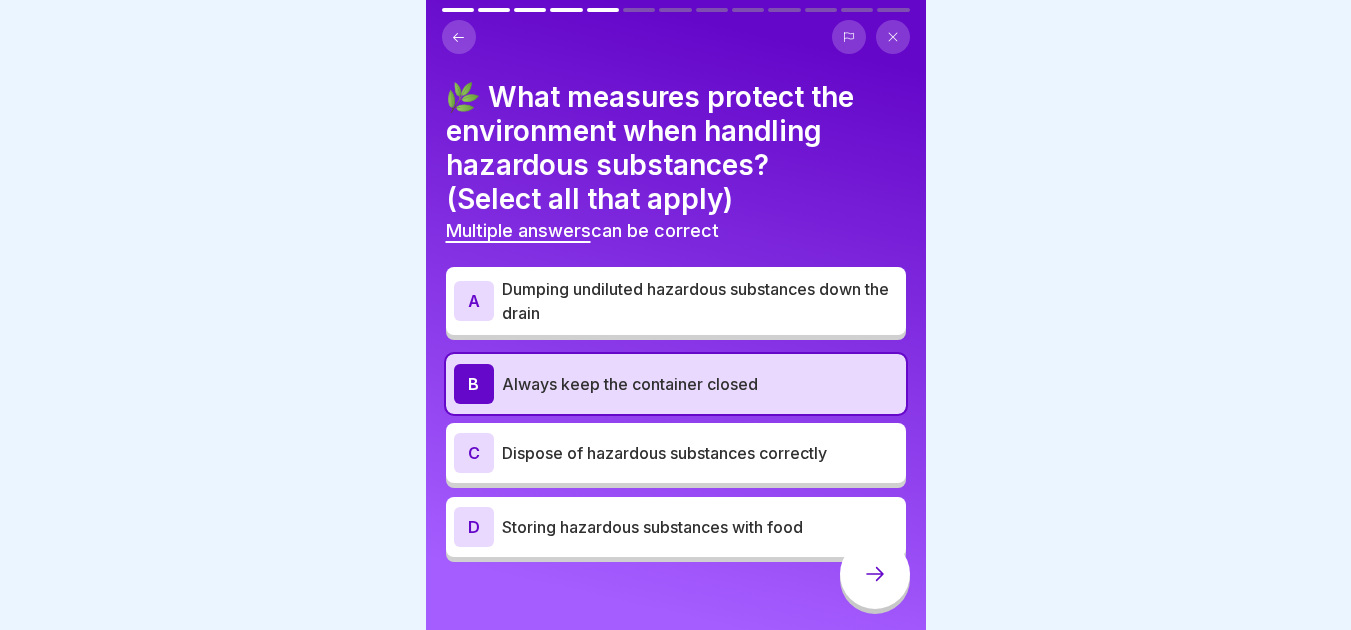 click on "Dispose of hazardous substances correctly" at bounding box center (700, 453) 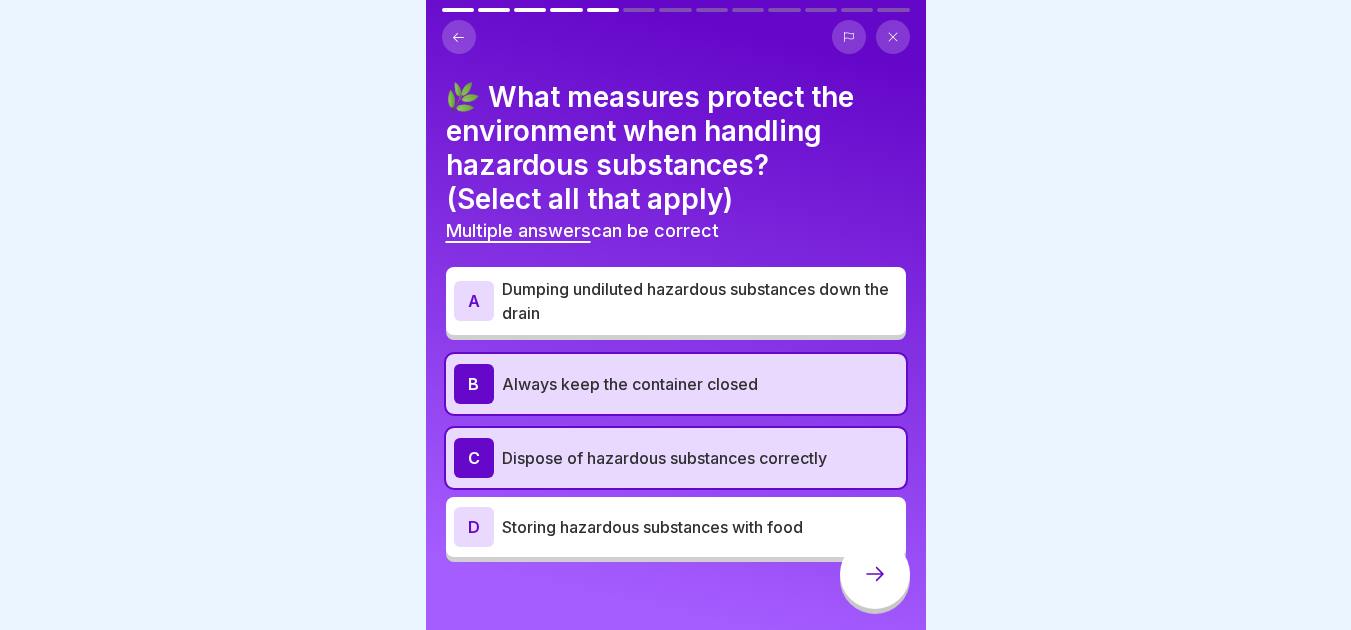 click at bounding box center (875, 574) 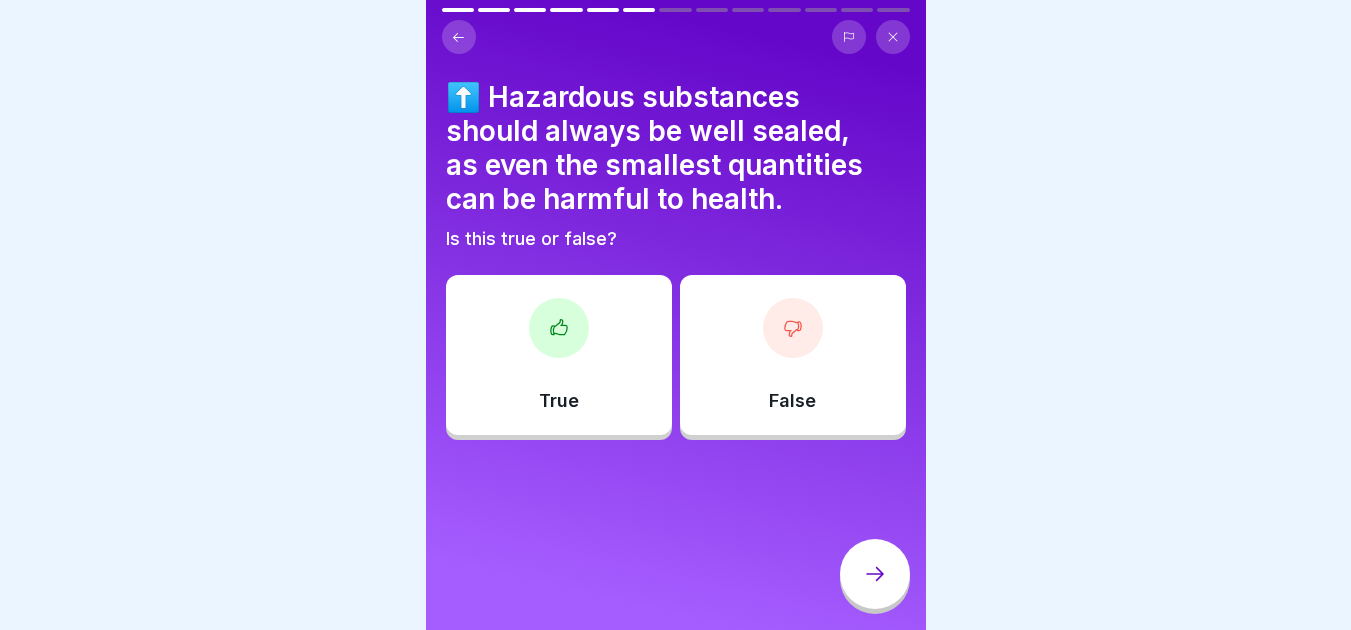 click on "True" at bounding box center [559, 355] 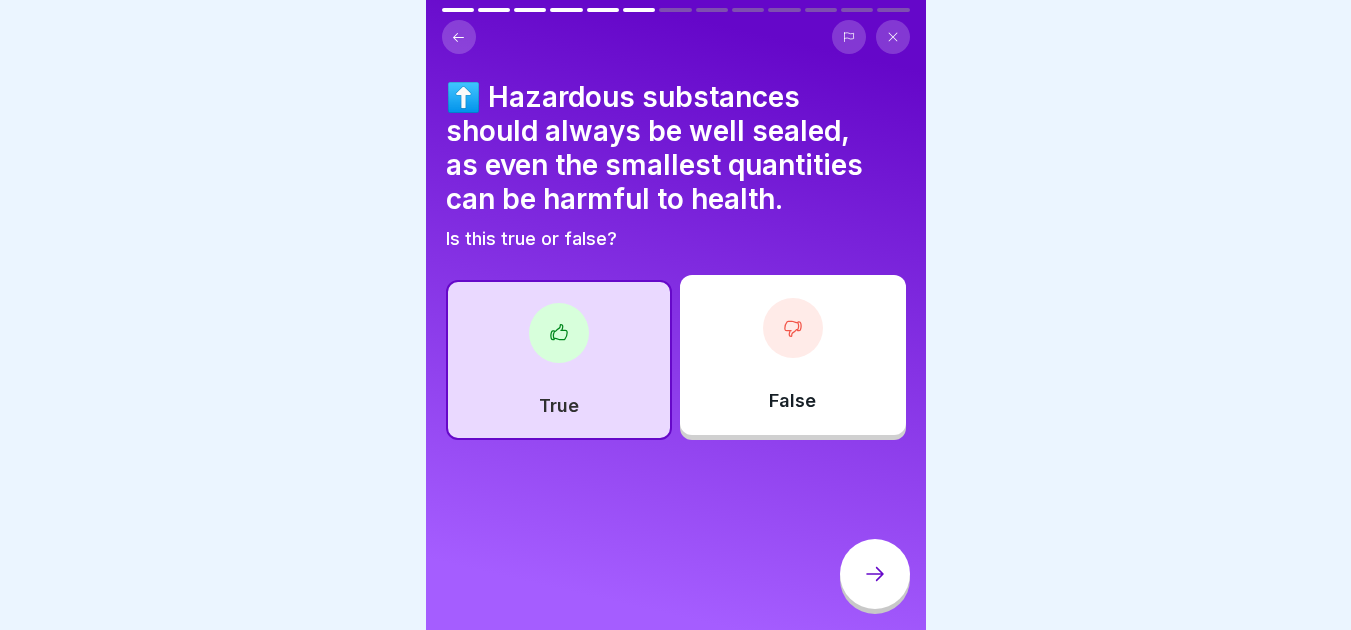 click 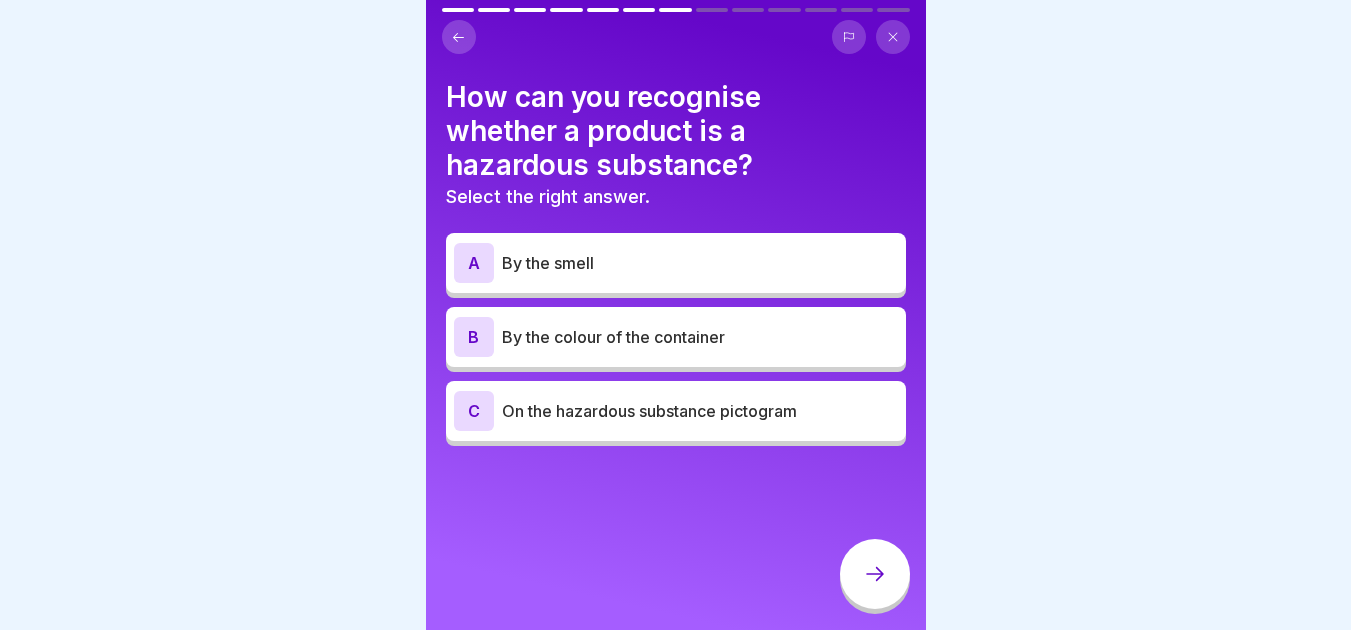 click on "On the hazardous substance pictogram" at bounding box center [700, 411] 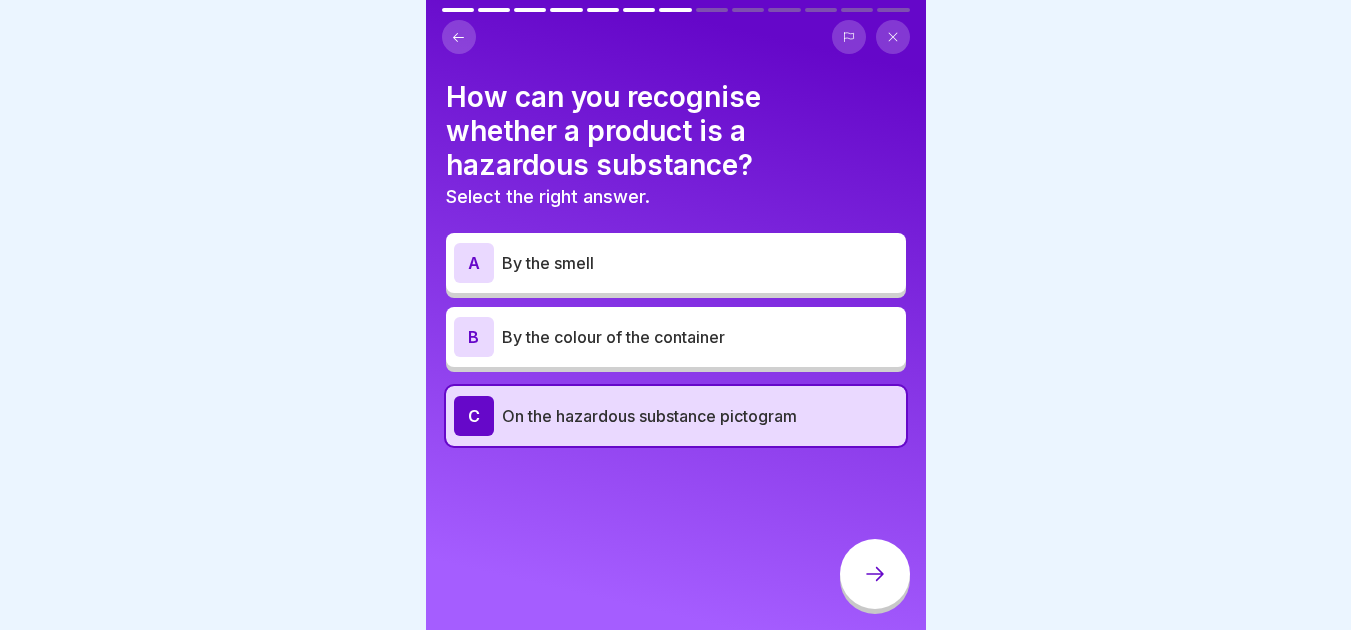 click 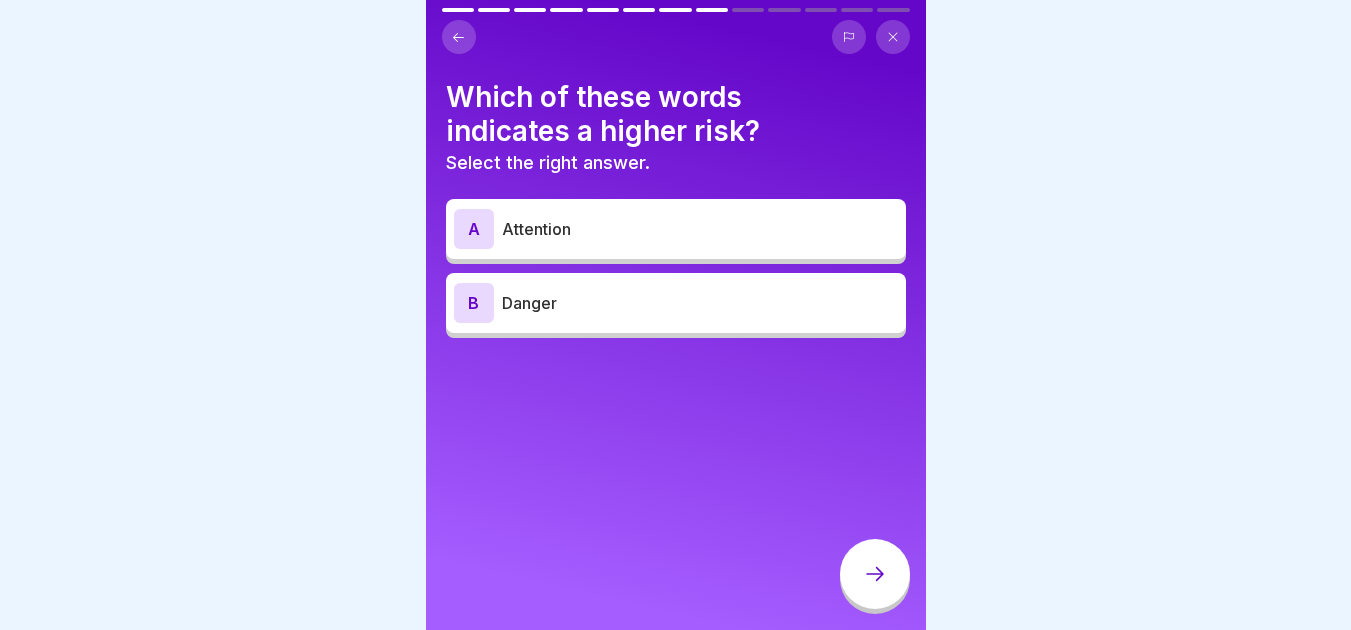 click on "Danger" at bounding box center (700, 303) 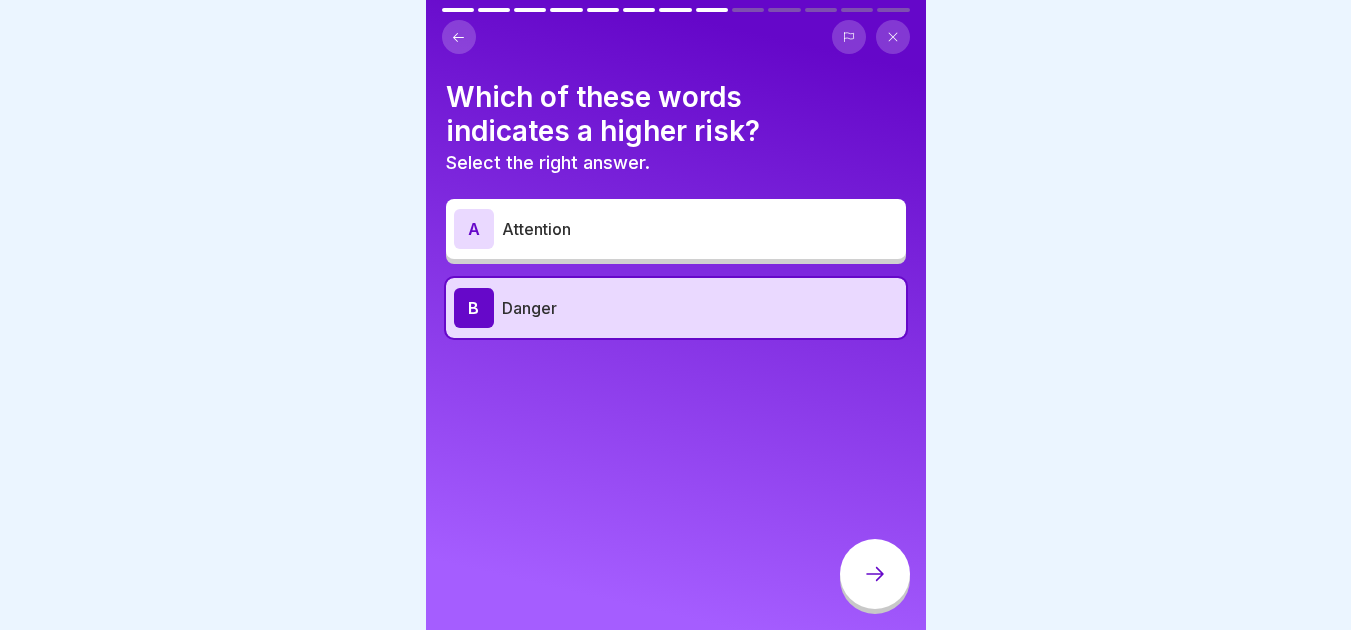 click 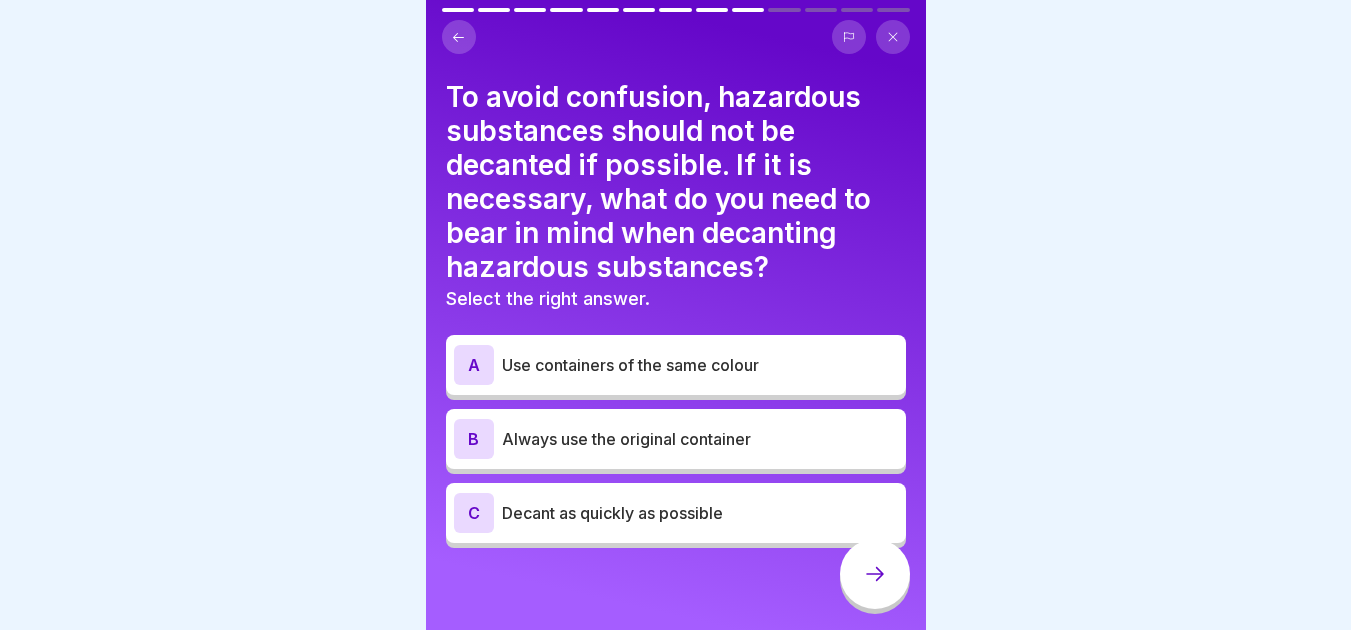 click on "Use containers of the same colour" at bounding box center [700, 365] 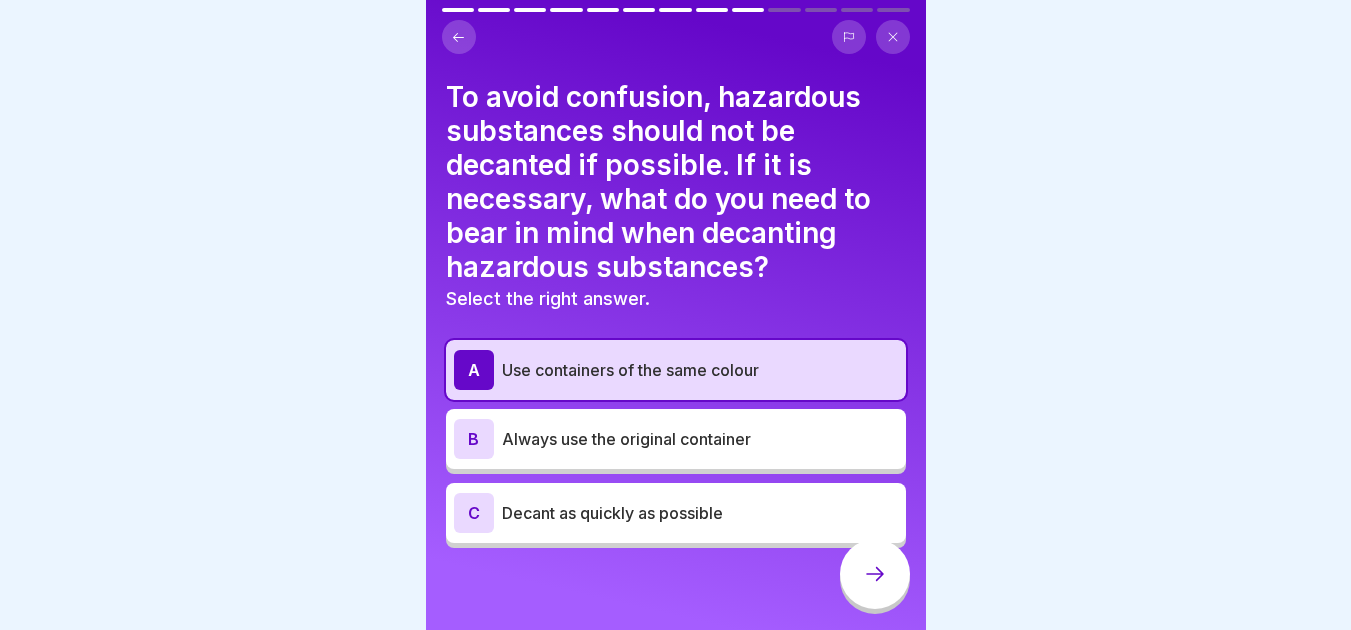click on "Use containers of the same colour" at bounding box center (700, 370) 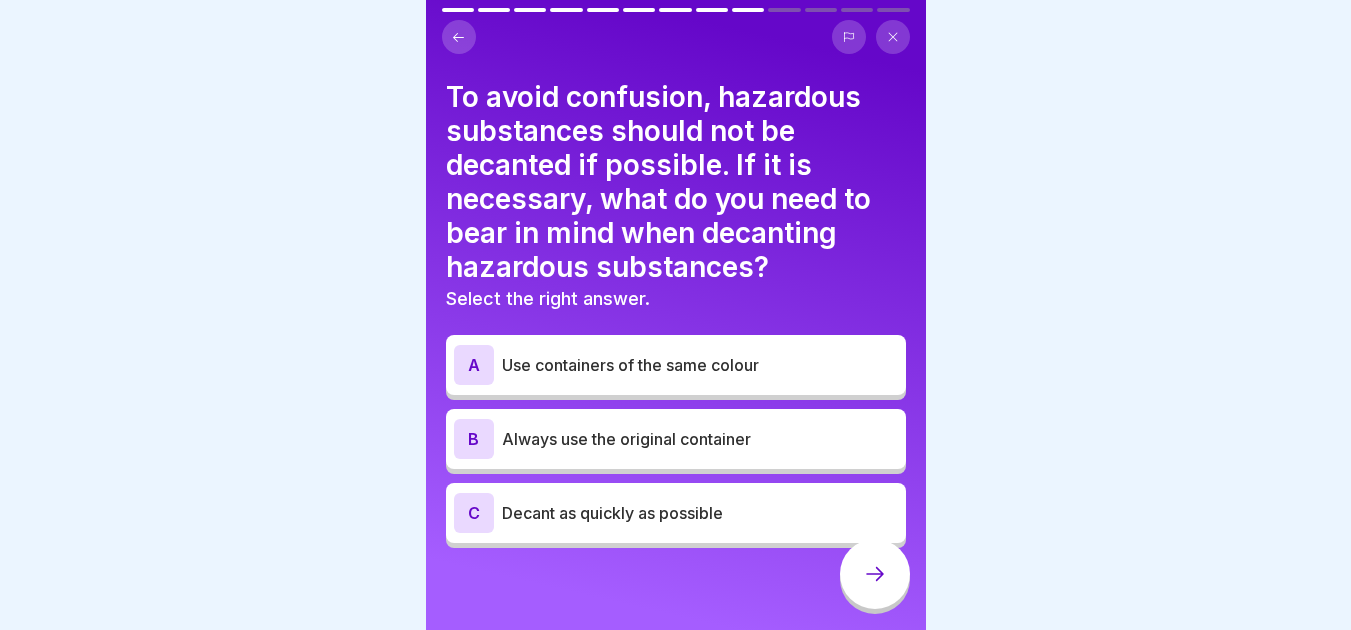 click on "Always use the original container" at bounding box center [700, 439] 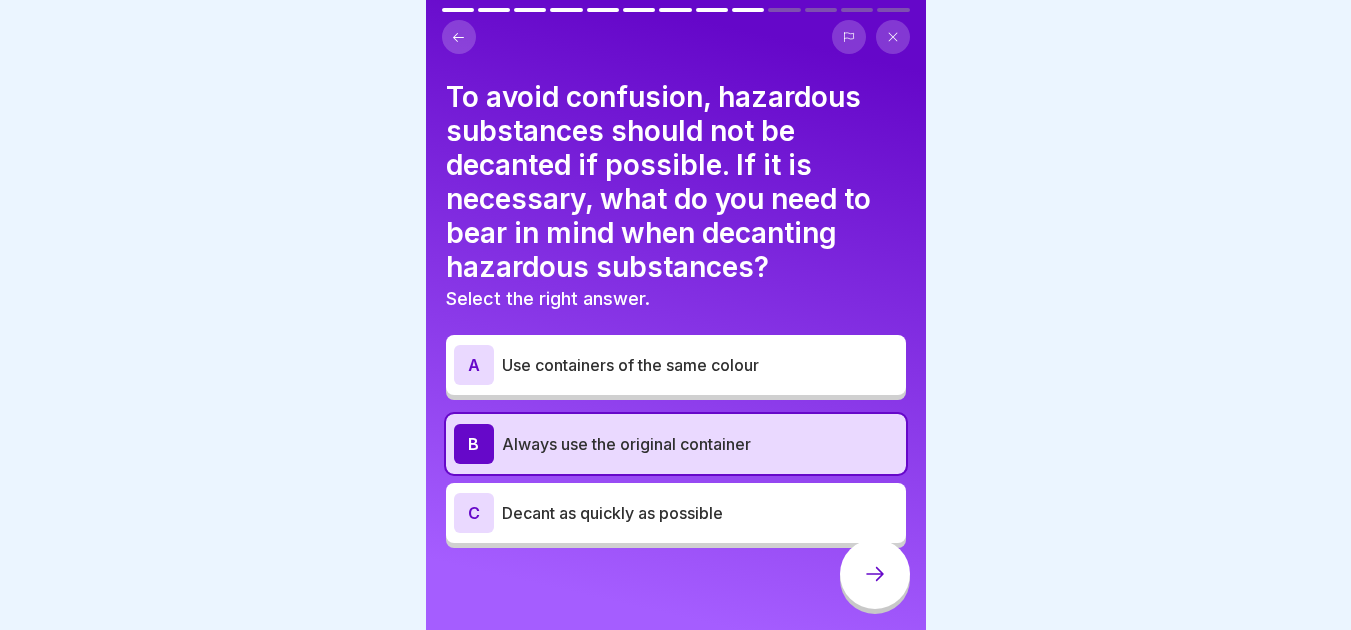 click 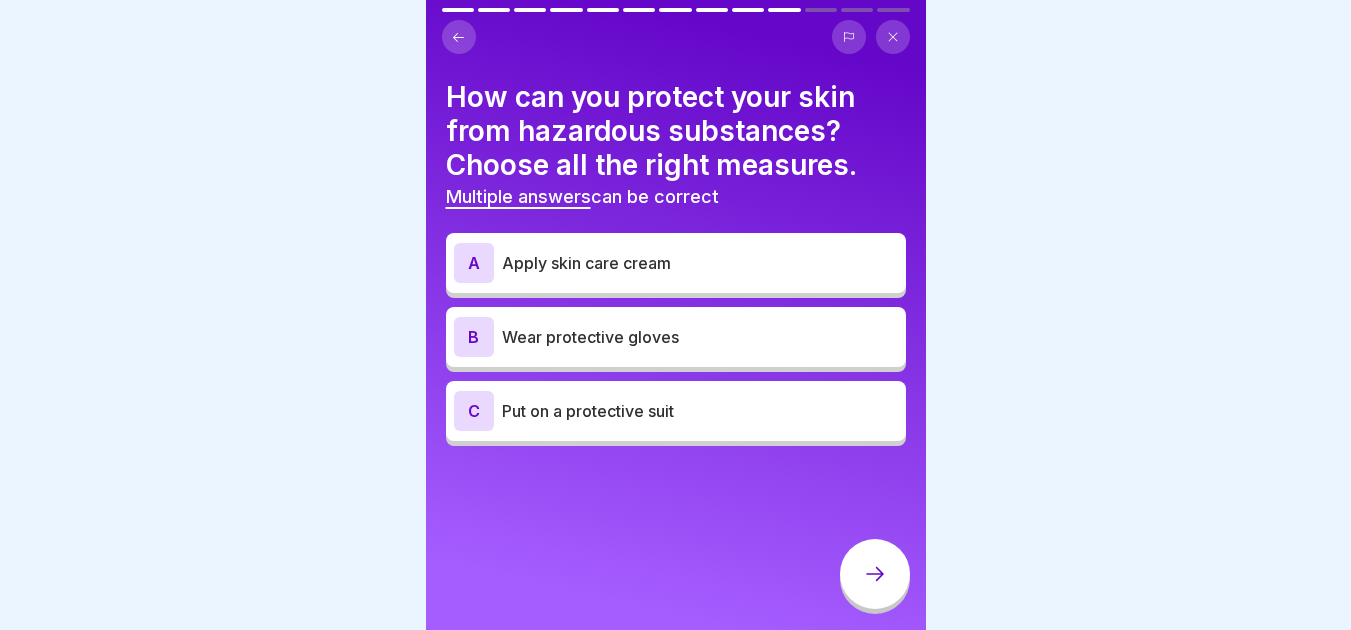 click on "B Wear protective gloves" at bounding box center (676, 337) 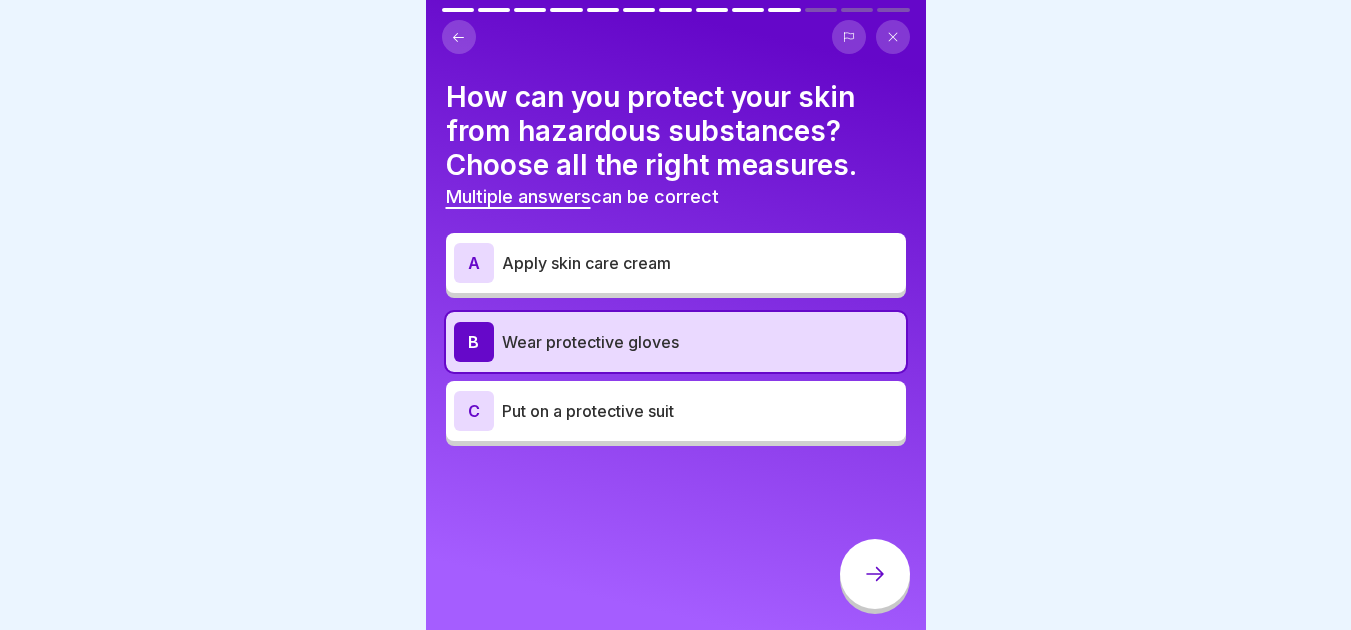 click on "Put on a protective suit" at bounding box center [700, 411] 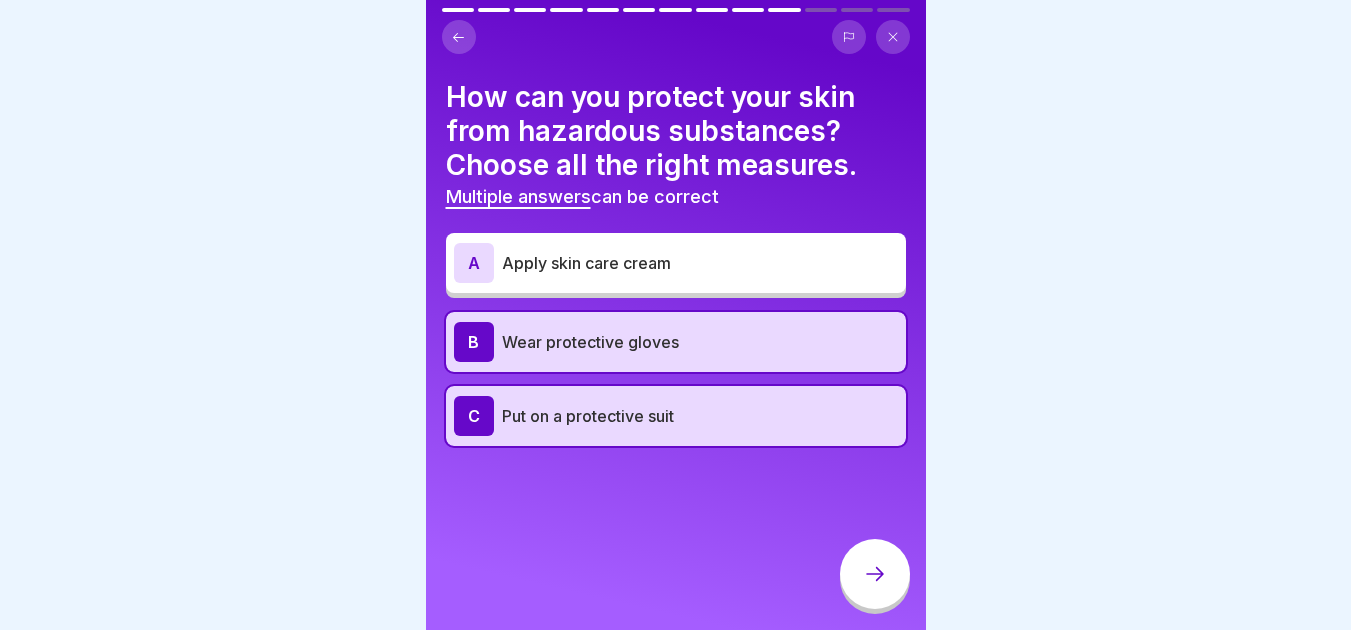 click at bounding box center (875, 574) 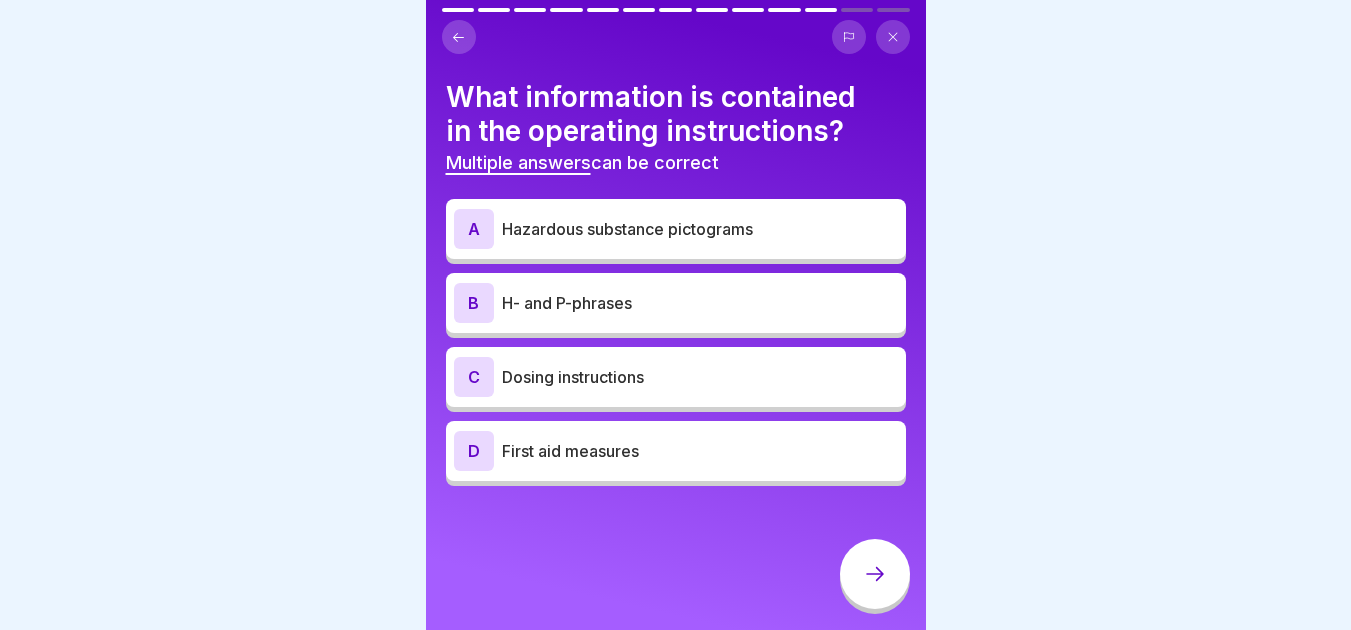 click on "A Hazardous substance pictograms" at bounding box center (676, 229) 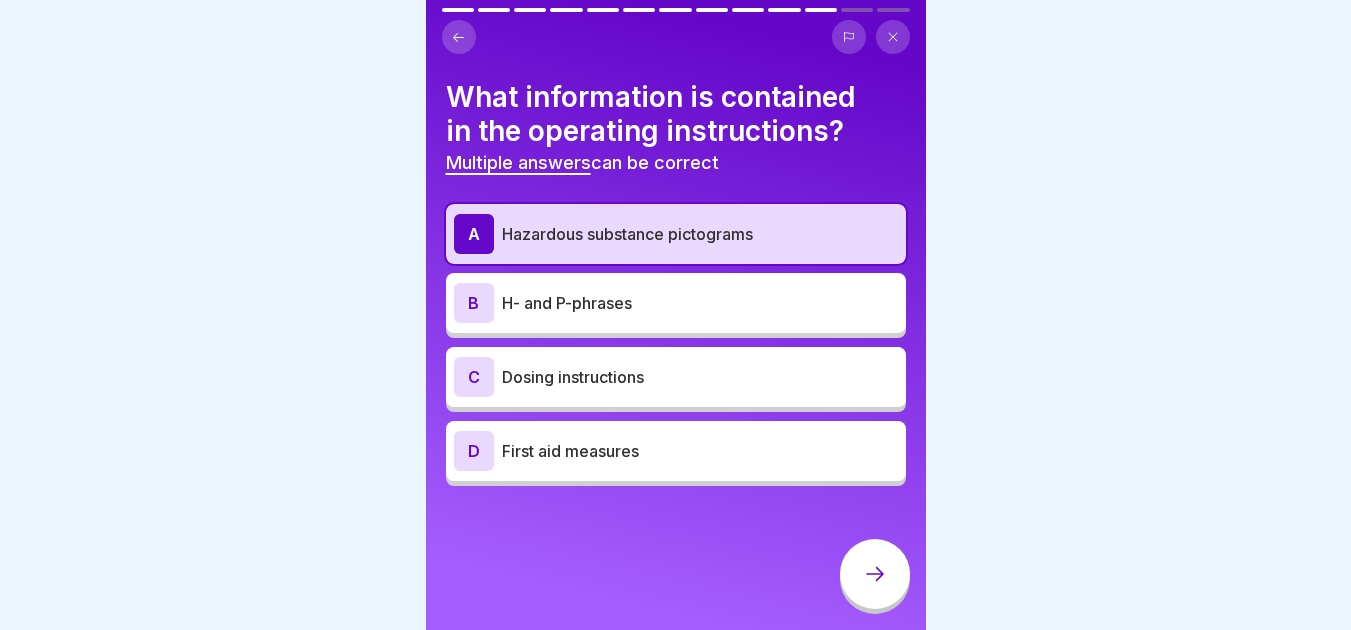 click on "H- and P-phrases" at bounding box center (700, 303) 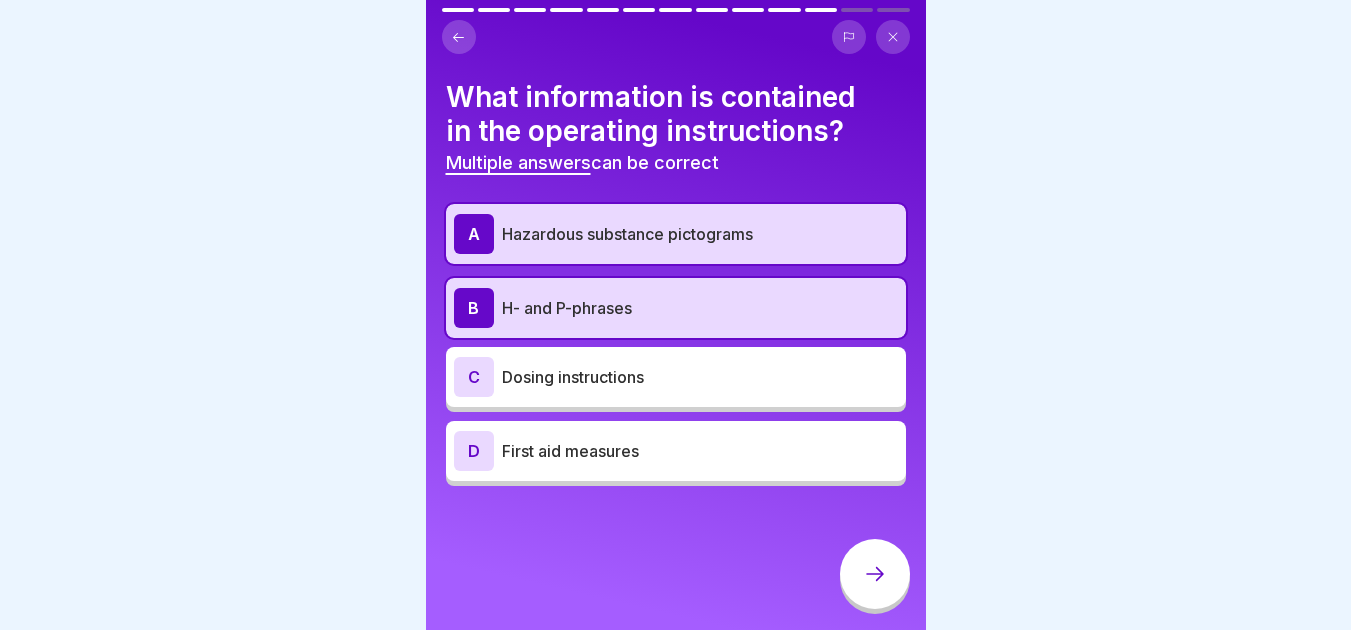 click on "Dosing instructions" at bounding box center (700, 377) 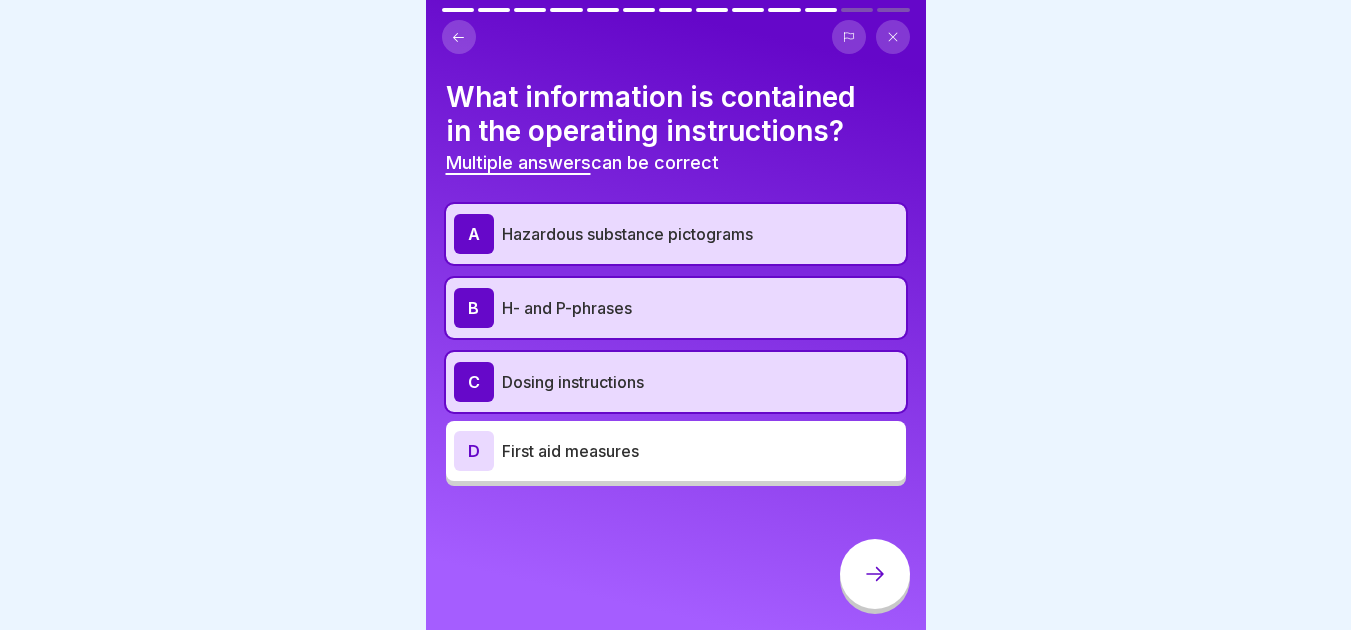 click on "First aid measures" at bounding box center [700, 451] 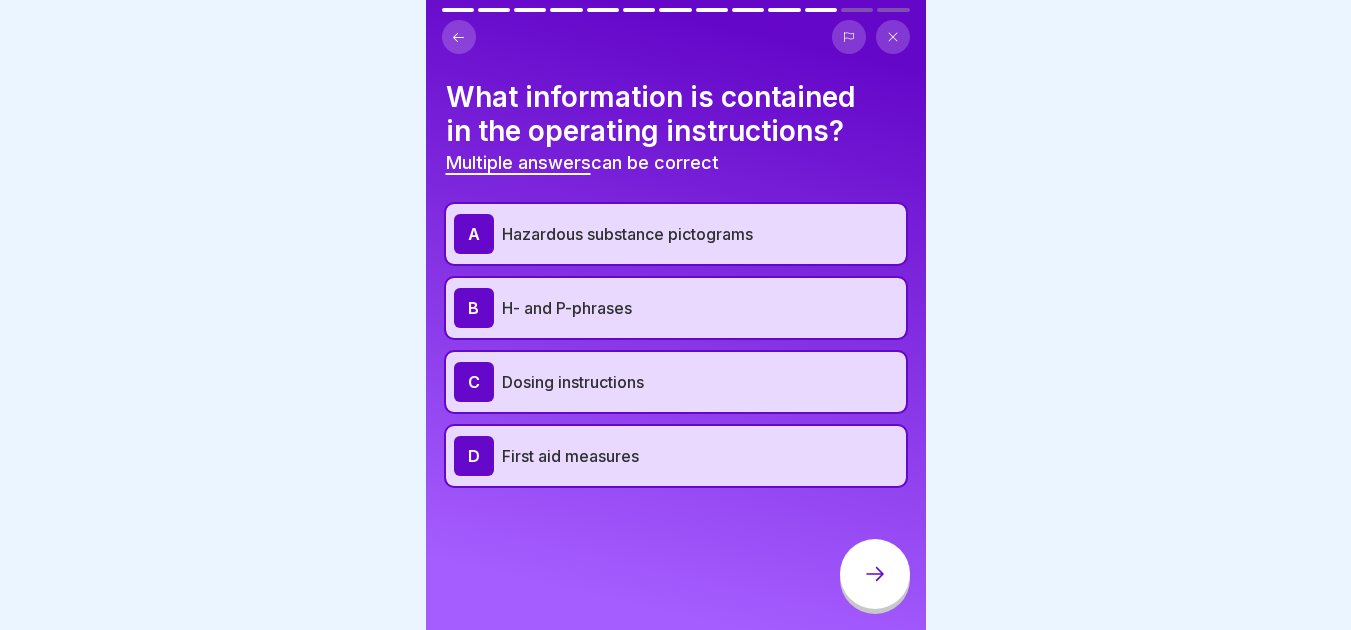 click 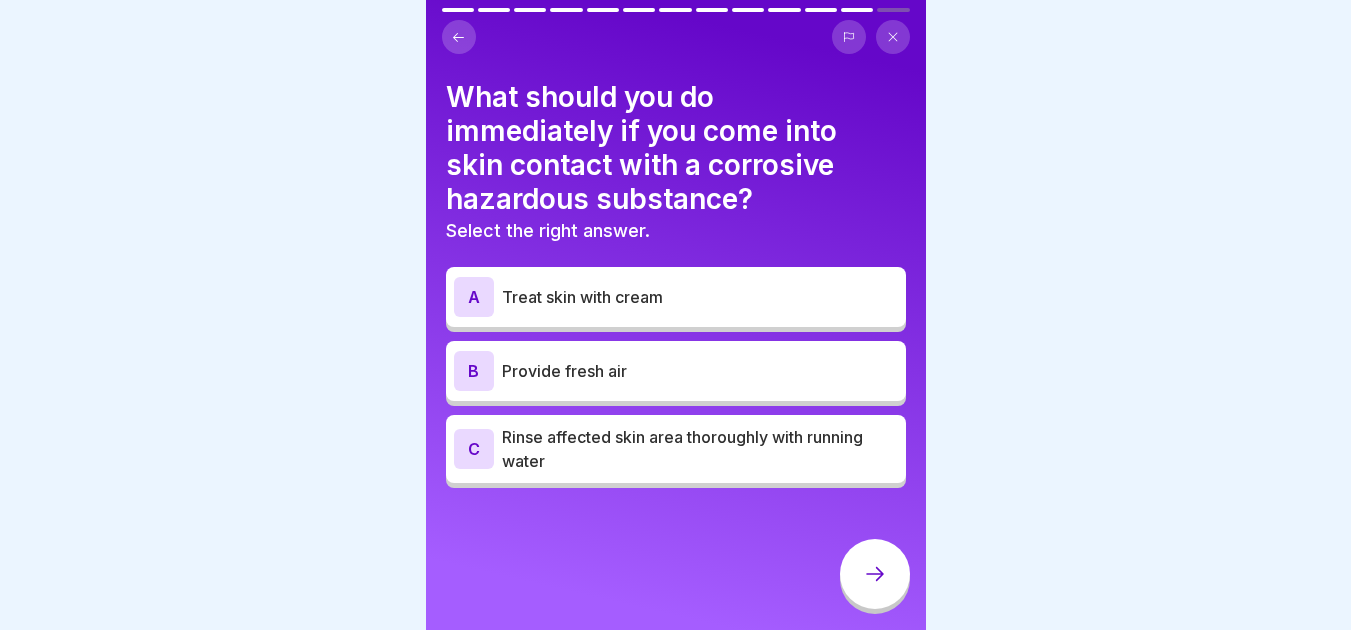 click on "Rinse affected skin area thoroughly with running water" at bounding box center (700, 449) 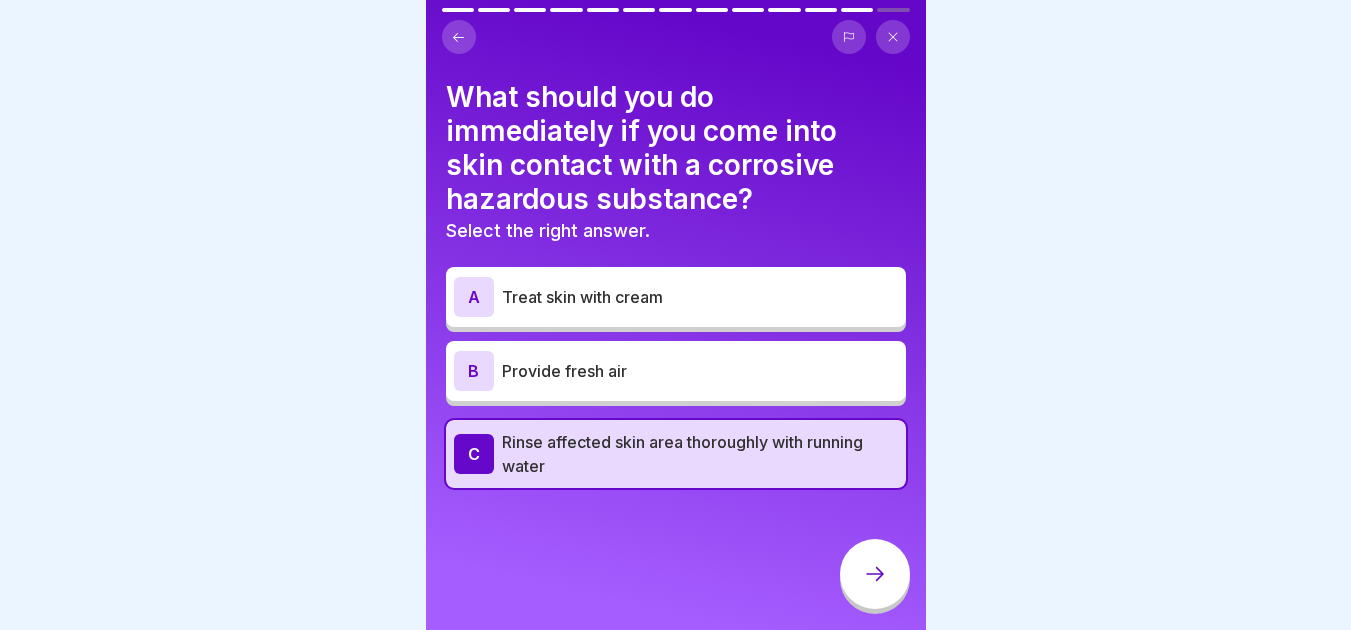 click 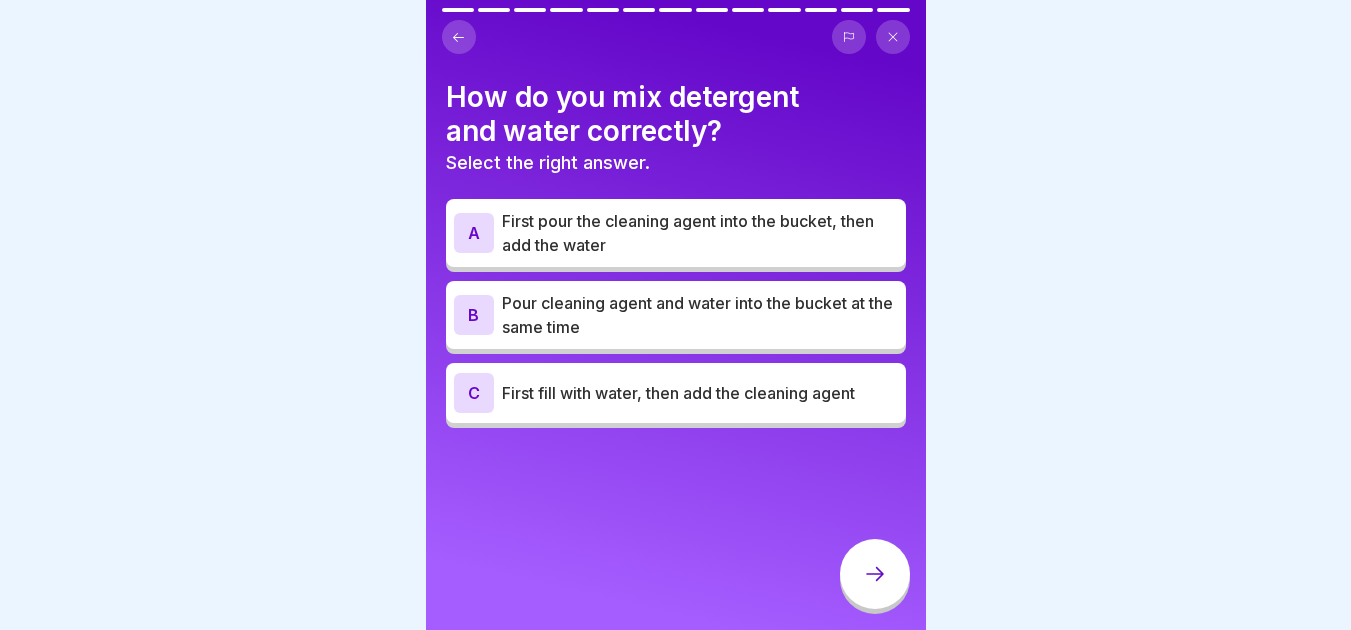 click on "First fill with water, then add the cleaning agent" at bounding box center [700, 393] 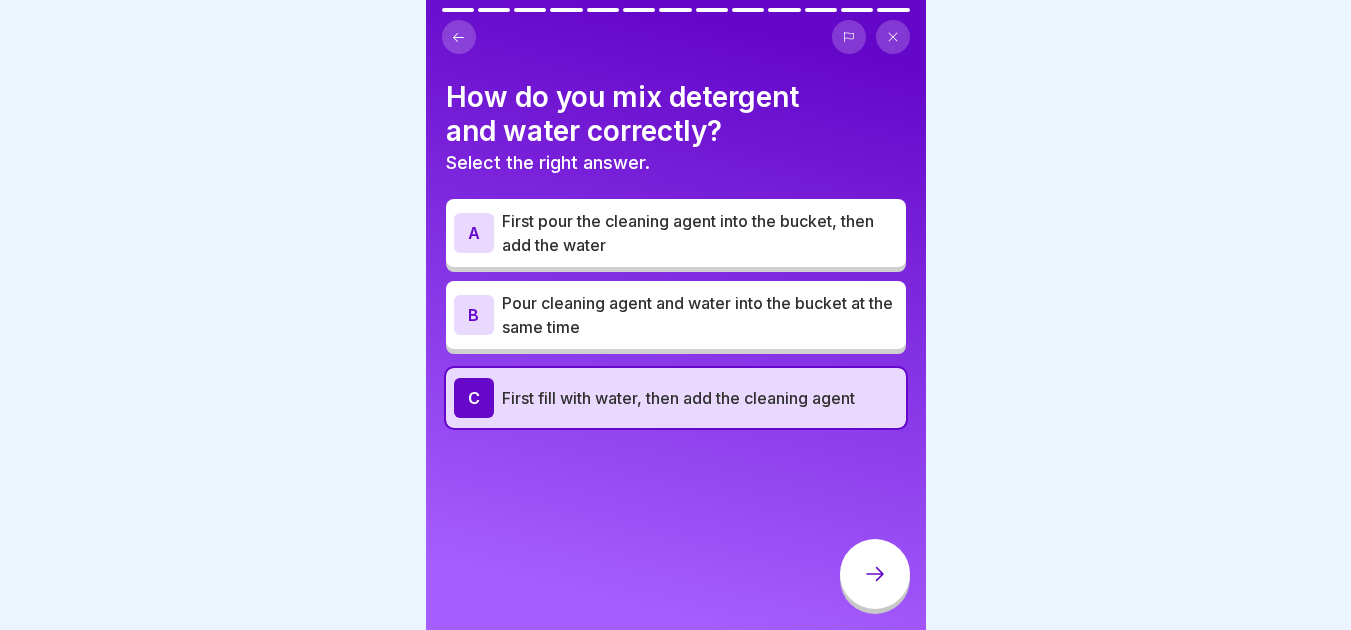 click at bounding box center (875, 574) 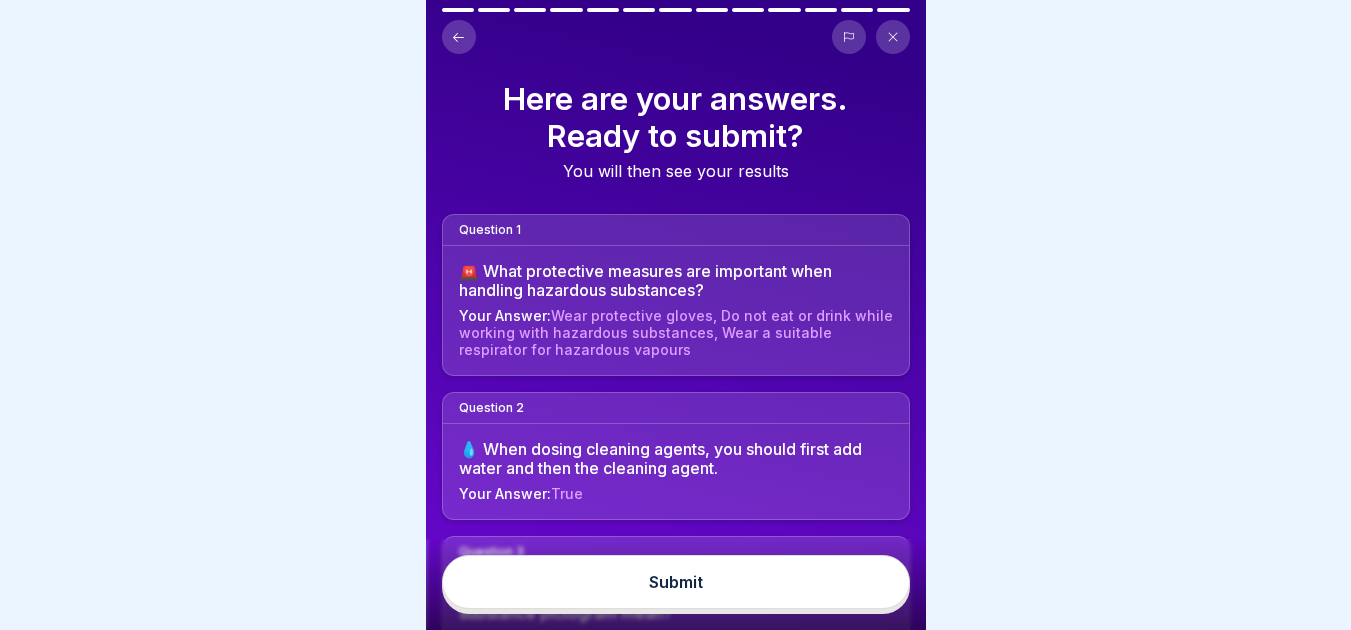 click on "Submit" at bounding box center [676, 582] 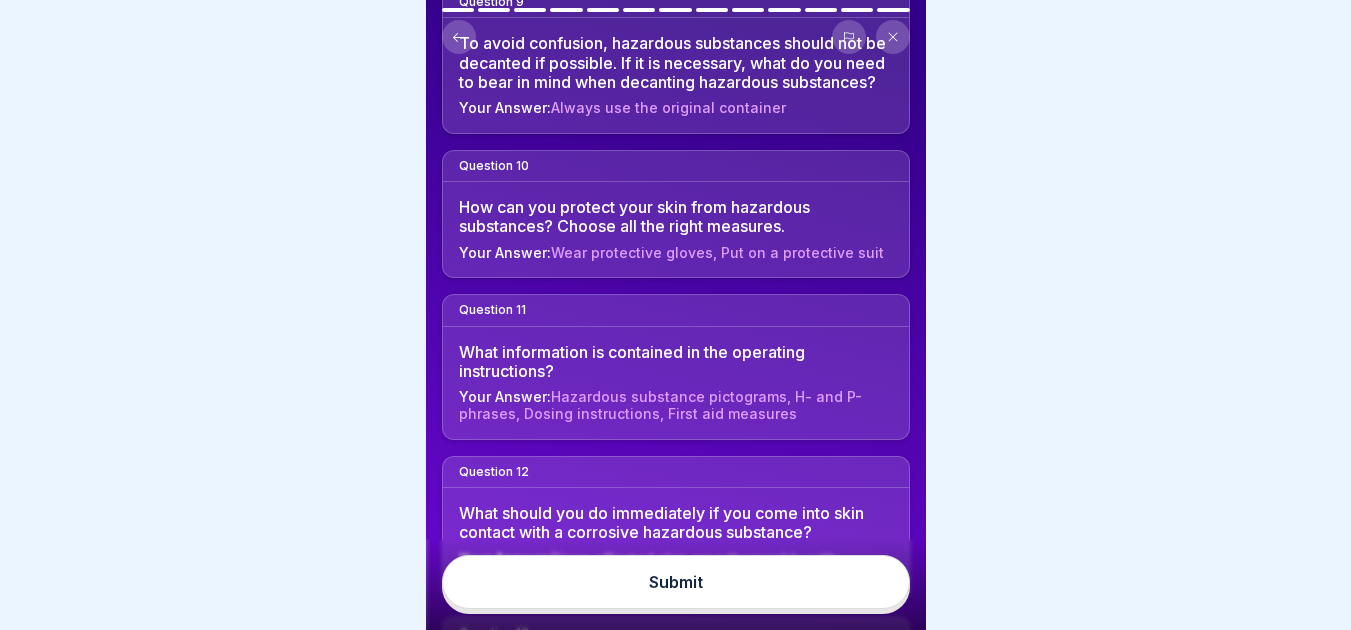 scroll, scrollTop: 1648, scrollLeft: 0, axis: vertical 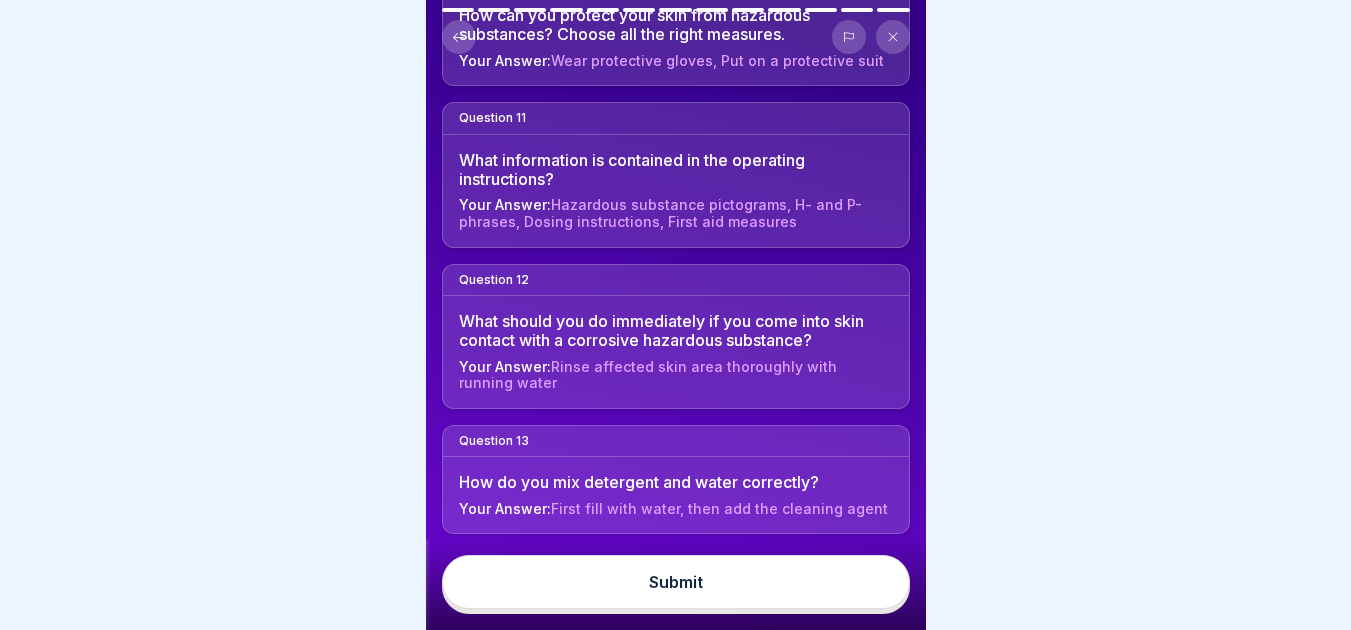 click on "Submit" at bounding box center [676, 582] 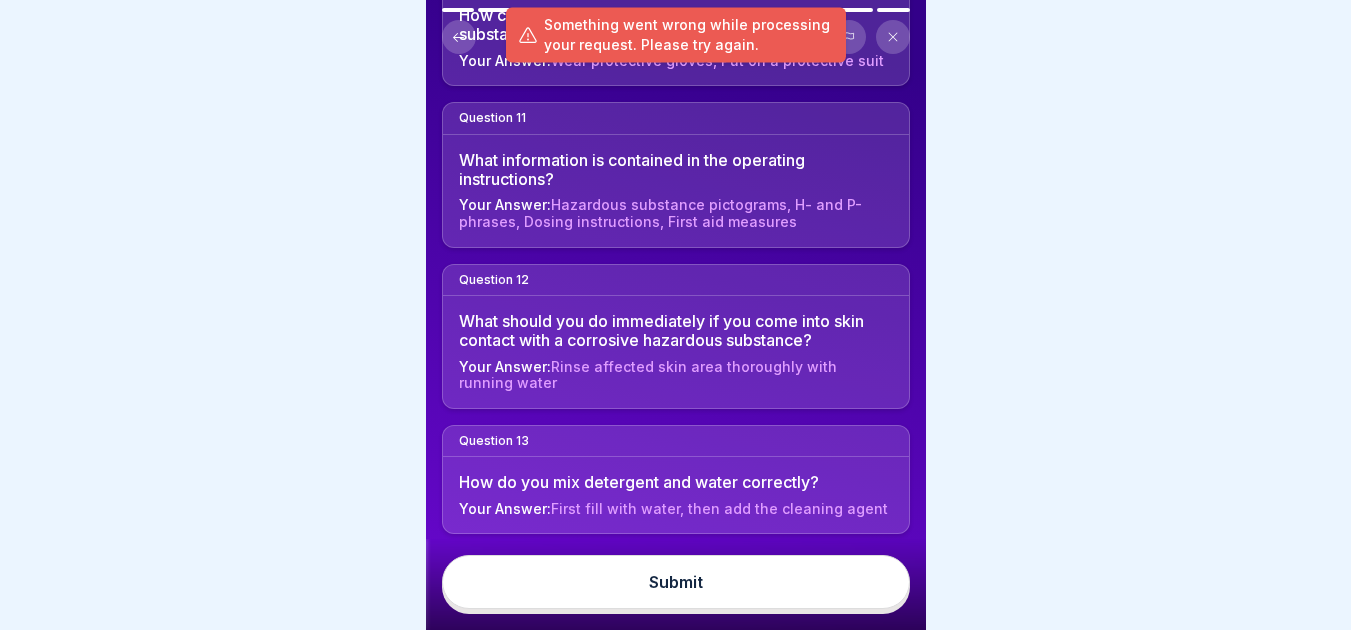 click on "Submit" at bounding box center [676, 582] 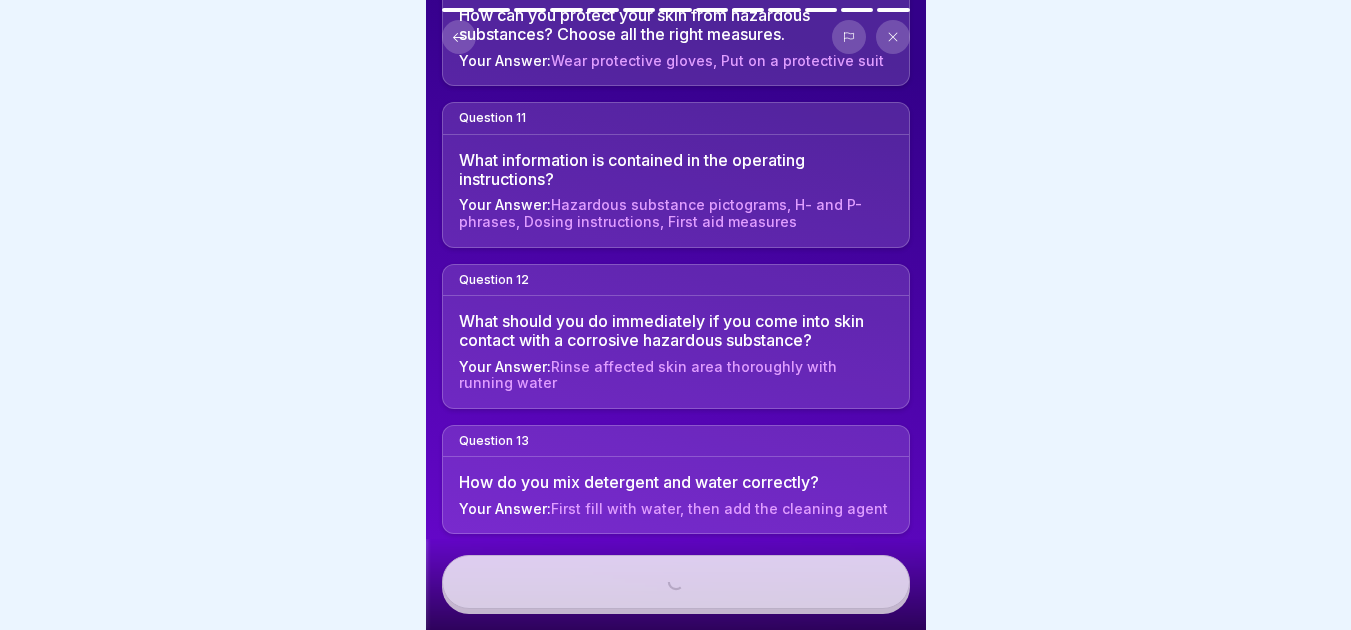 click on "Submit" at bounding box center (676, 582) 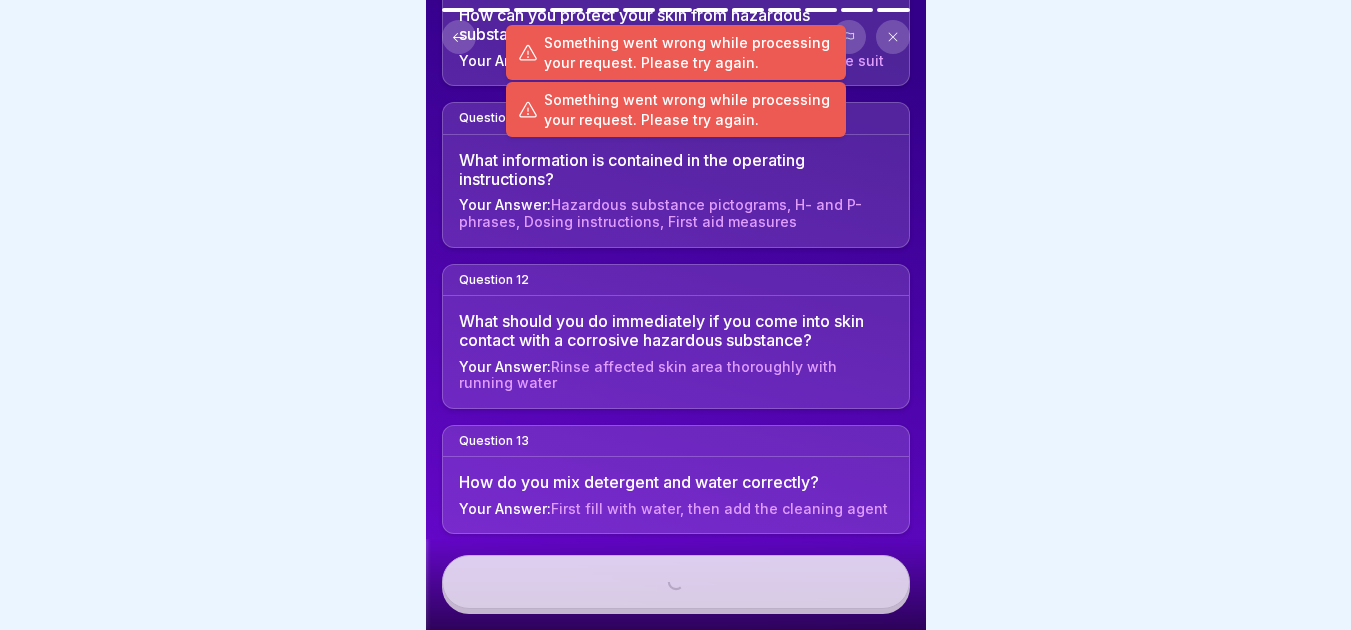 click on "Submit" at bounding box center [676, 584] 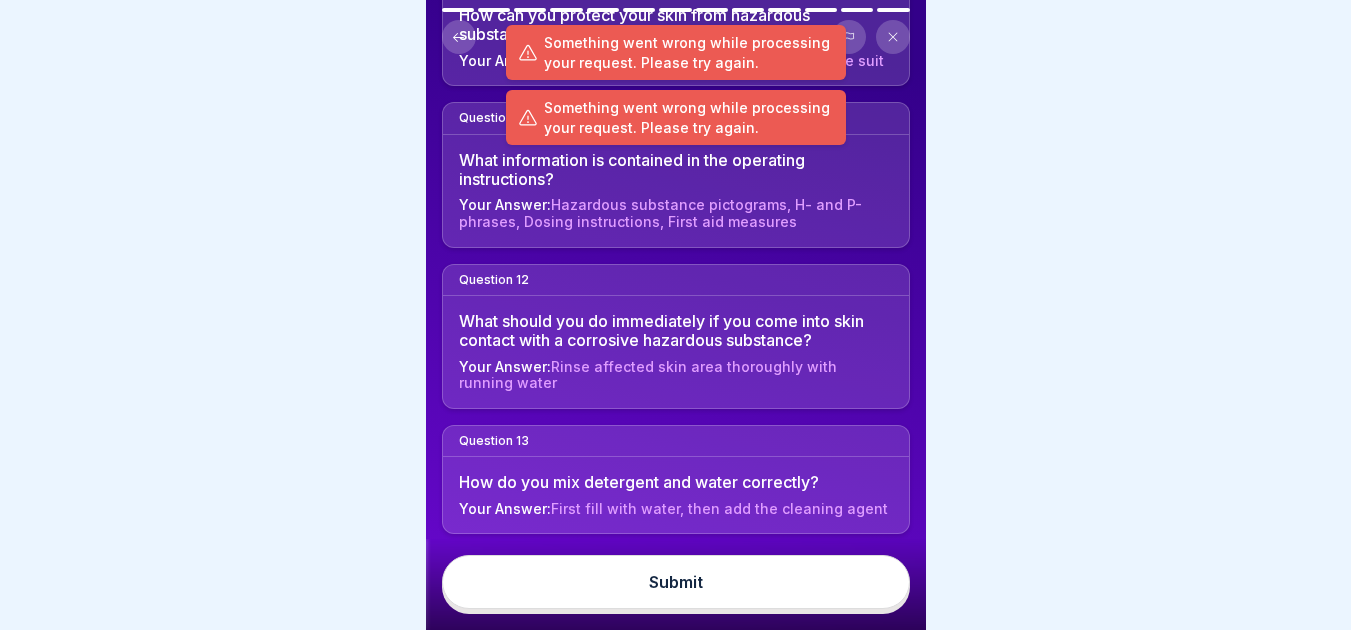 click on "Submit" at bounding box center [676, 582] 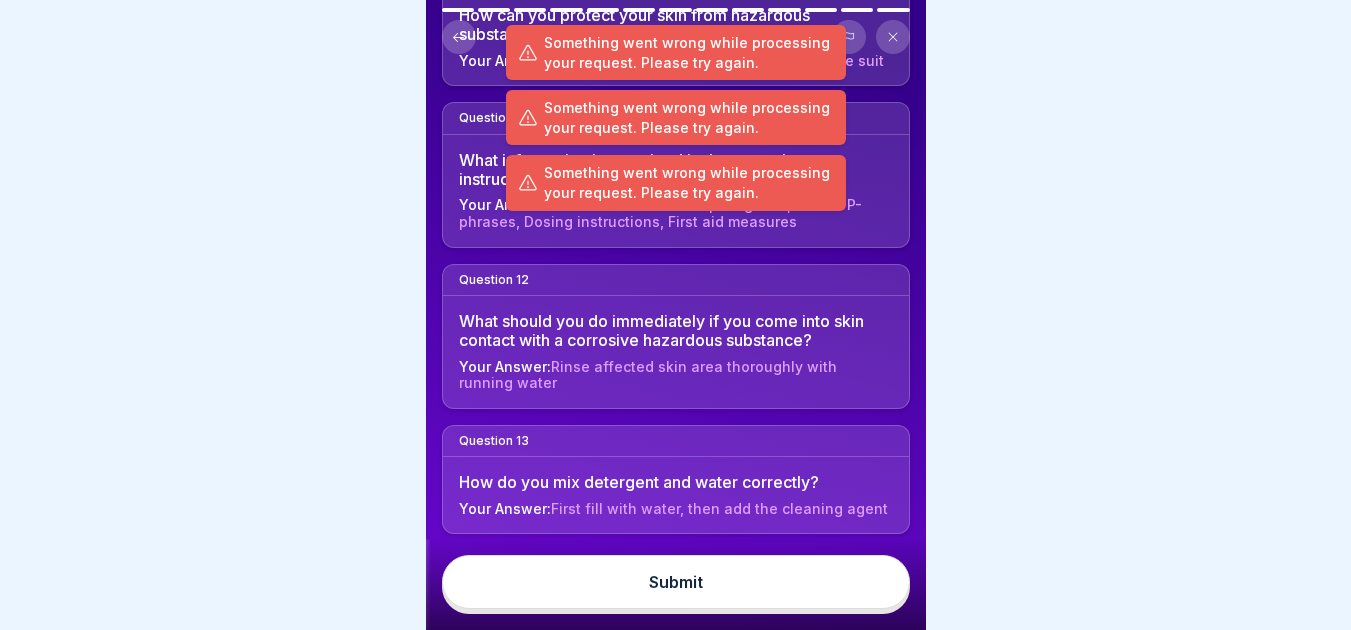 click on "Submit" at bounding box center [676, 582] 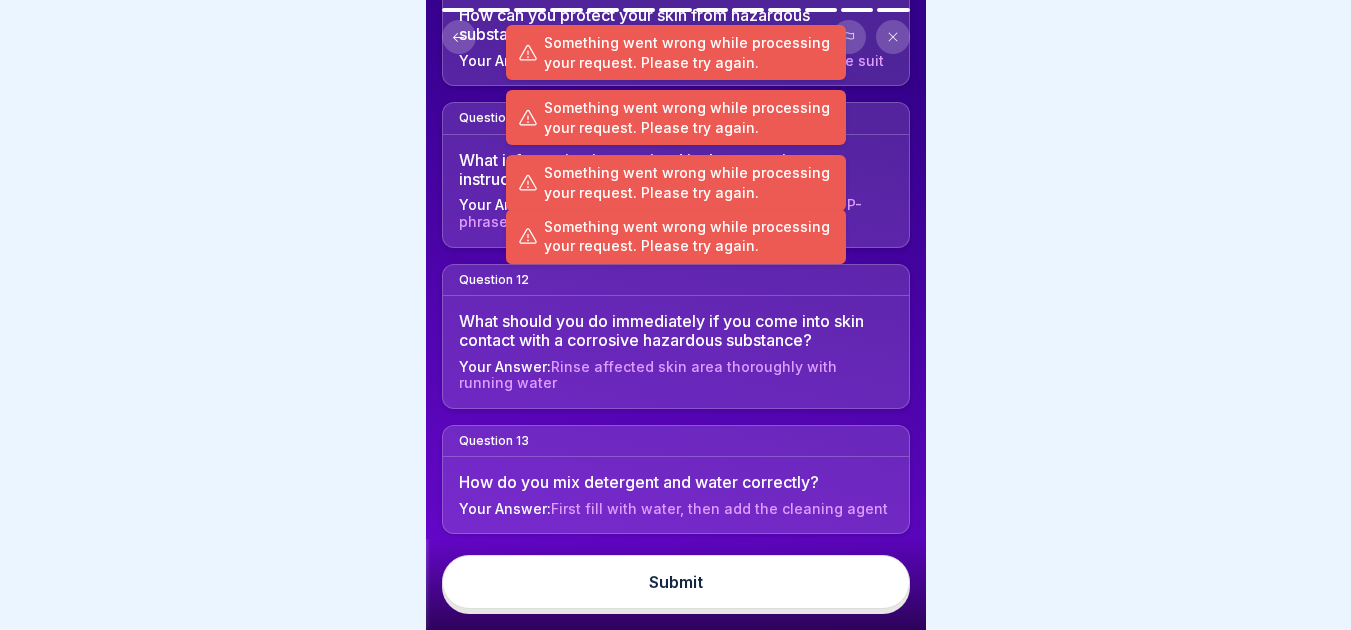 click on "Submit" at bounding box center (676, 584) 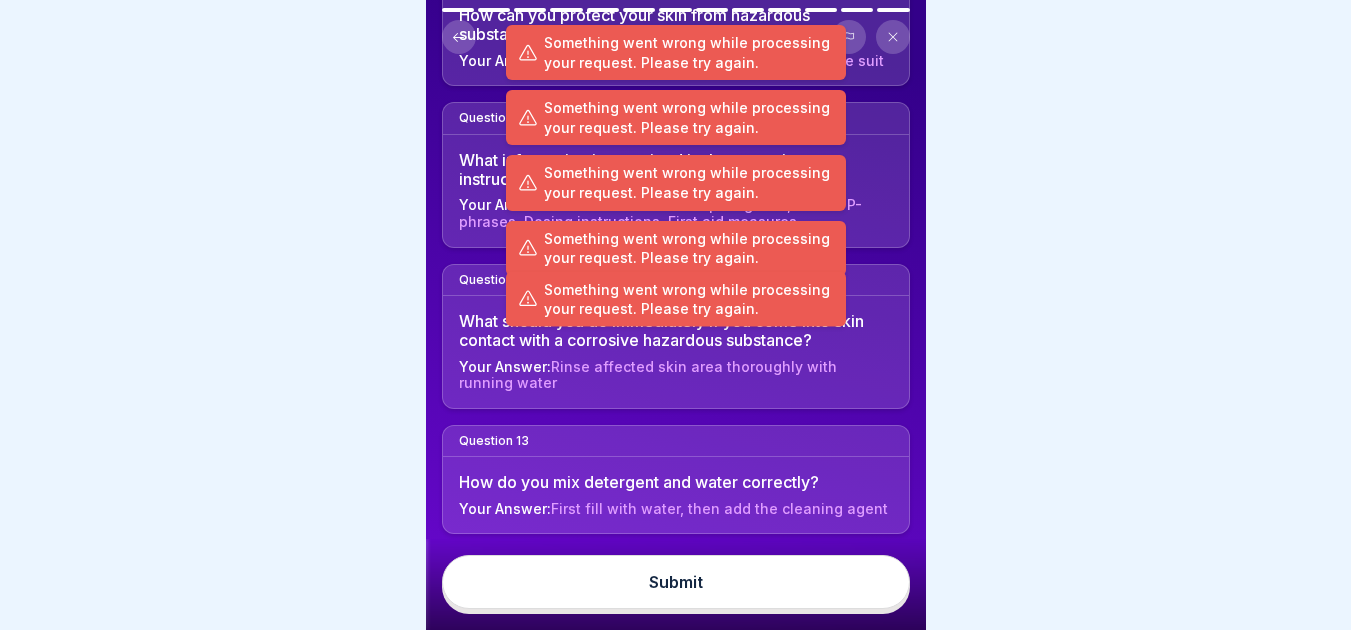 click on "Submit" at bounding box center (676, 582) 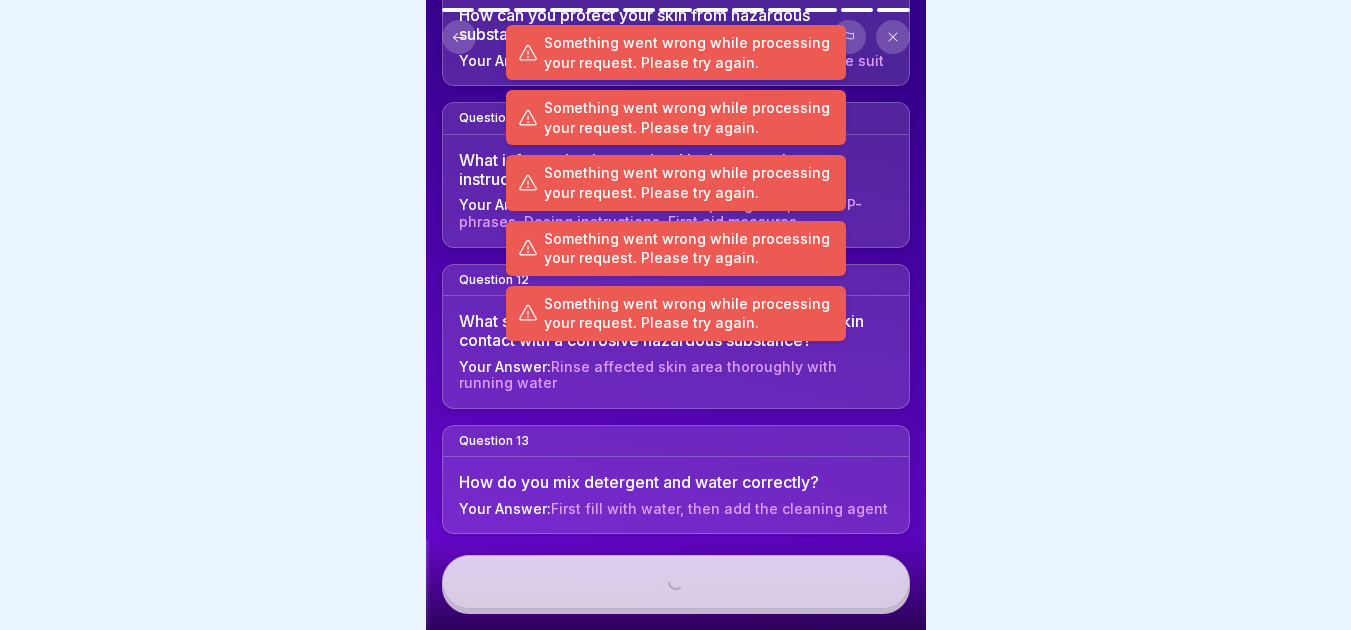 click on "Submit" at bounding box center (676, 582) 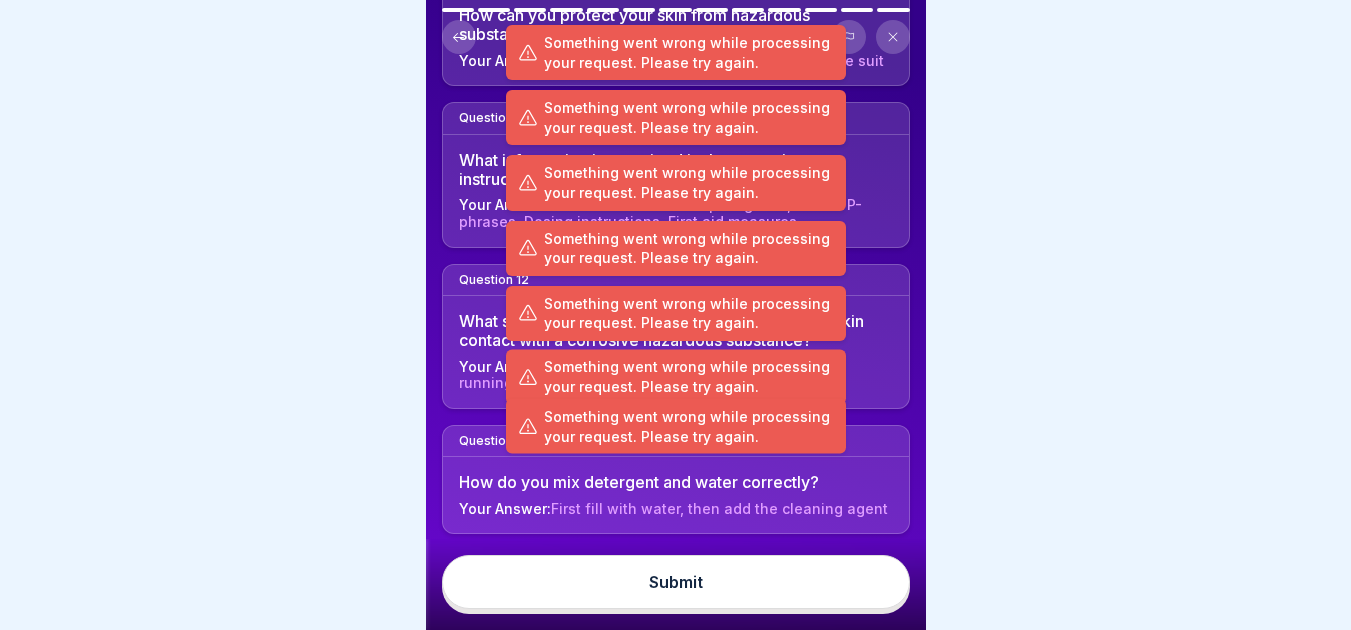 click on "Submit" at bounding box center (676, 584) 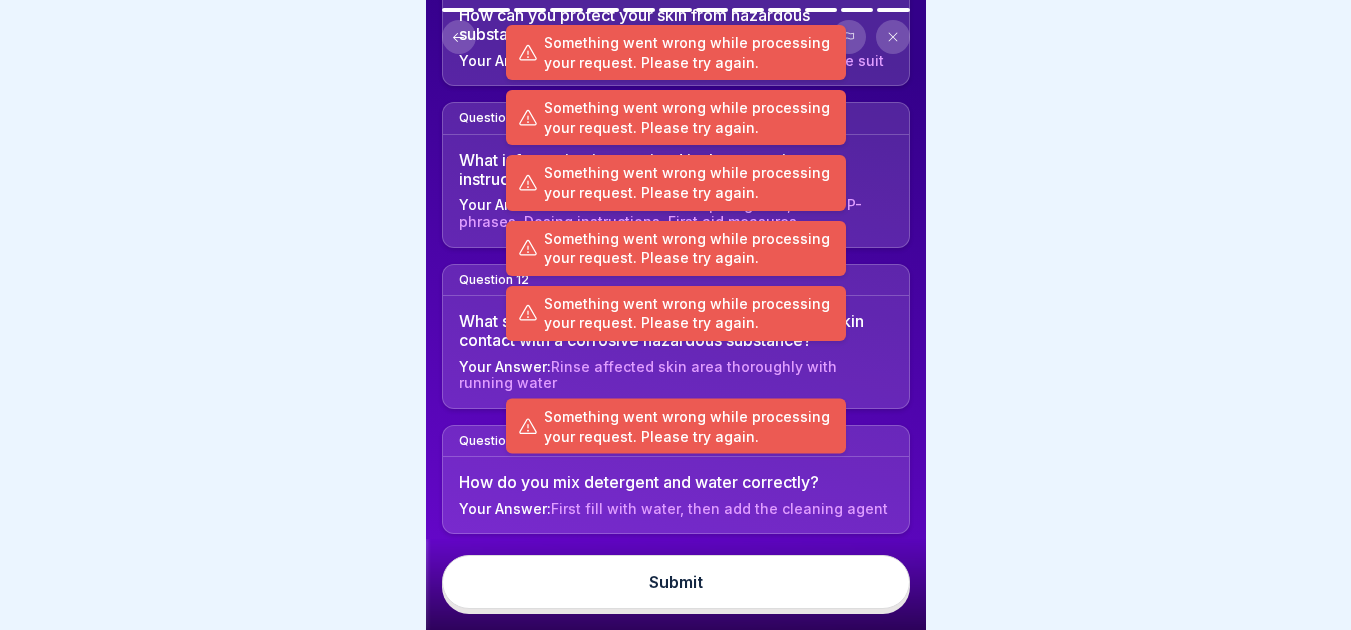 click on "Submit" at bounding box center (676, 582) 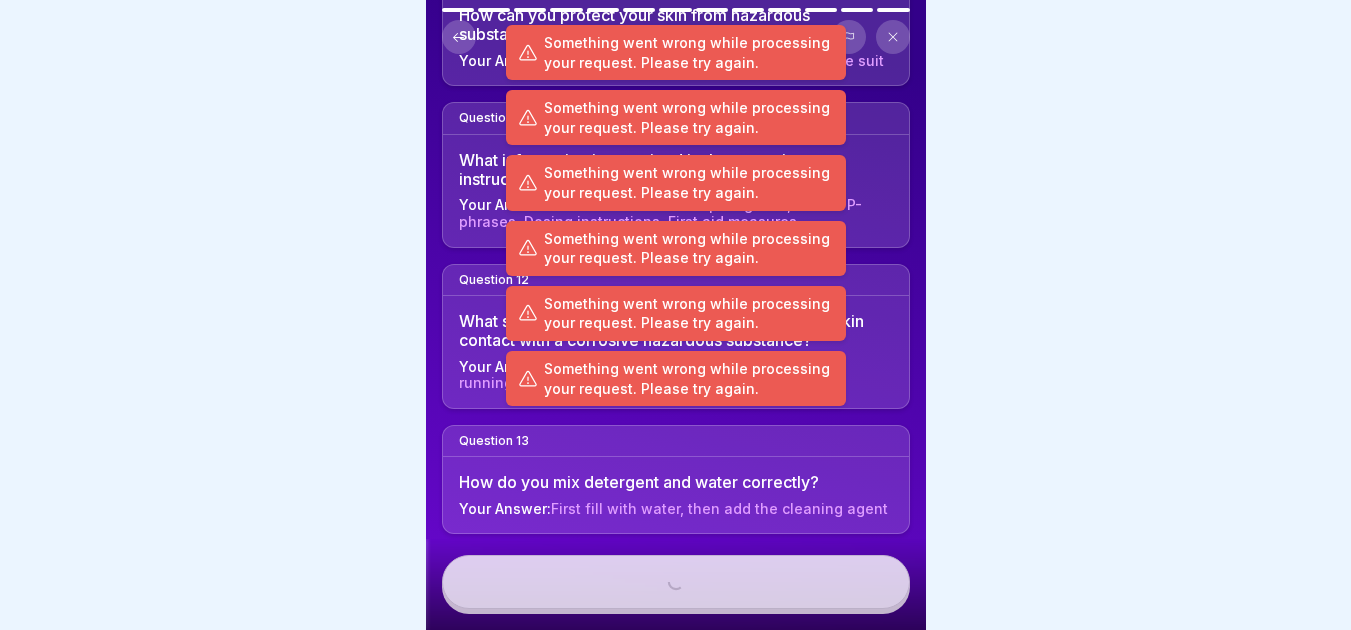 click on "Submit" at bounding box center (676, 582) 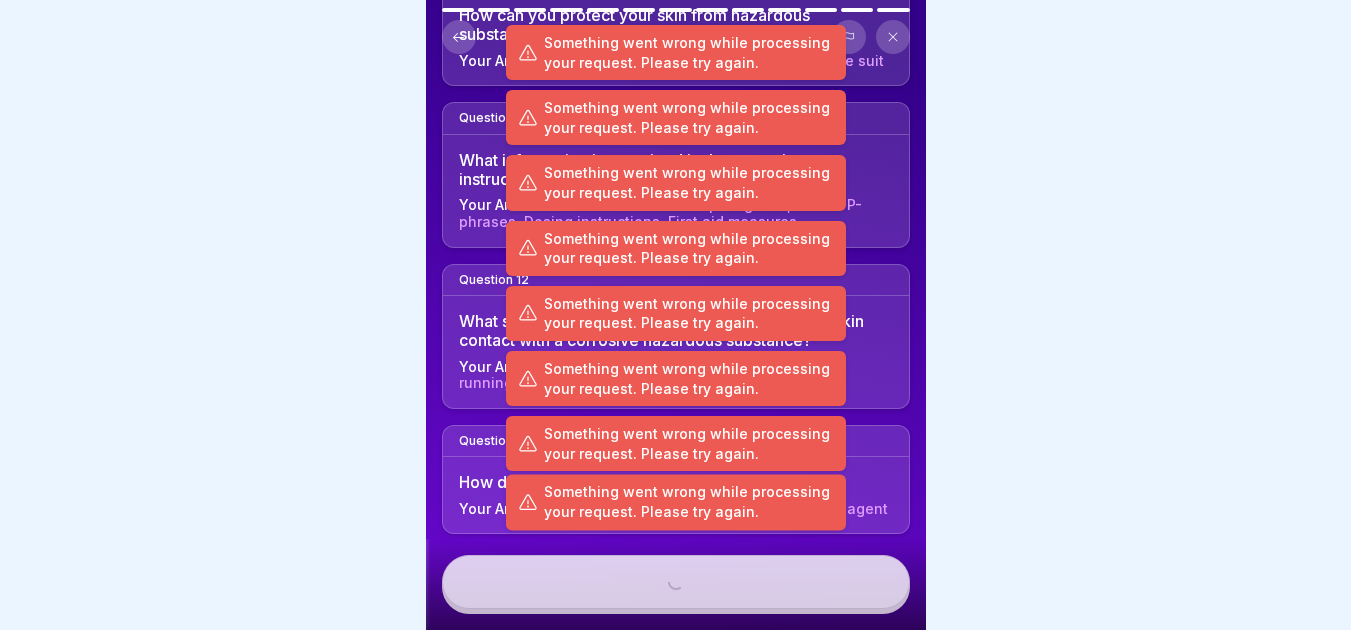 click on "Something went wrong while processing your request. Please try again. Something went wrong while processing your request. Please try again. Something went wrong while processing your request. Please try again. Something went wrong while processing your request. Please try again. Something went wrong while processing your request. Please try again. Something went wrong while processing your request. Please try again. Something went wrong while processing your request. Please try again. Something went wrong while processing your request. Please try again." at bounding box center (676, 281) 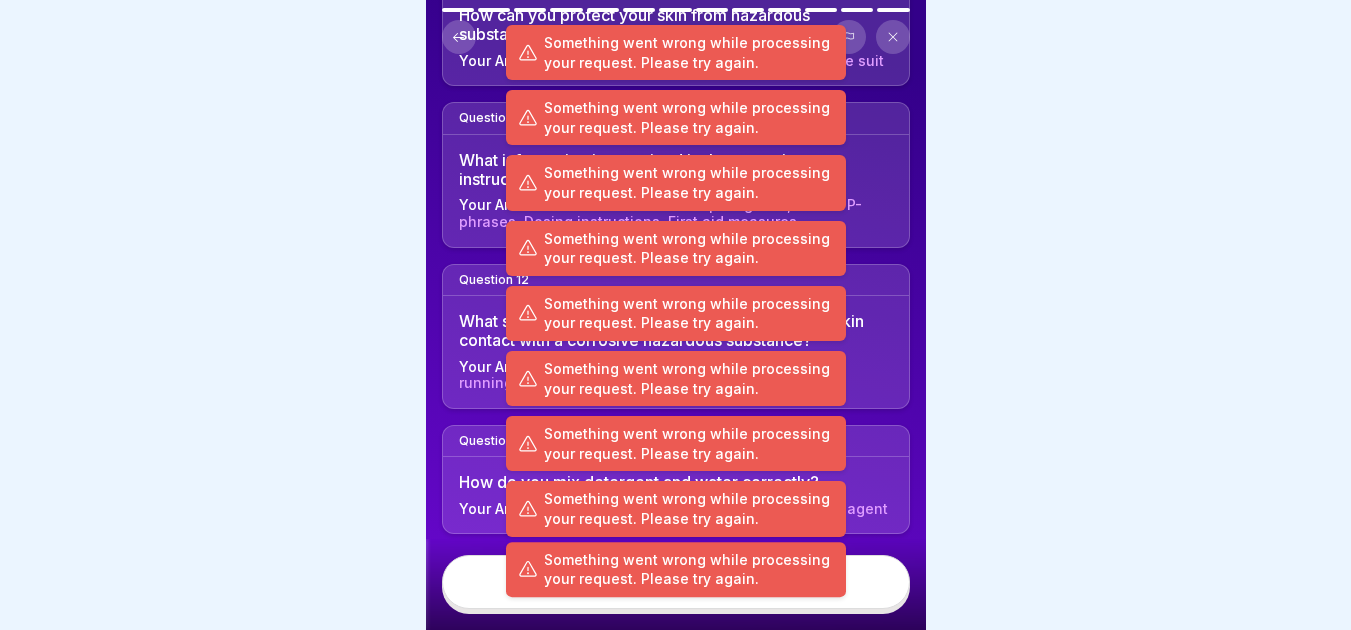 click on "Something went wrong while processing your request. Please try again." at bounding box center [676, 569] 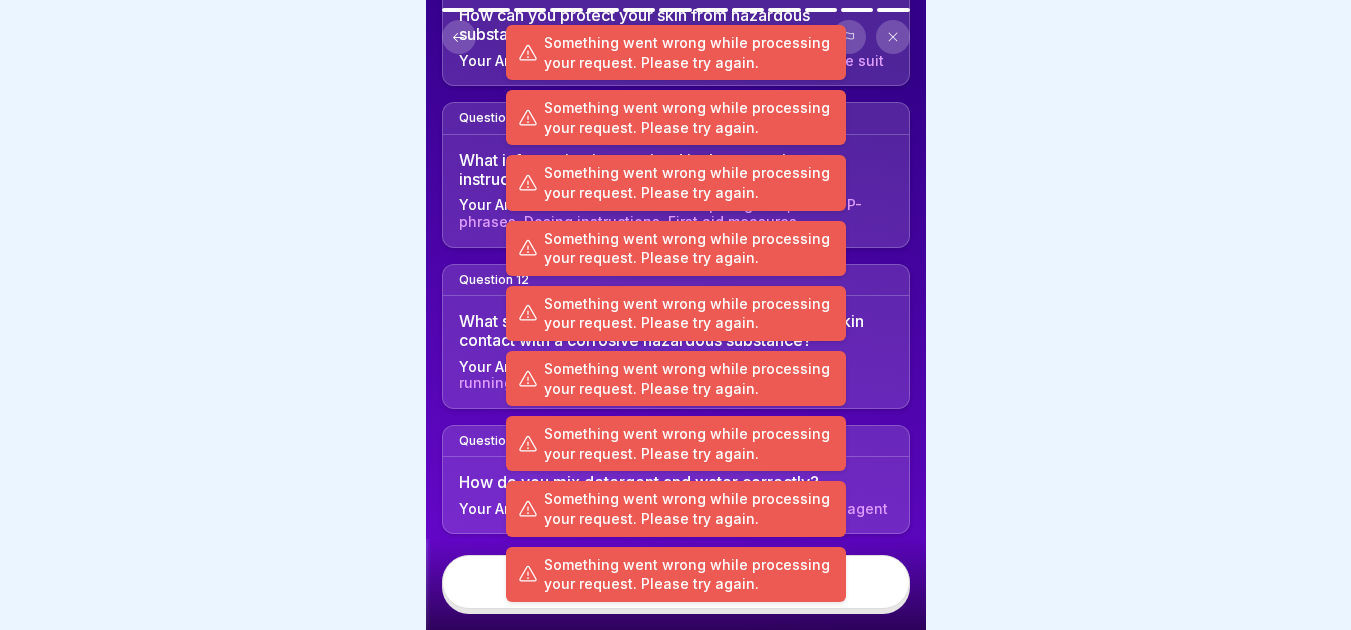 click on "Something went wrong while processing your request. Please try again." at bounding box center [689, 574] 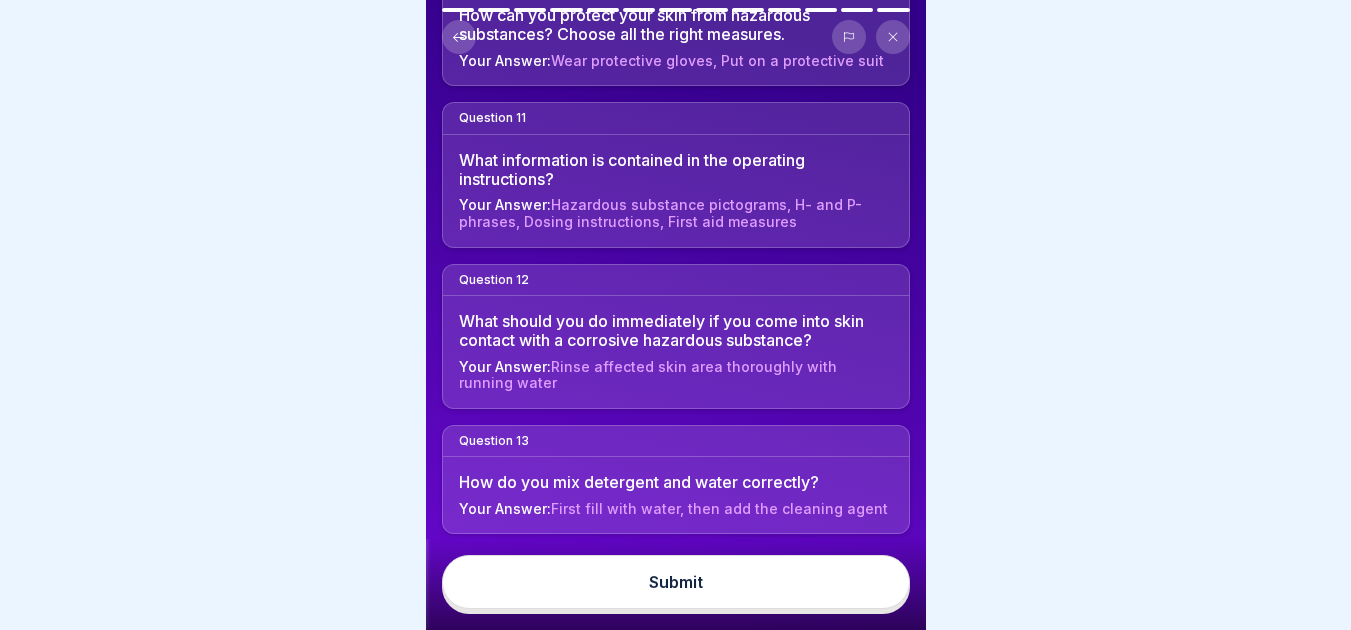 click on "Submit" at bounding box center (676, 582) 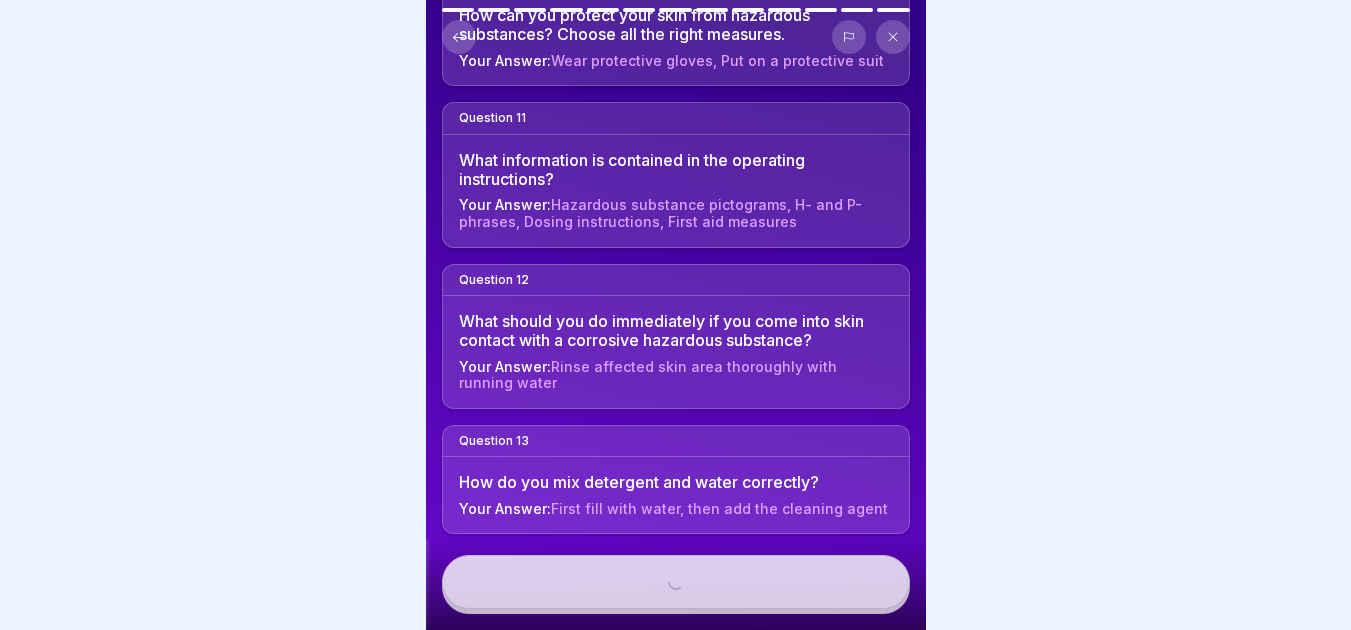 click on "Submit" at bounding box center [676, 582] 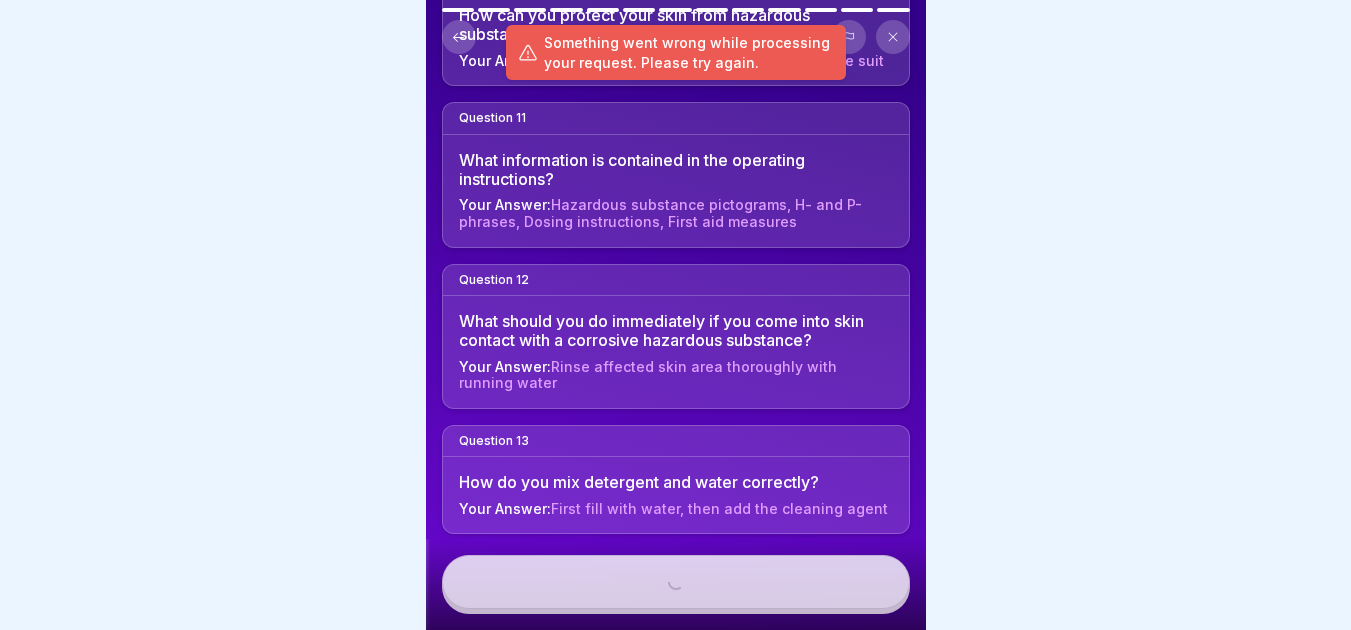click on "Submit" at bounding box center [676, 584] 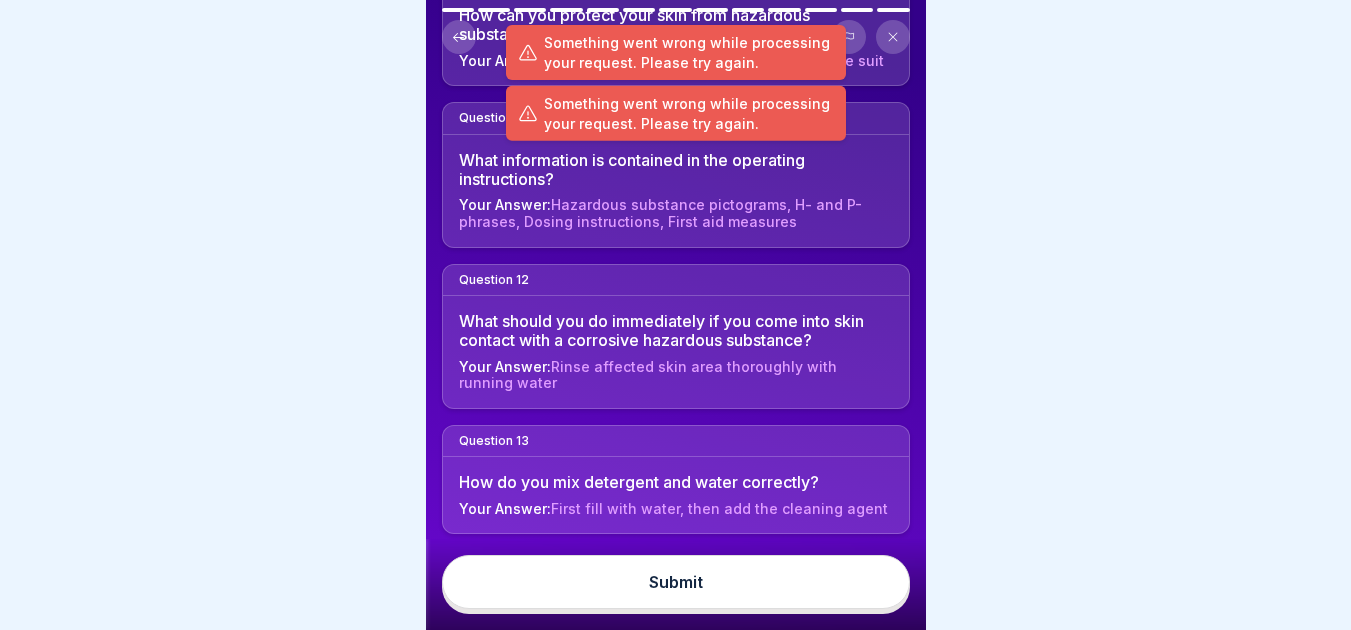 click on "Submit" at bounding box center [676, 582] 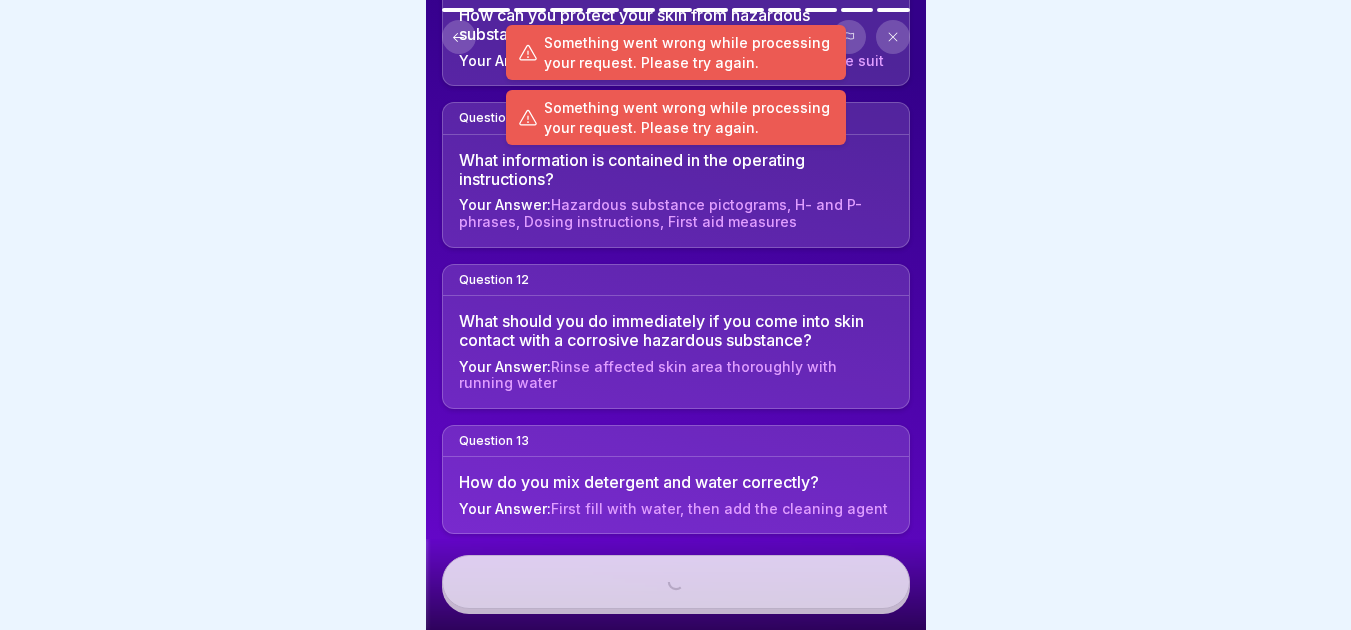 click on "Submit" at bounding box center [676, 584] 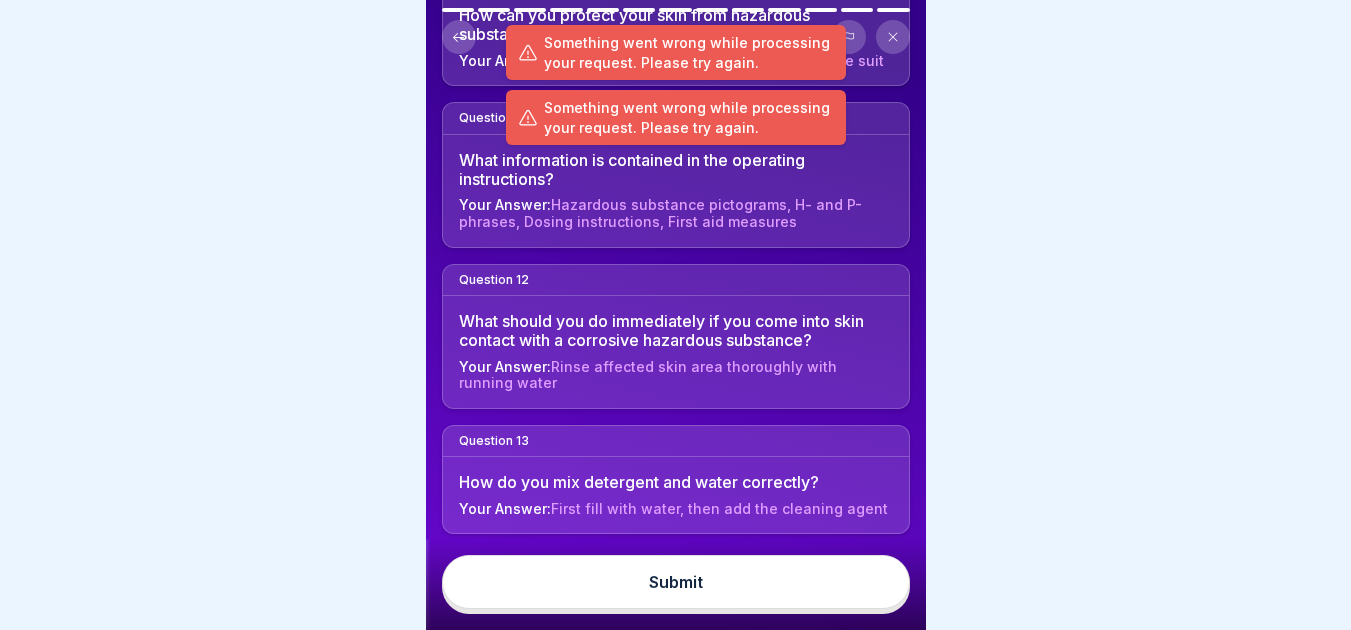 click on "Submit" at bounding box center [676, 582] 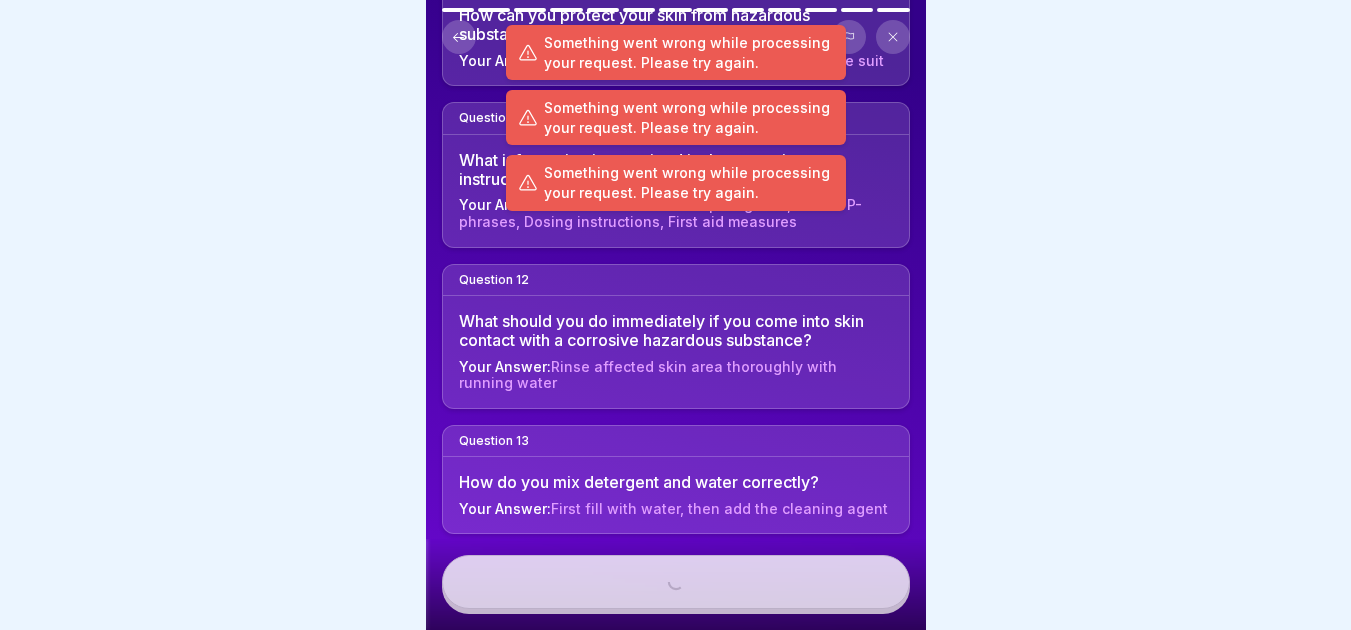 click on "Submit" at bounding box center (676, 584) 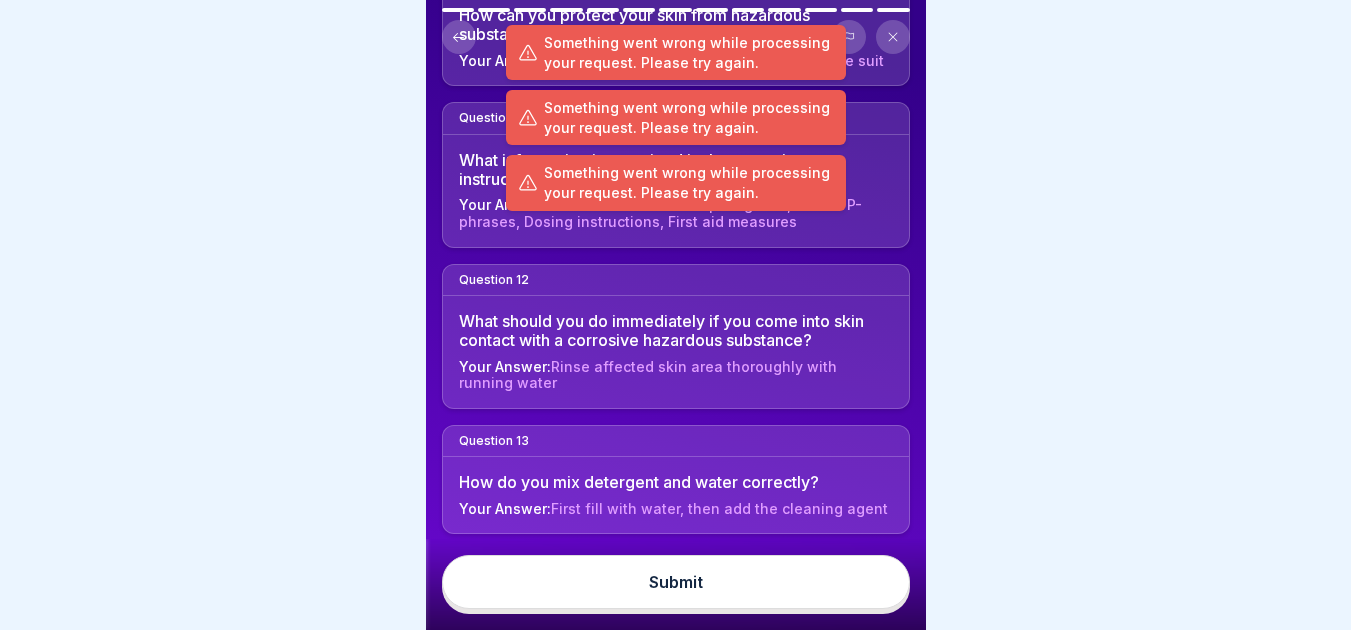 click on "Submit" at bounding box center (676, 582) 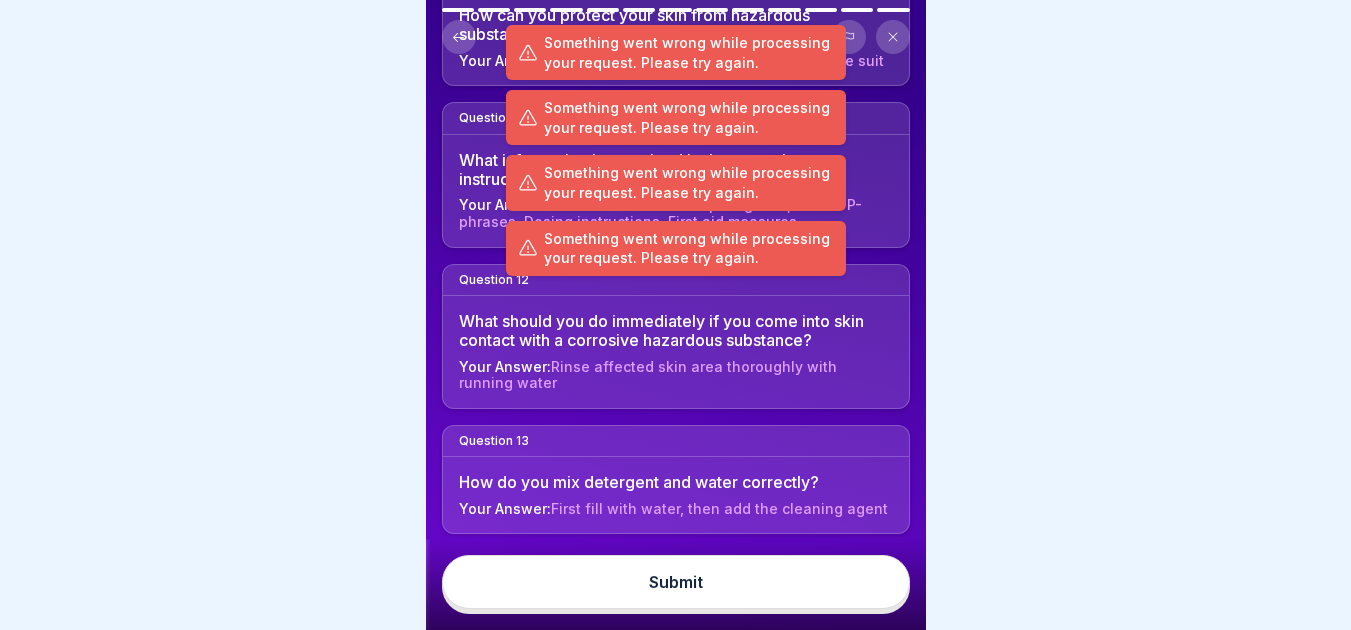click on "Submit" at bounding box center (676, 582) 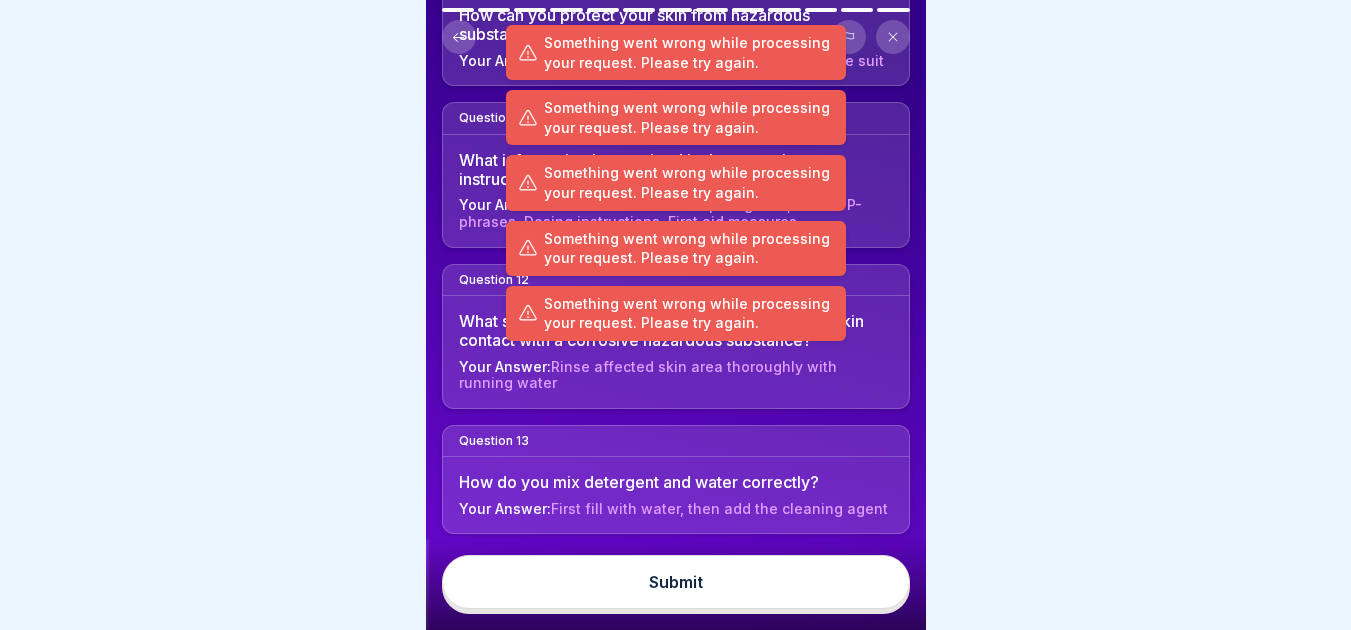 click on "Submit" at bounding box center [676, 582] 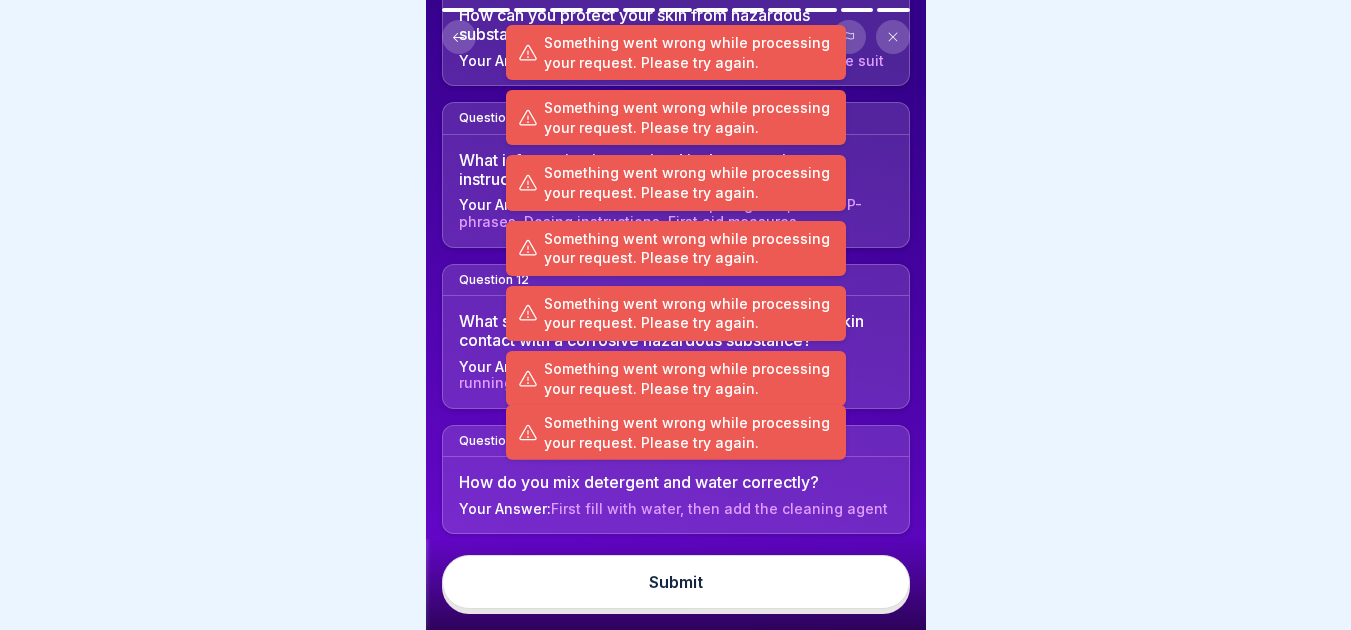 click on "Submit" at bounding box center [676, 582] 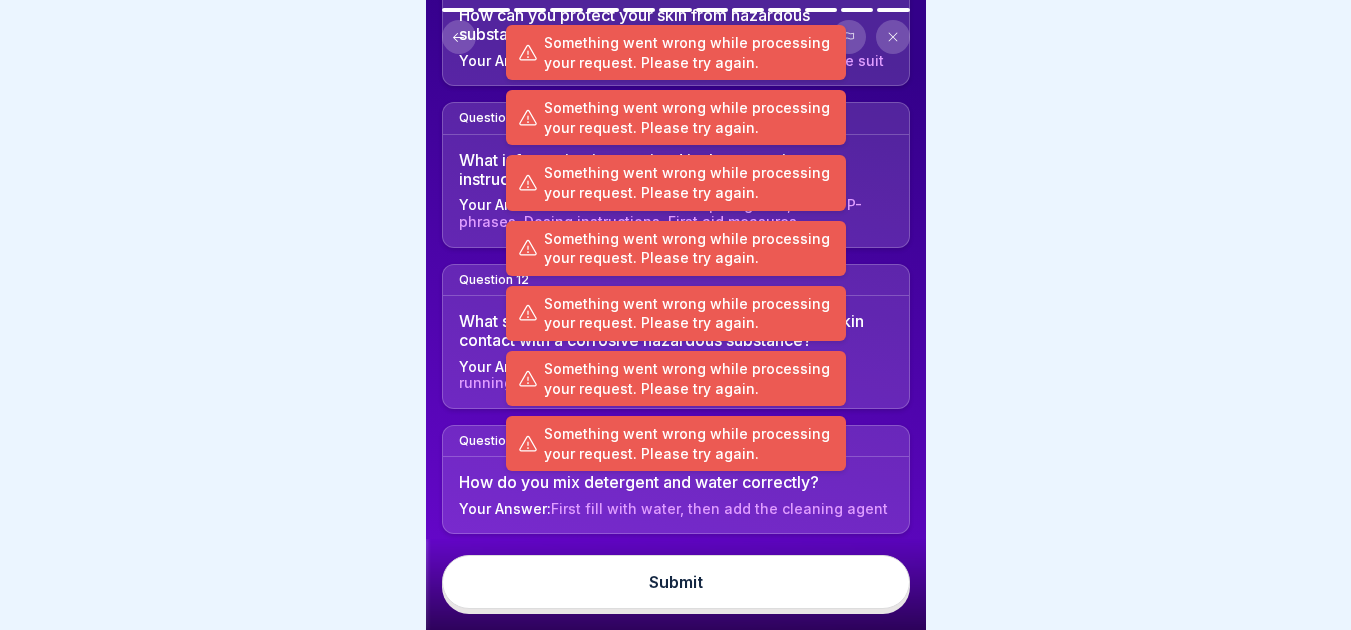 click on "Submit" at bounding box center (676, 582) 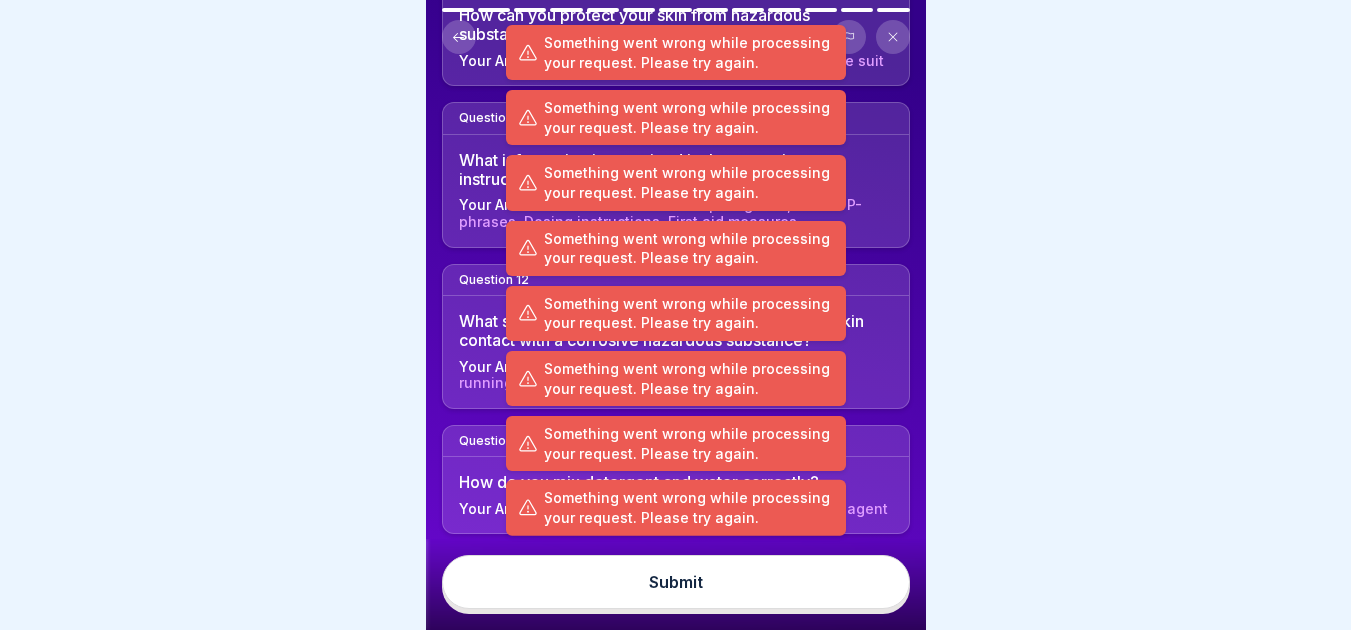 click on "Something went wrong while processing your request. Please try again. Something went wrong while processing your request. Please try again. Something went wrong while processing your request. Please try again. Something went wrong while processing your request. Please try again. Something went wrong while processing your request. Please try again. Something went wrong while processing your request. Please try again. Something went wrong while processing your request. Please try again. Something went wrong while processing your request. Please try again. Something went wrong while processing your request. Please try again." at bounding box center (676, 313) 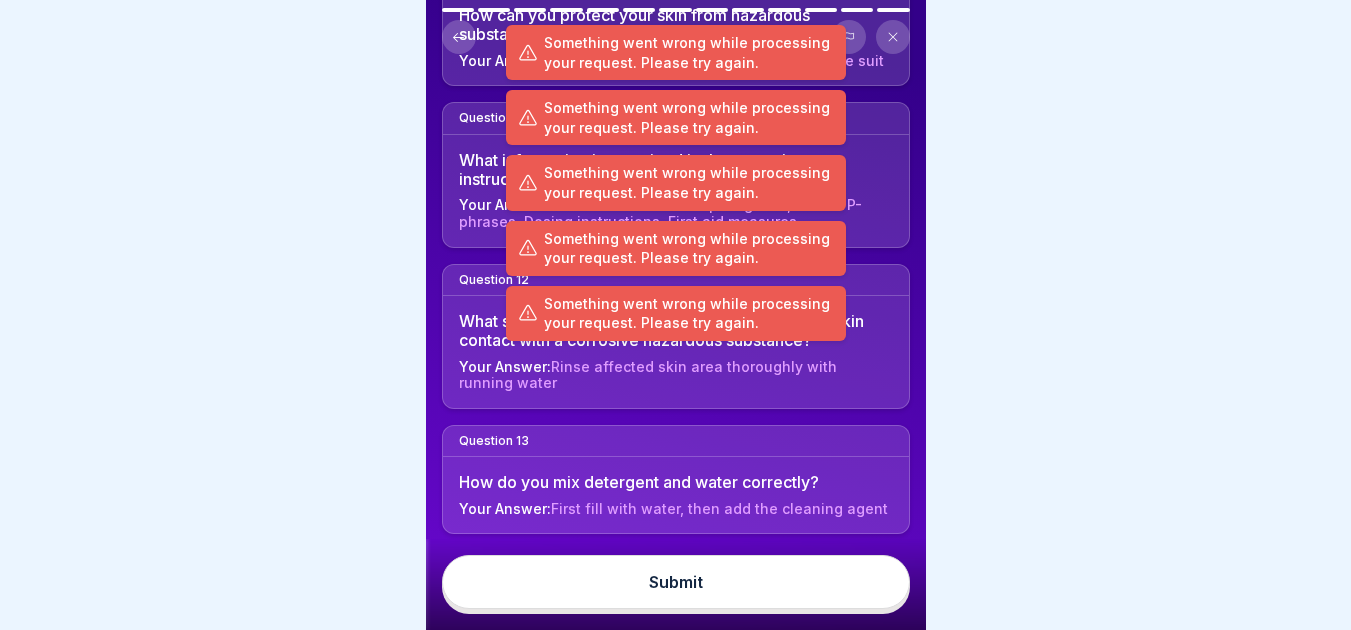 click 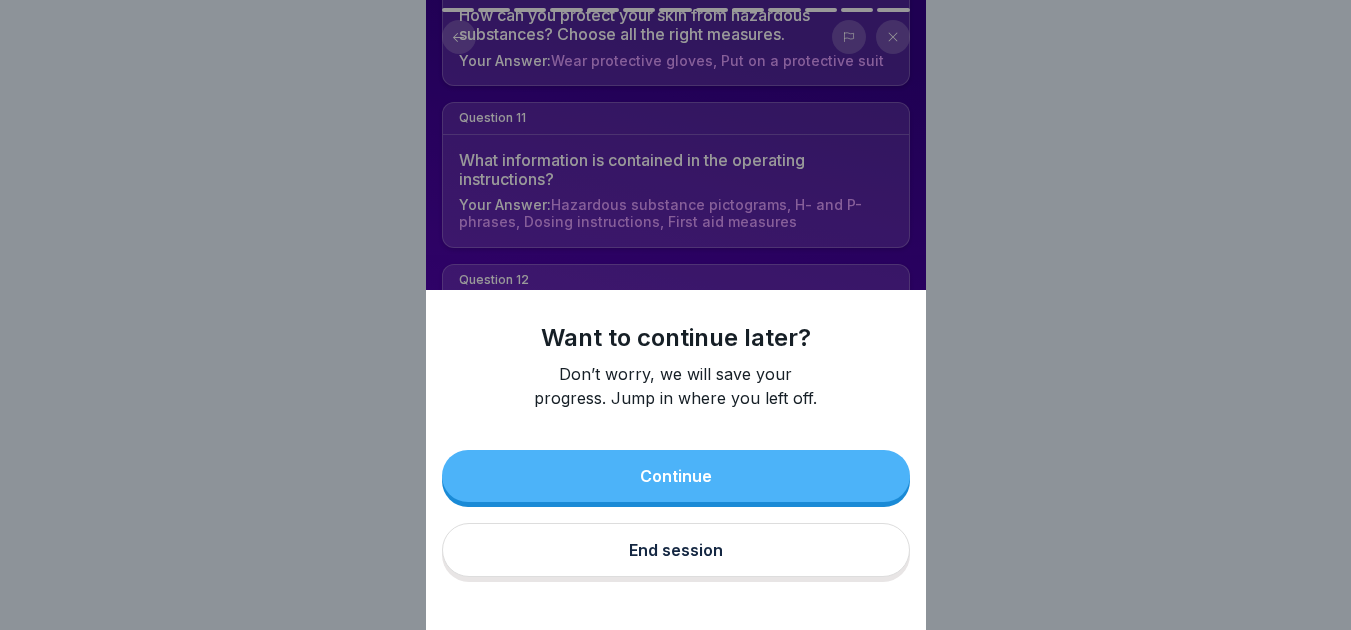 click on "Continue" at bounding box center (676, 476) 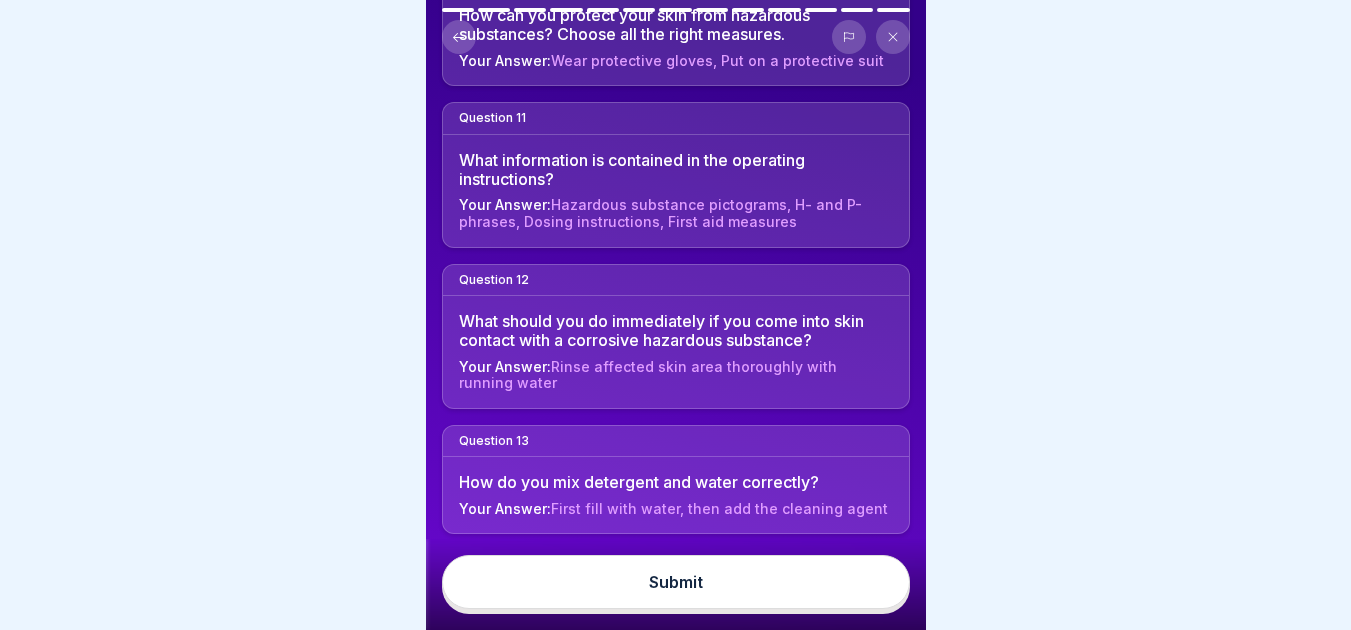 click on "Submit" at bounding box center [676, 582] 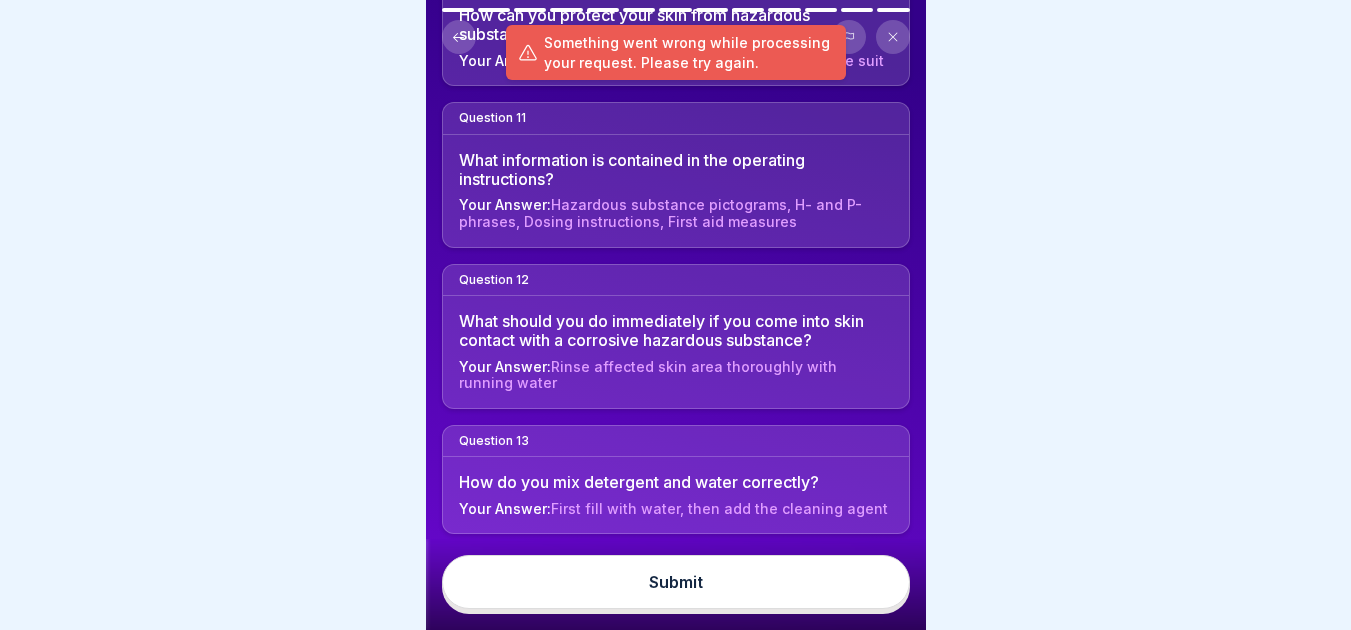 click on "Submit" at bounding box center [676, 582] 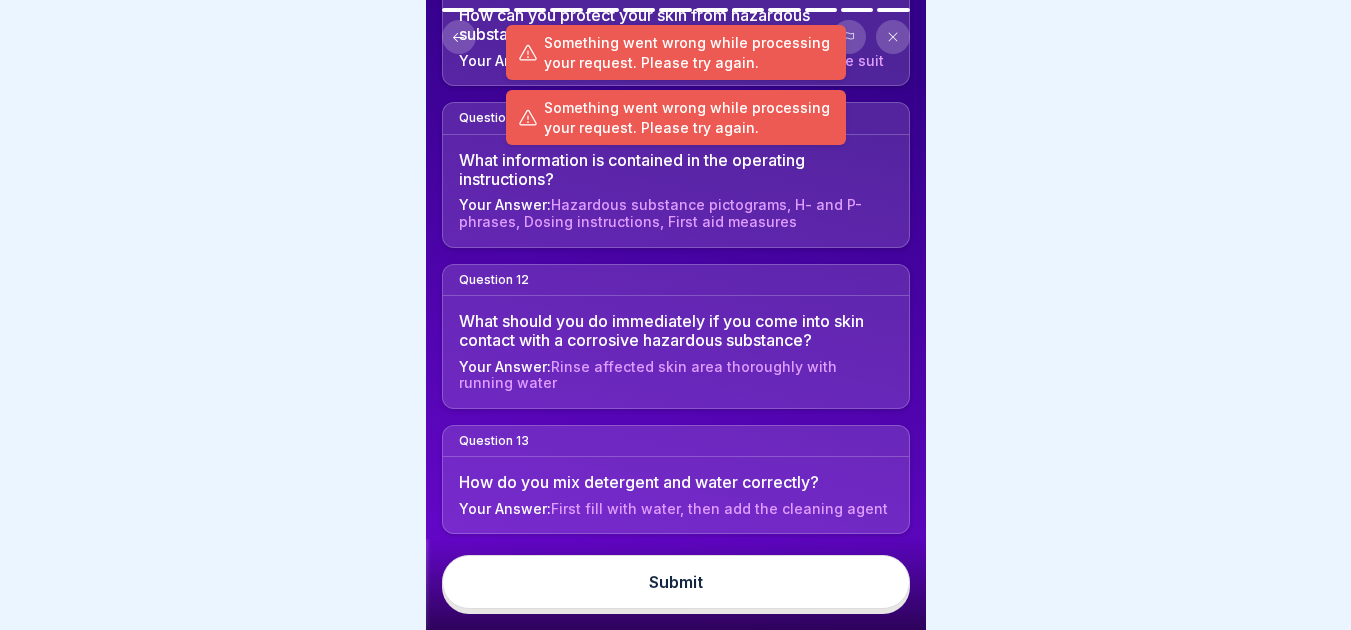click on "Submit" at bounding box center [676, 582] 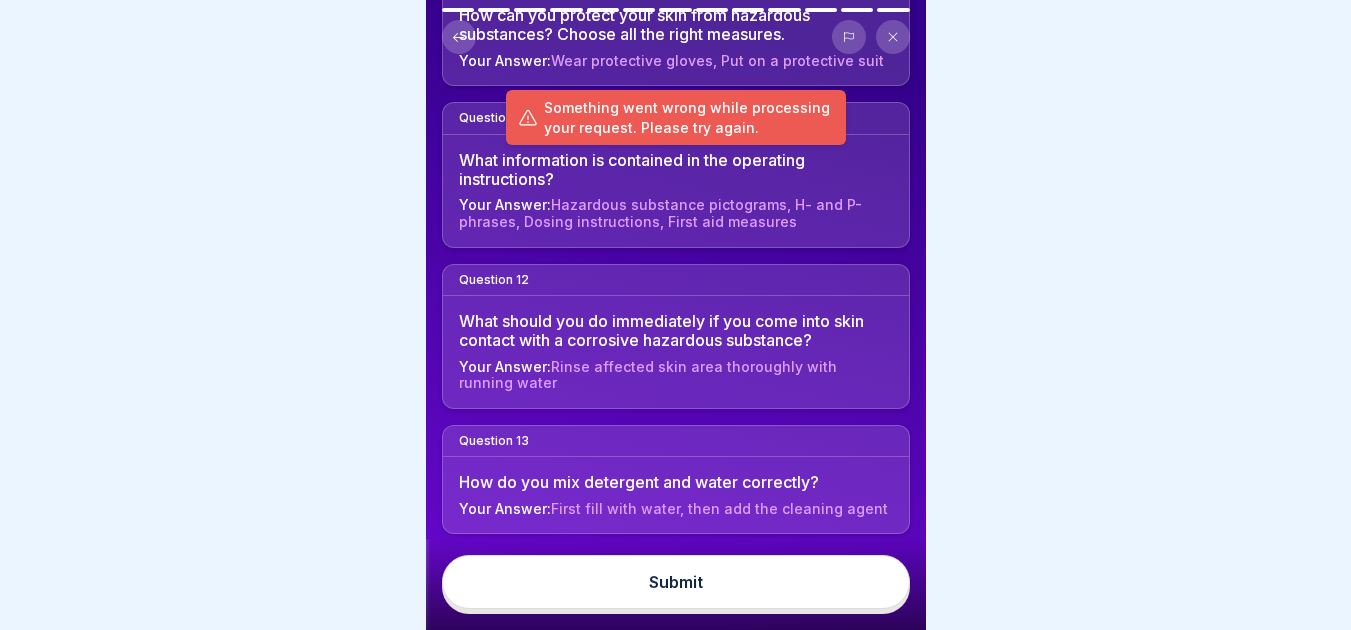 click at bounding box center (893, 37) 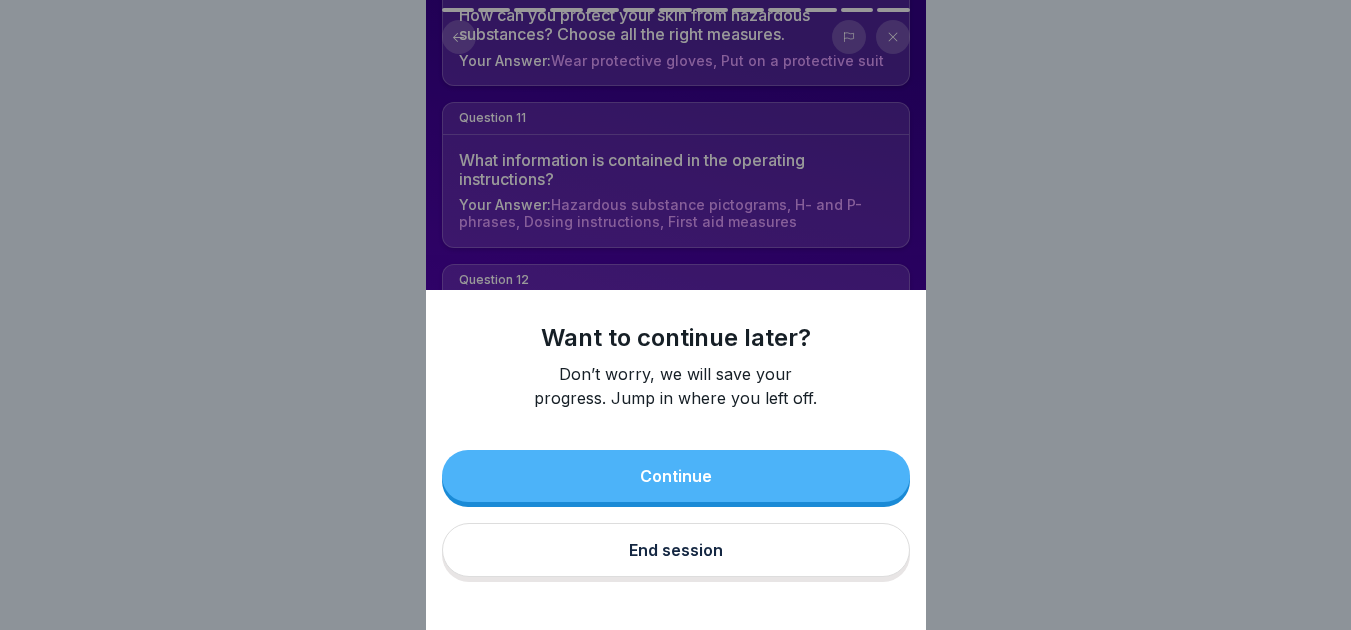 click on "End session" at bounding box center [676, 550] 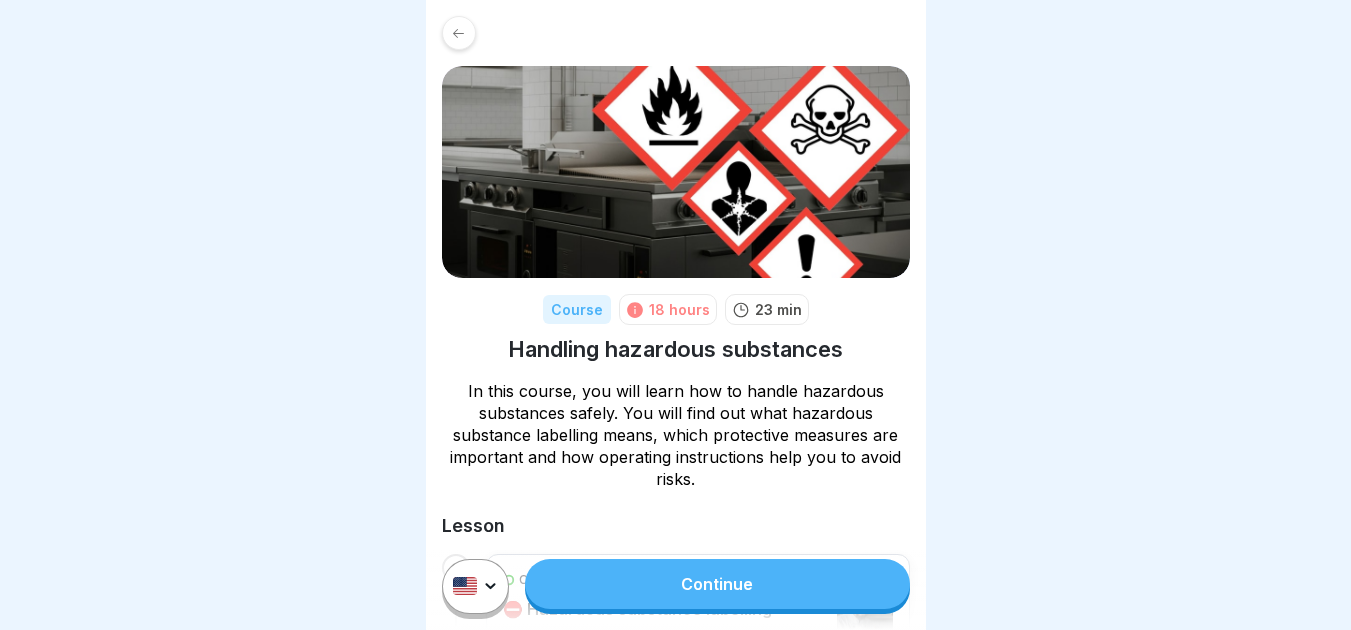 scroll, scrollTop: 0, scrollLeft: 0, axis: both 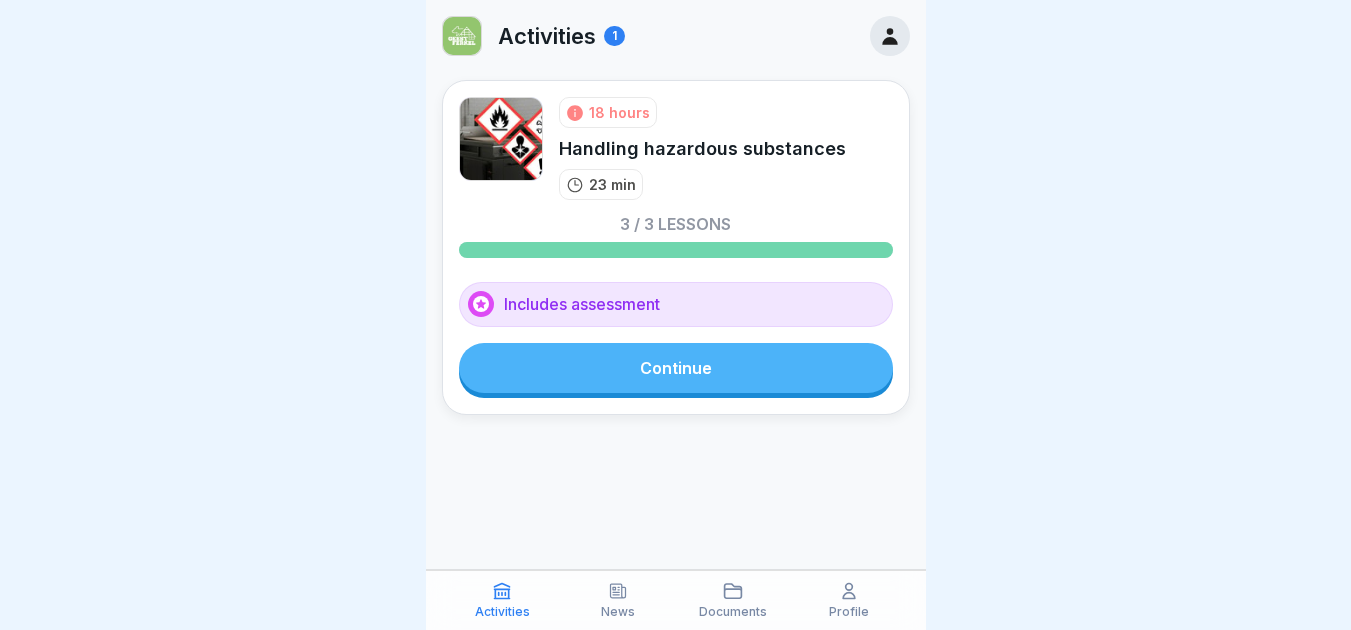 click on "1" at bounding box center (614, 36) 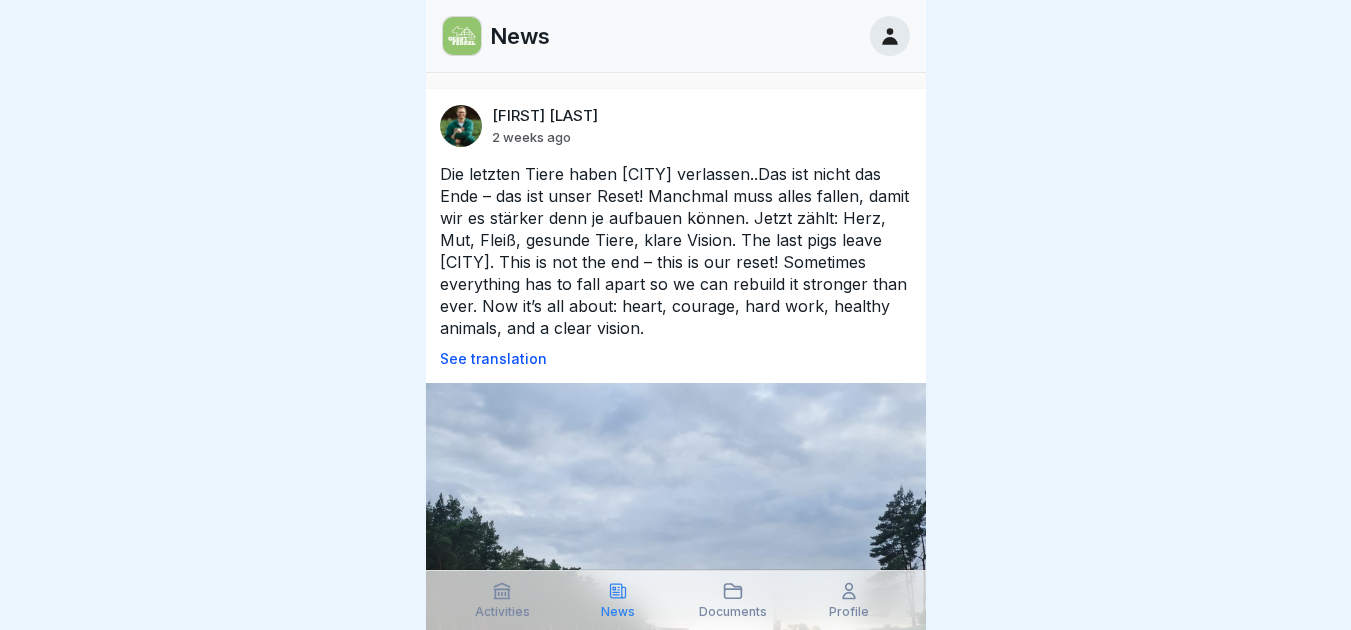 click 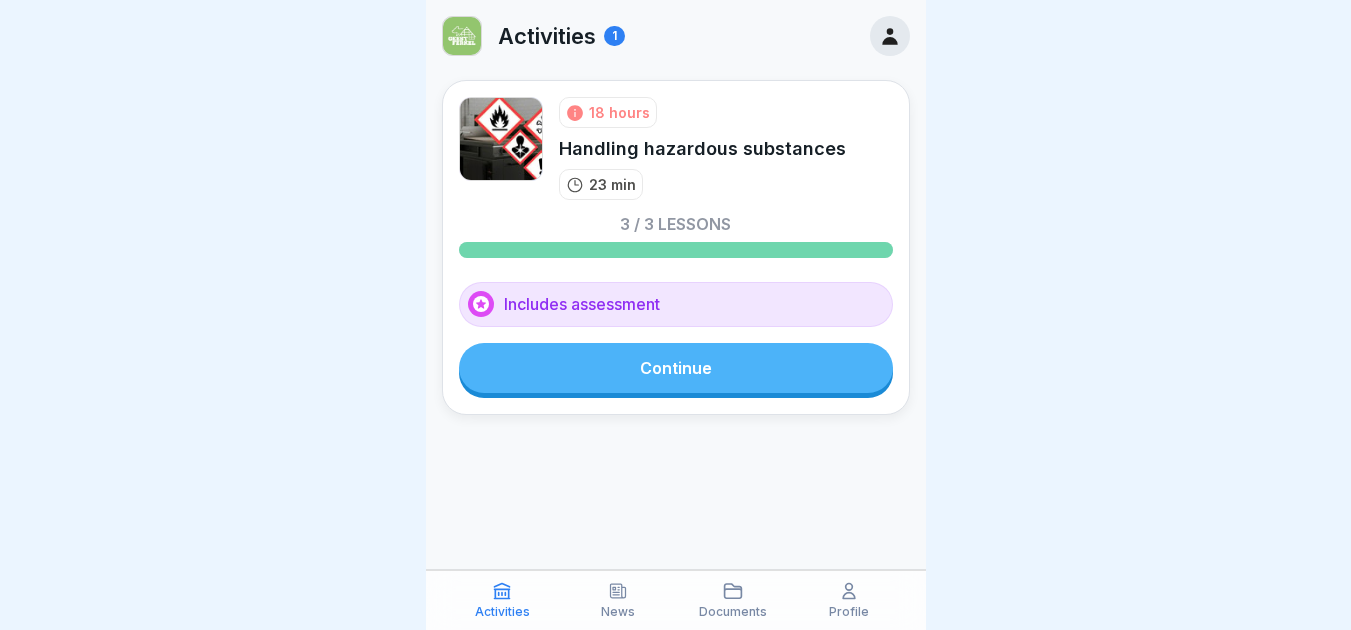 click 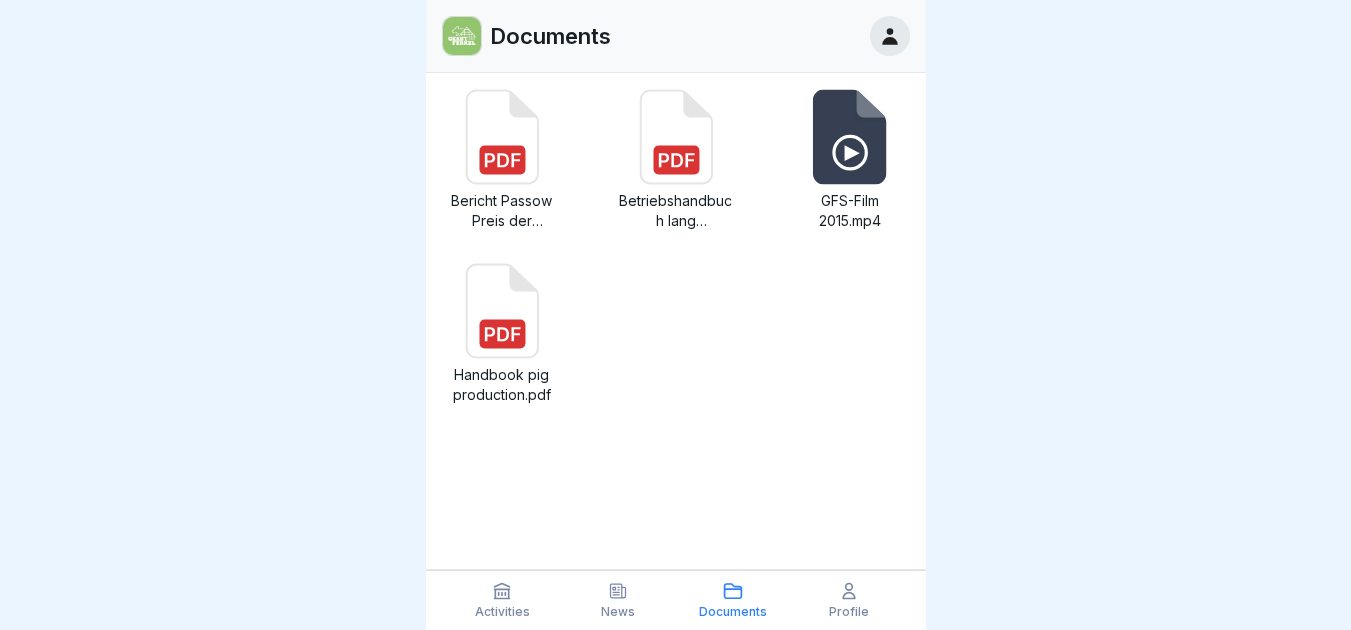 click on "Profile" at bounding box center [849, 600] 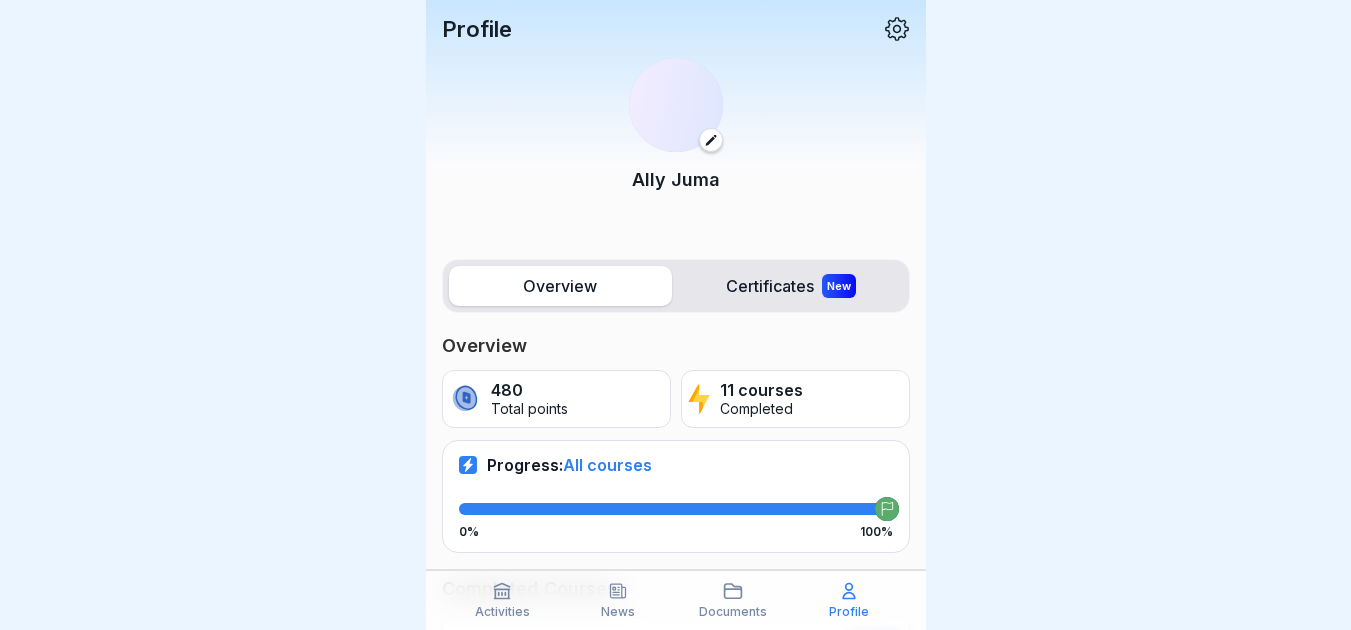 click 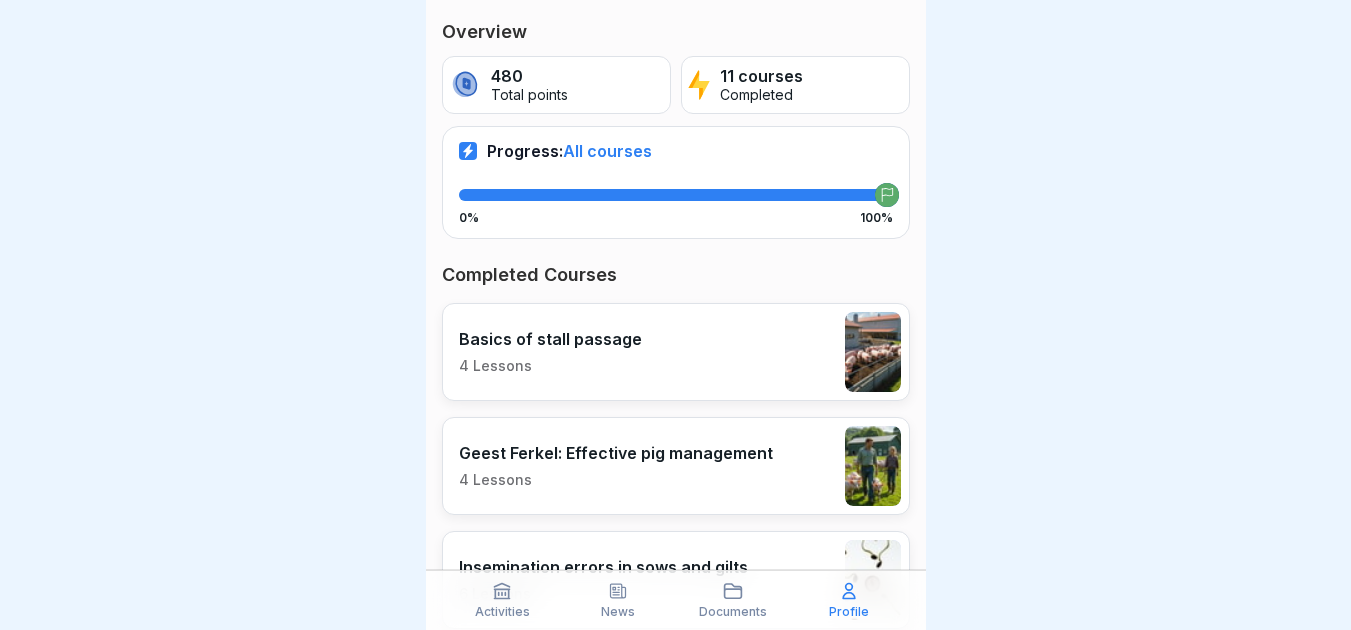 scroll, scrollTop: 0, scrollLeft: 0, axis: both 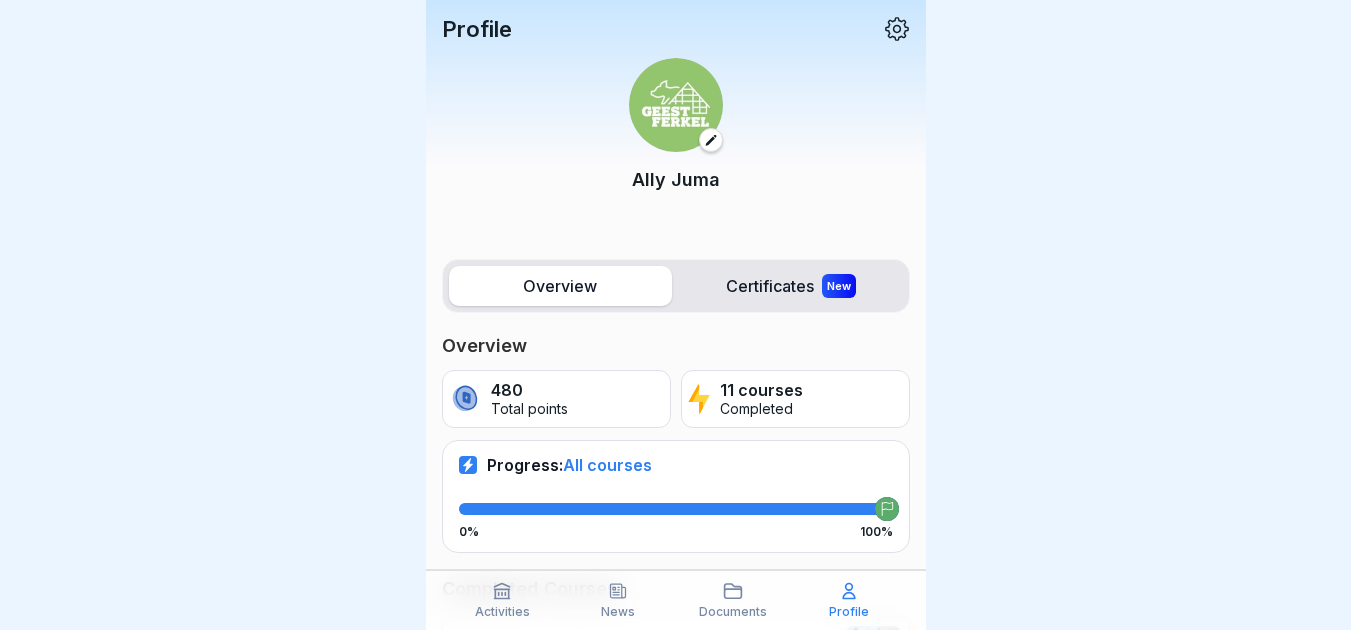 click 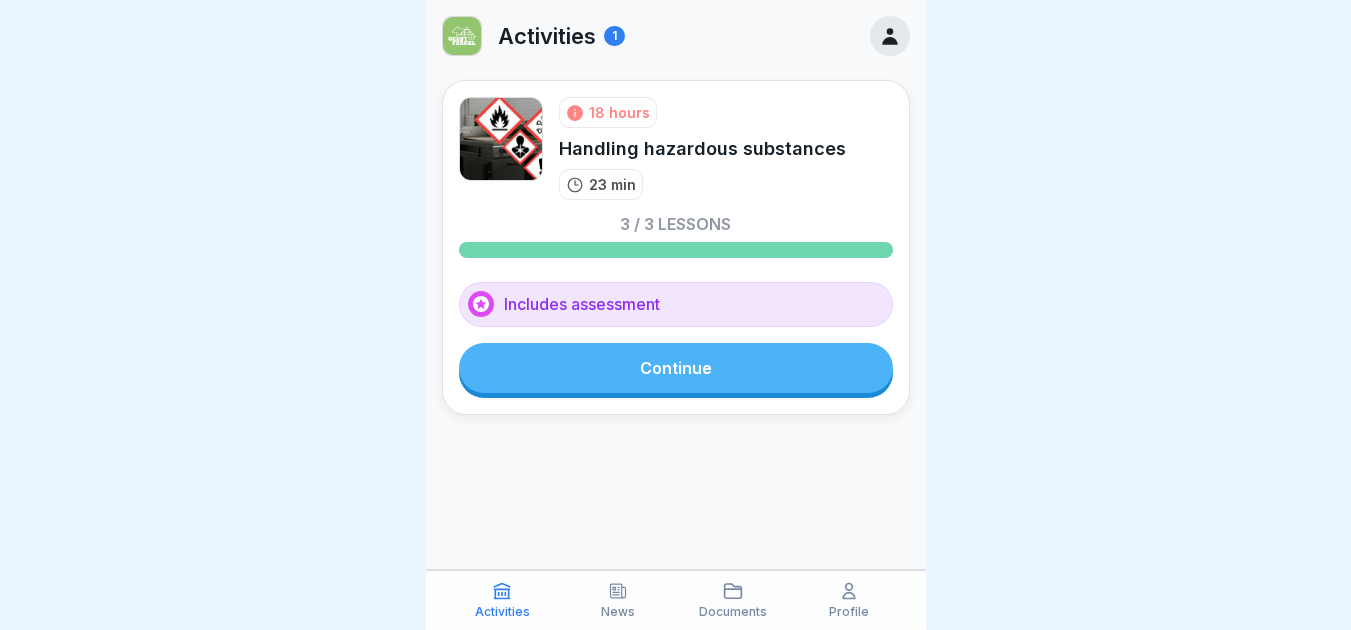 click at bounding box center (462, 36) 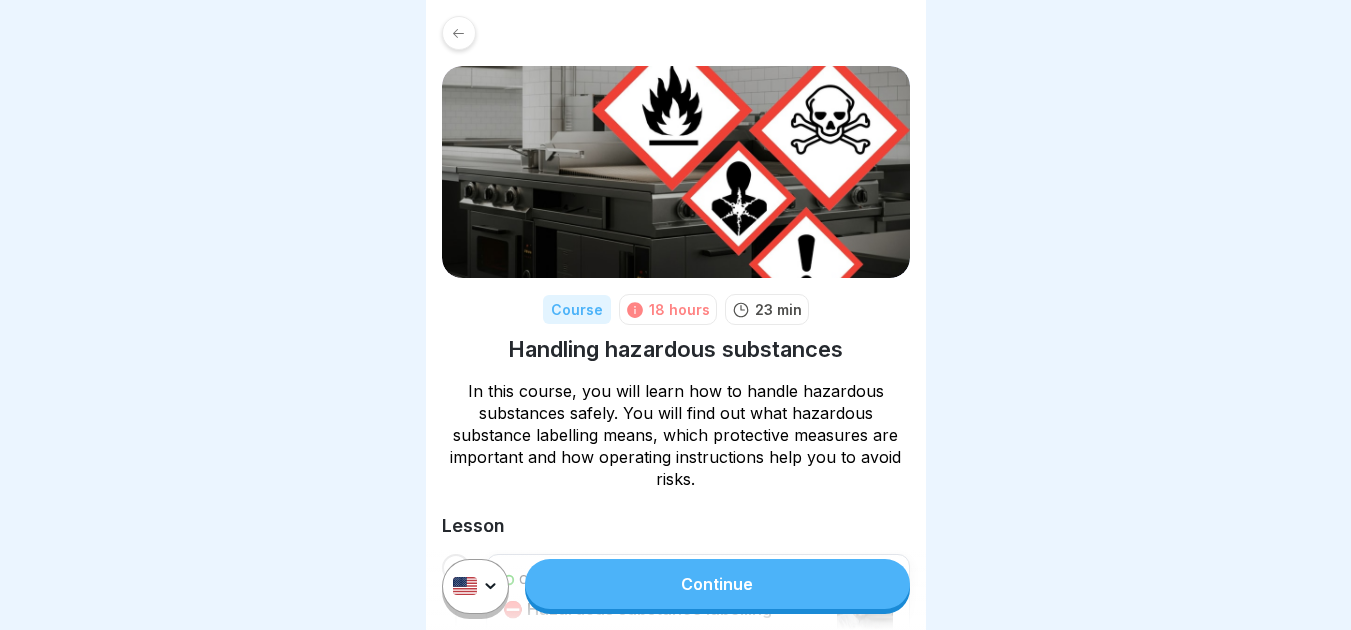 click on "Continue" at bounding box center (717, 584) 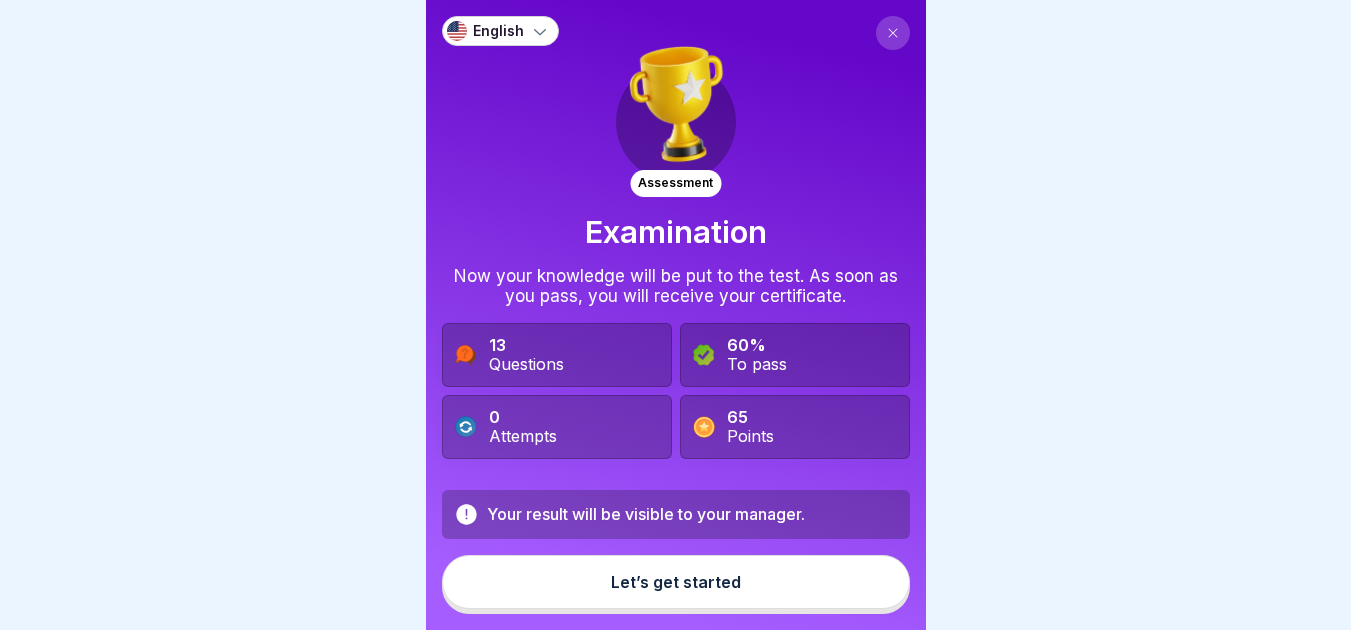 click on "Let’s get started" at bounding box center (676, 582) 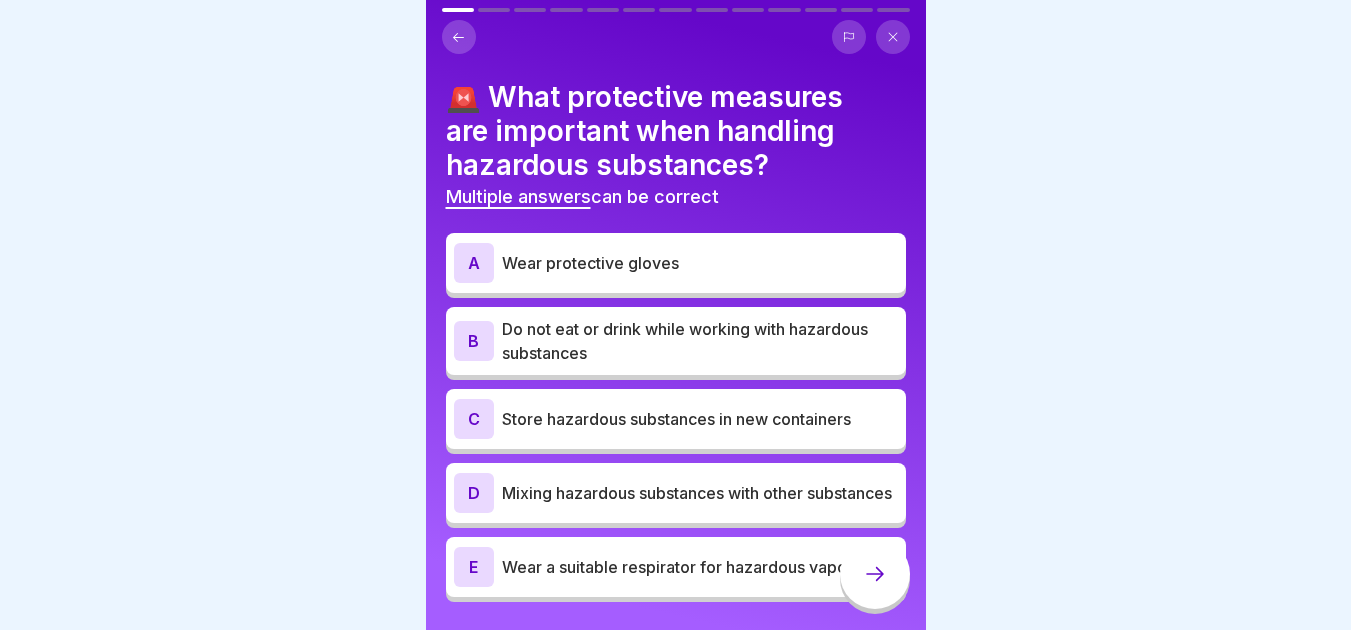 click on "Wear protective gloves" at bounding box center (700, 263) 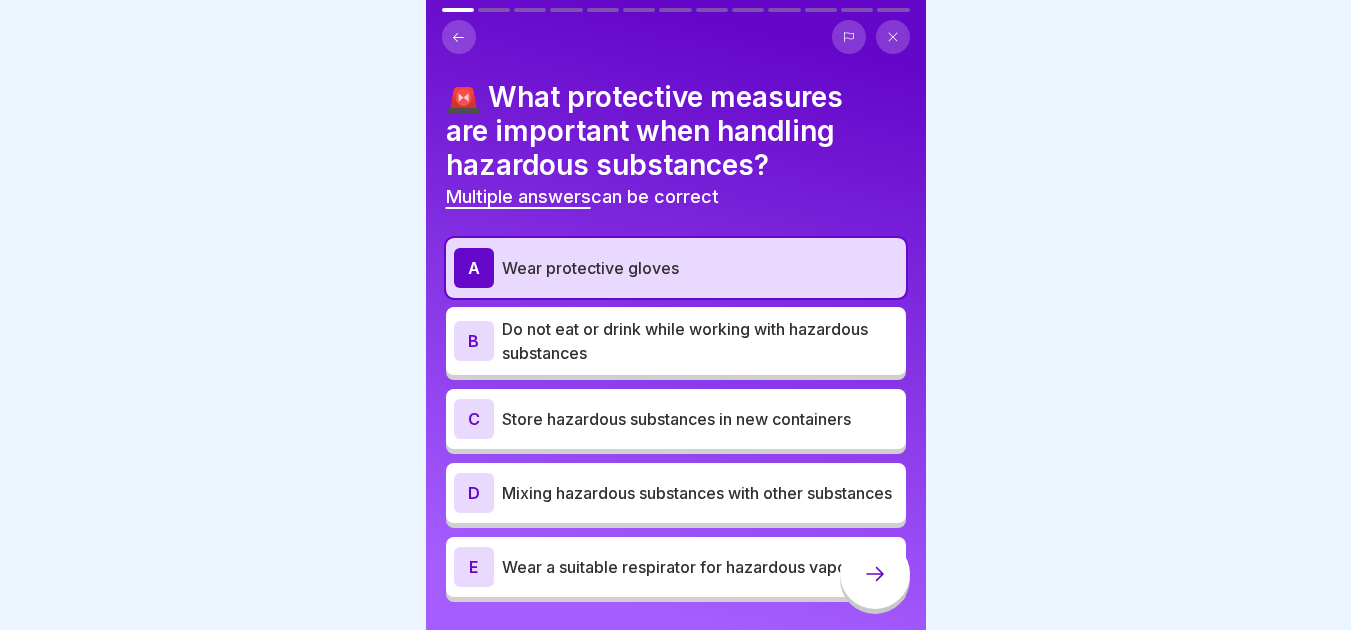 click on "Do not eat or drink while working with hazardous substances" at bounding box center [700, 341] 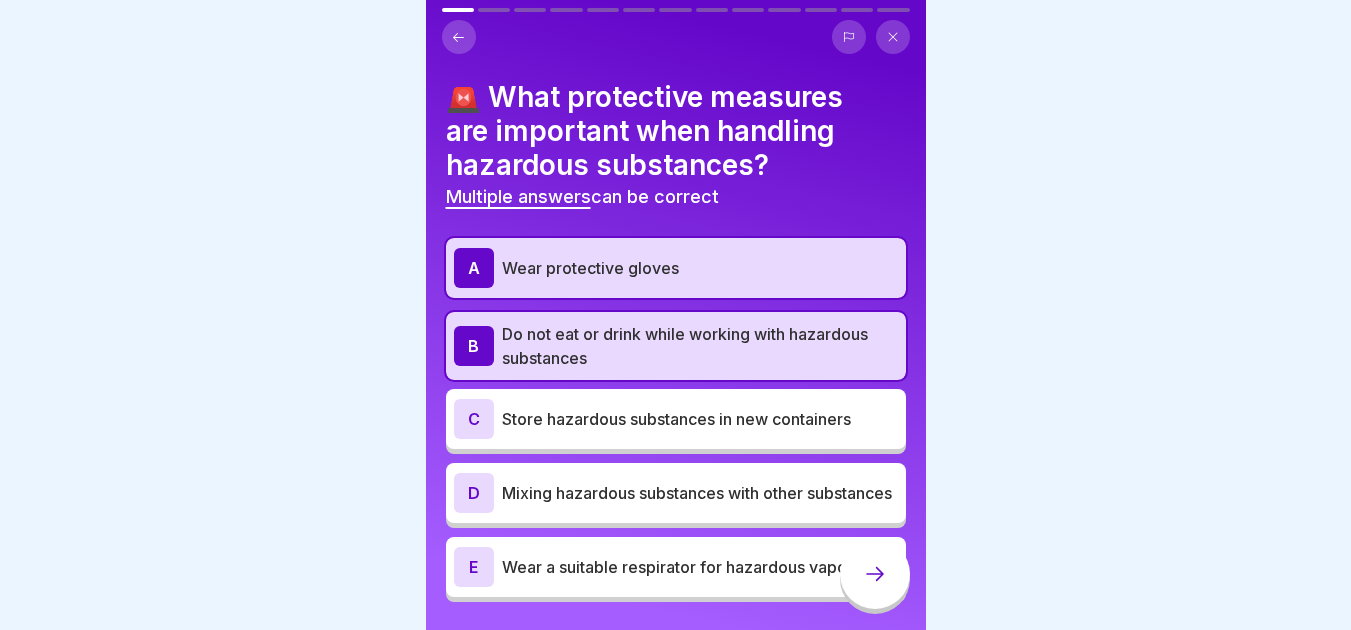 click on "Wear a suitable respirator for hazardous vapours" at bounding box center (700, 567) 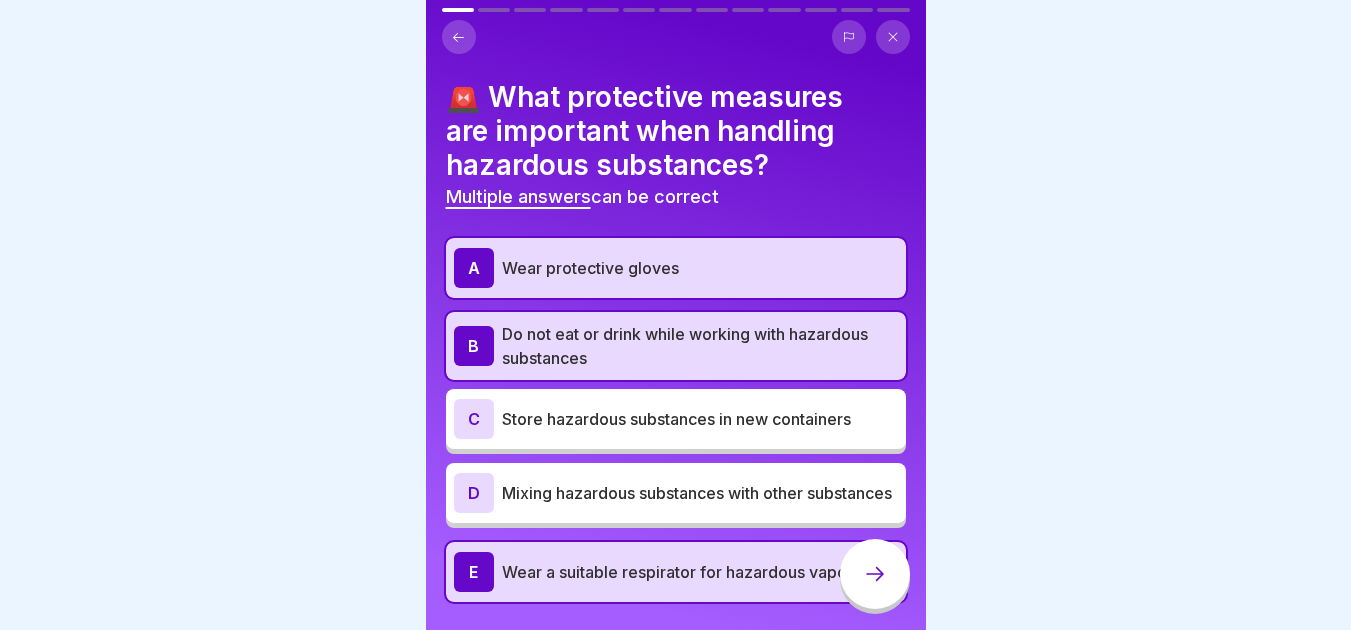 click at bounding box center (875, 574) 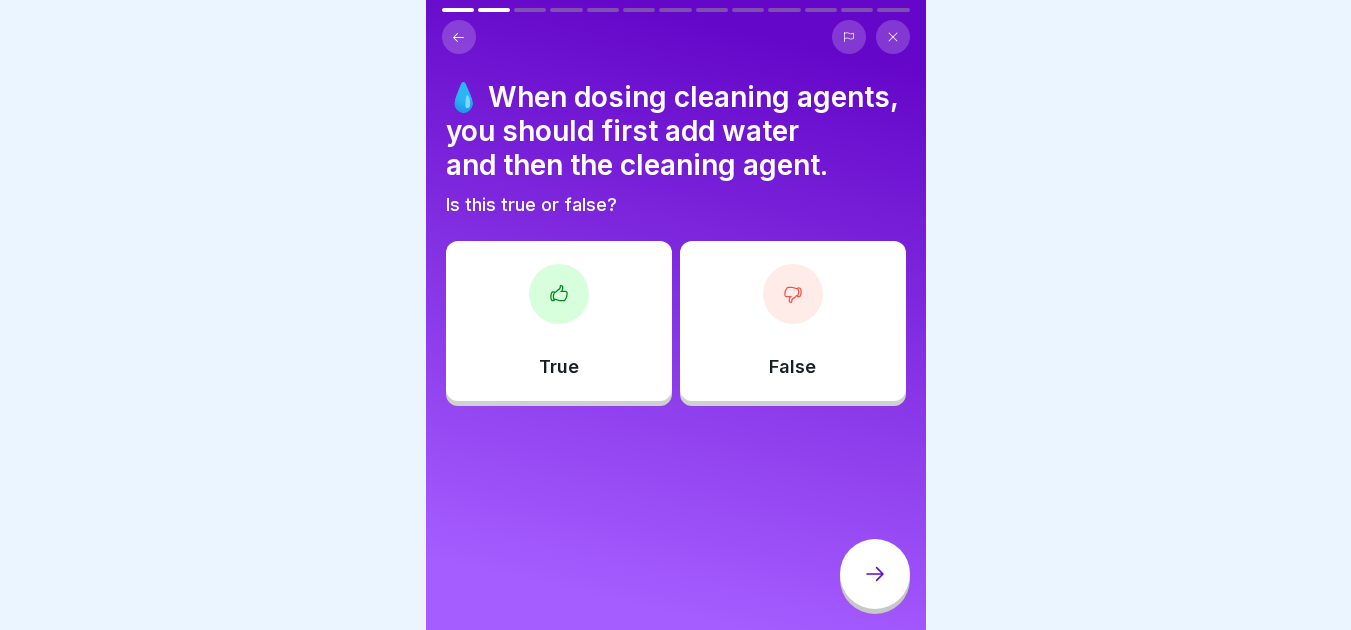 click on "True" at bounding box center (559, 321) 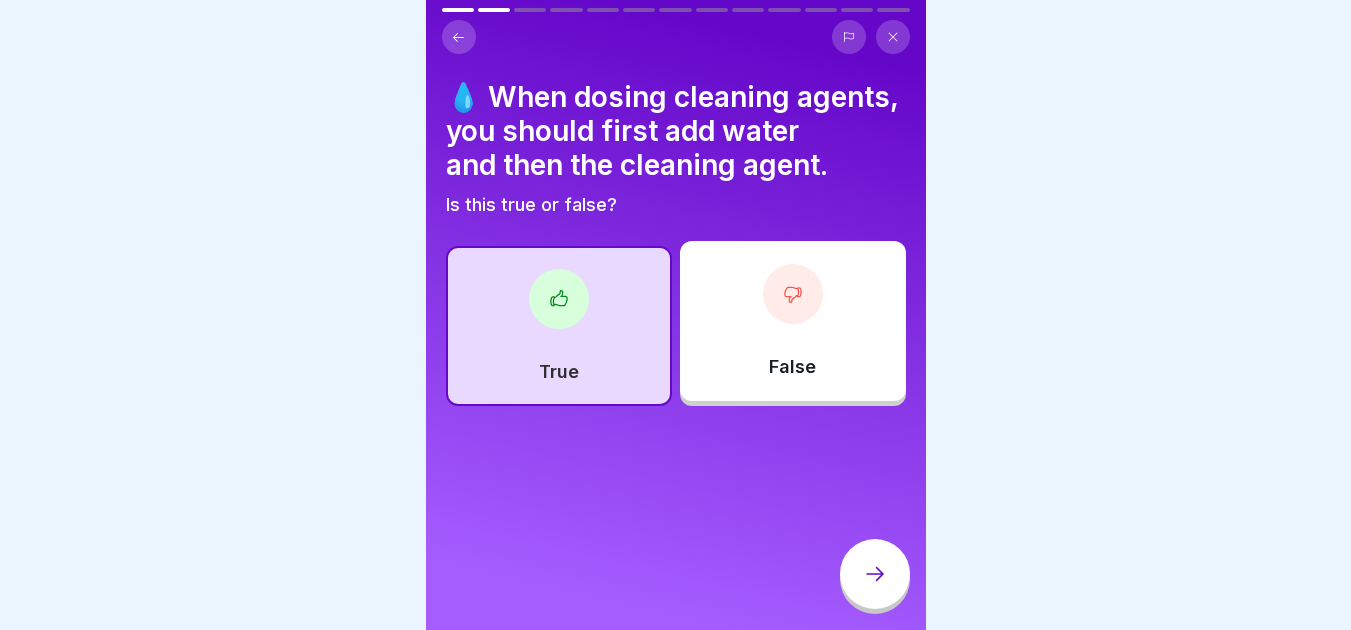 click 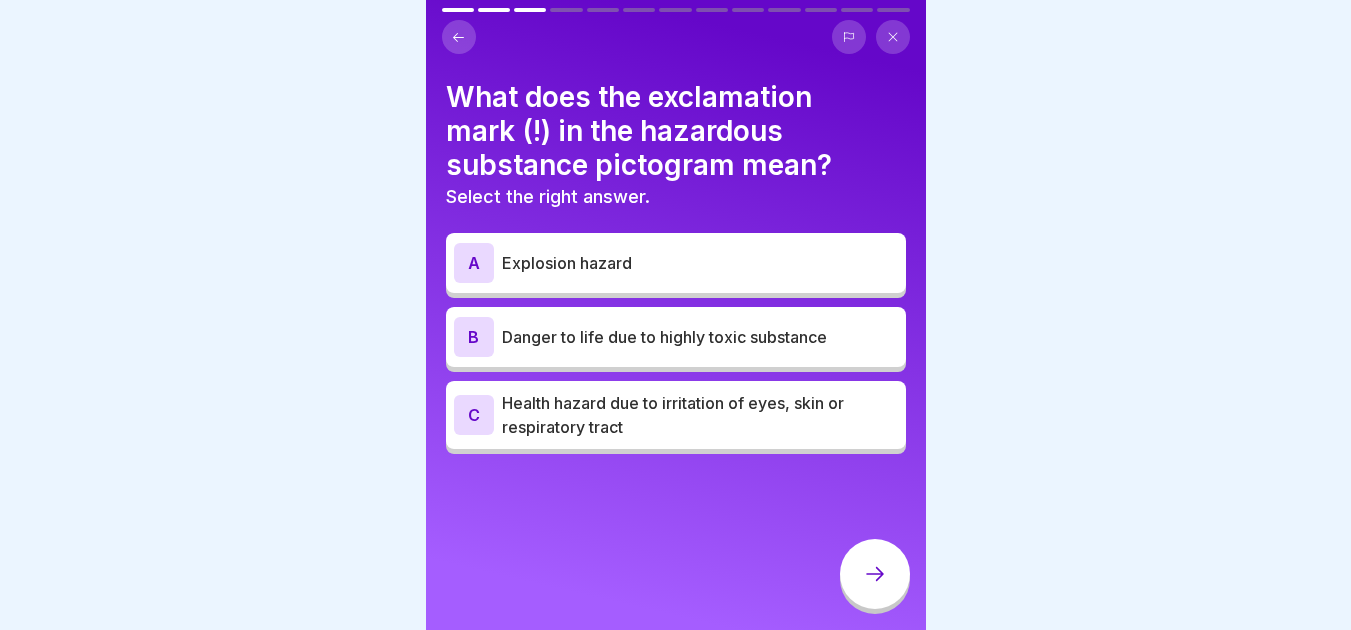 click on "Health hazard due to irritation of eyes, skin or respiratory tract" at bounding box center (700, 415) 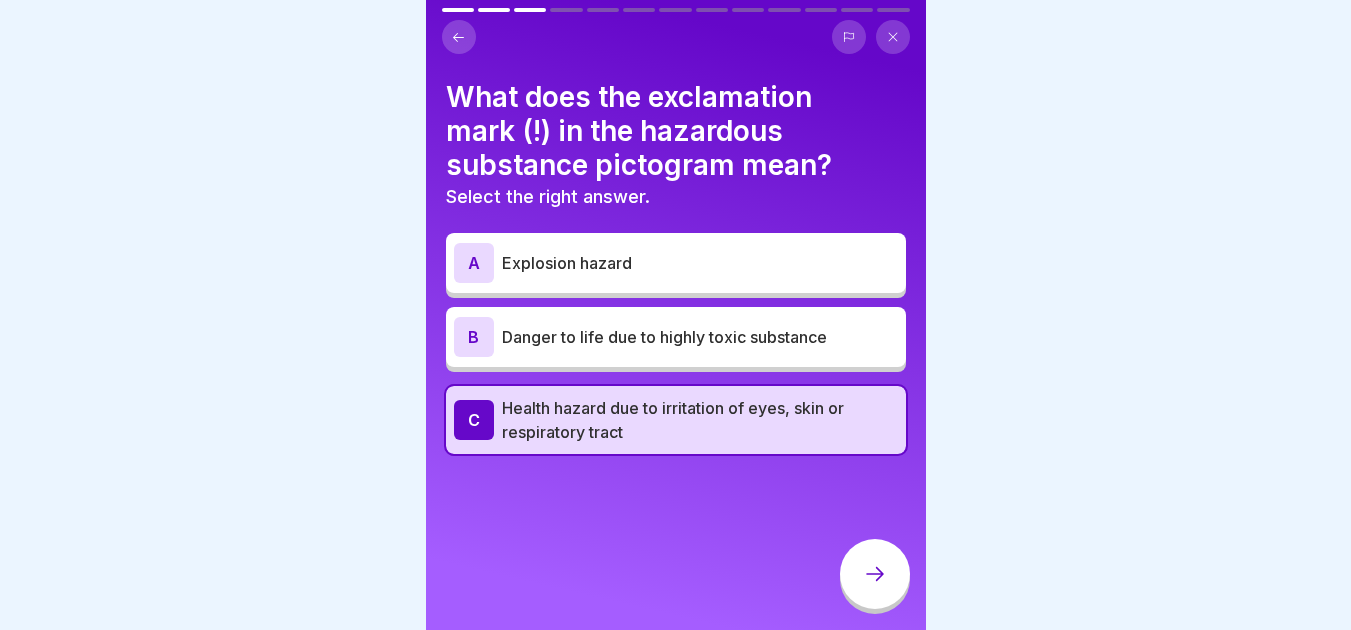click 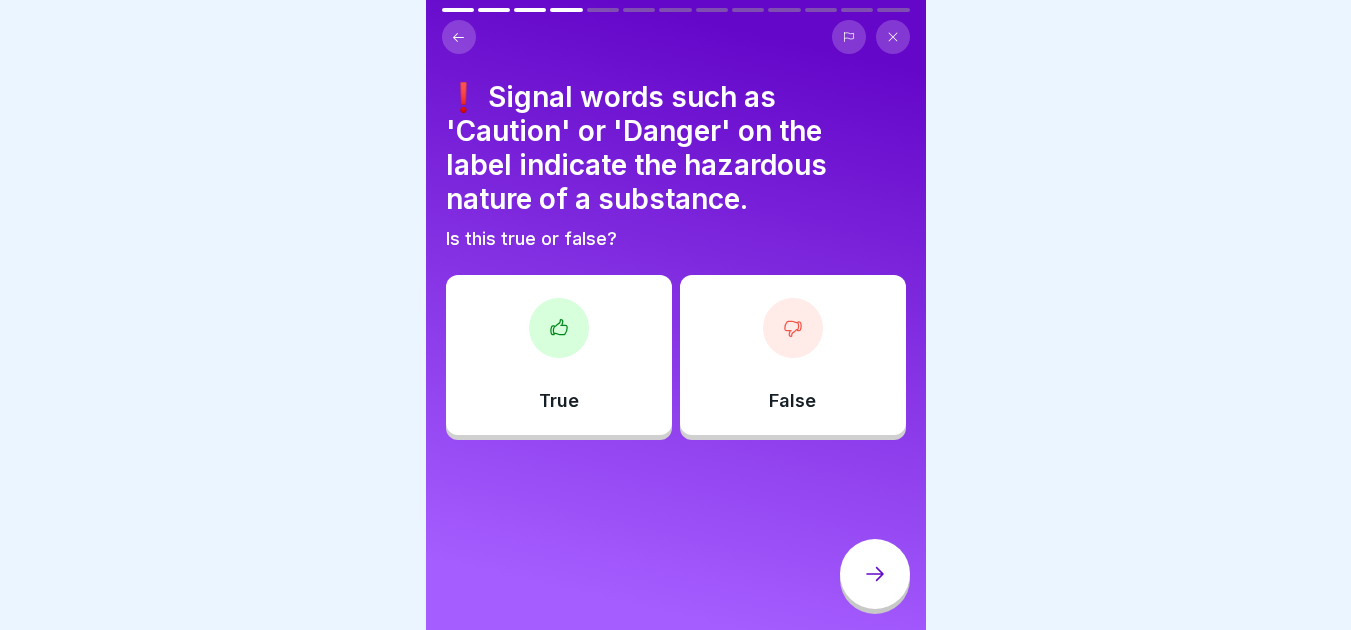 click on "True" at bounding box center [559, 355] 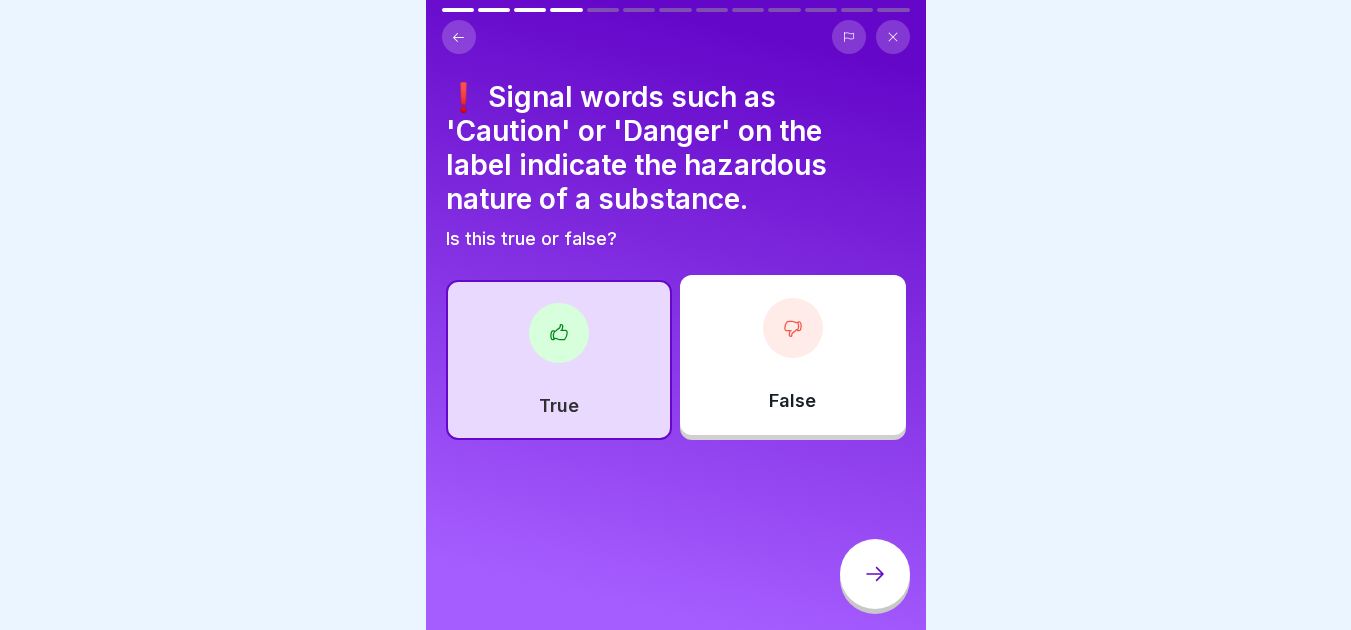 click 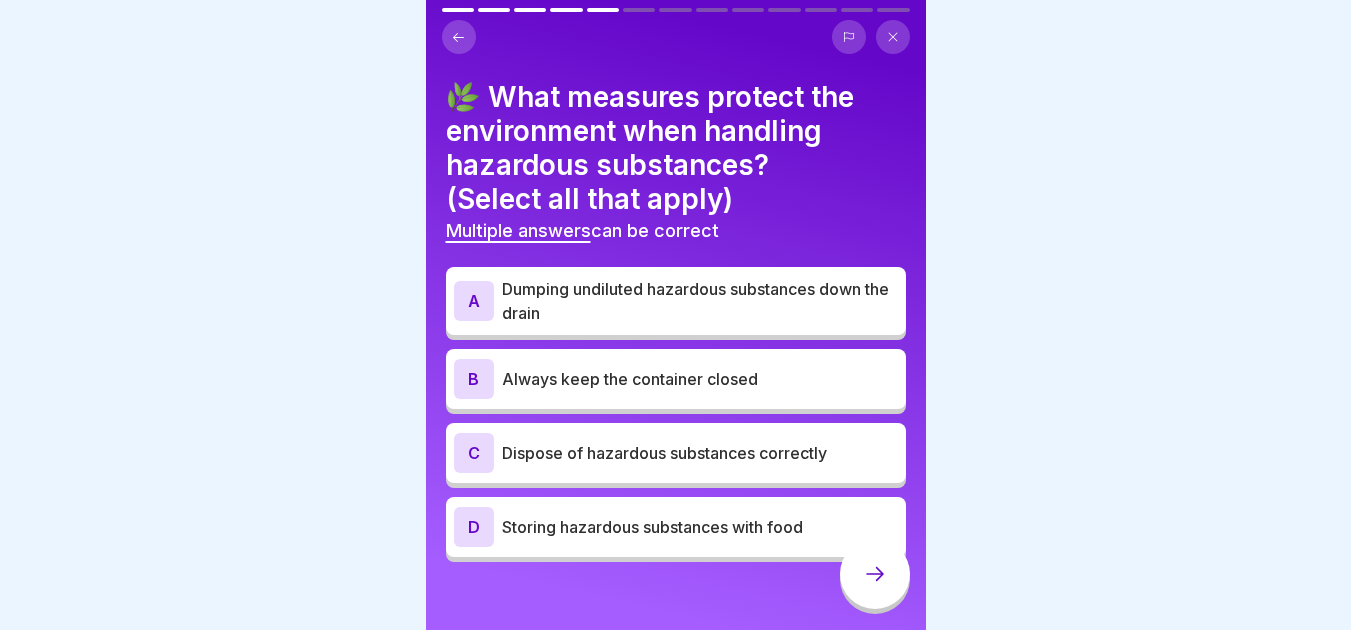 click on "B Always keep the container closed" at bounding box center (676, 379) 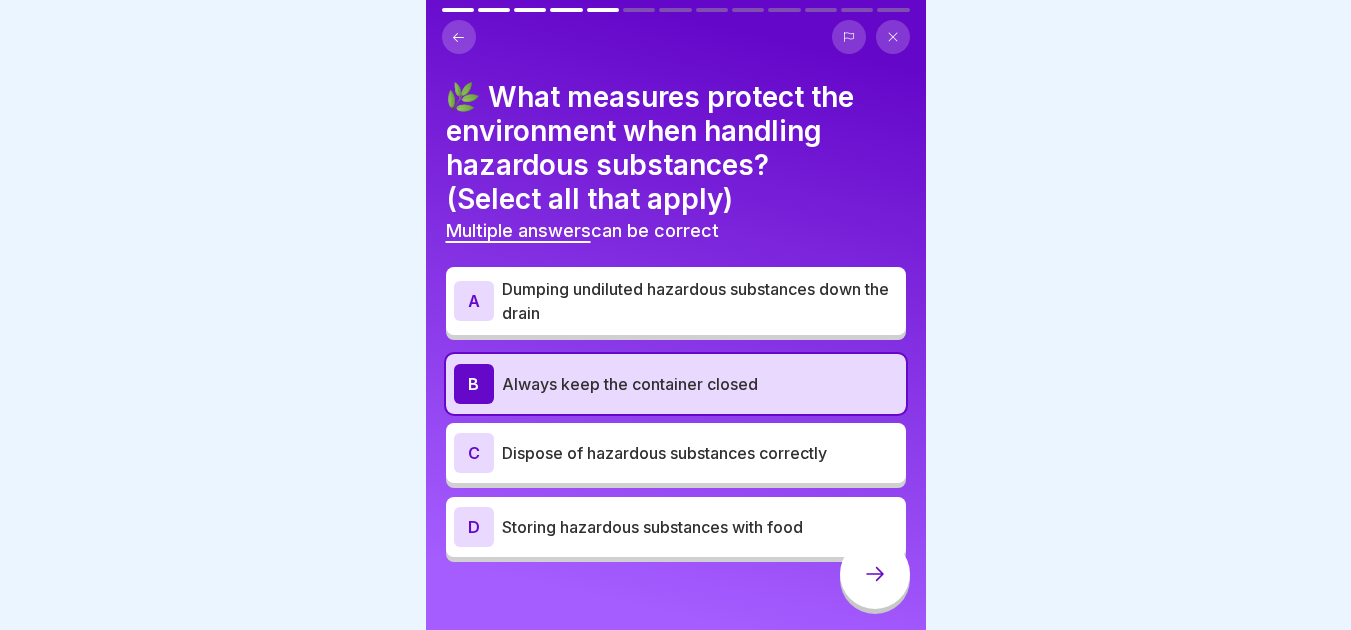 click on "Dispose of hazardous substances correctly" at bounding box center [700, 453] 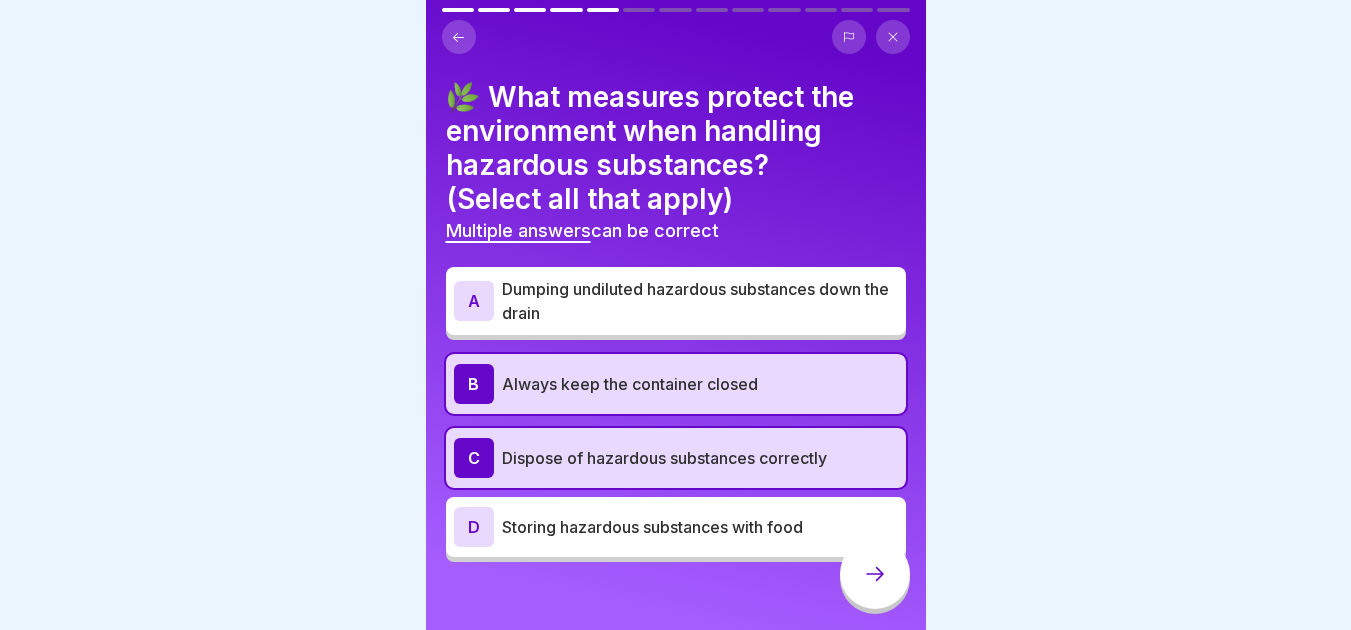 click 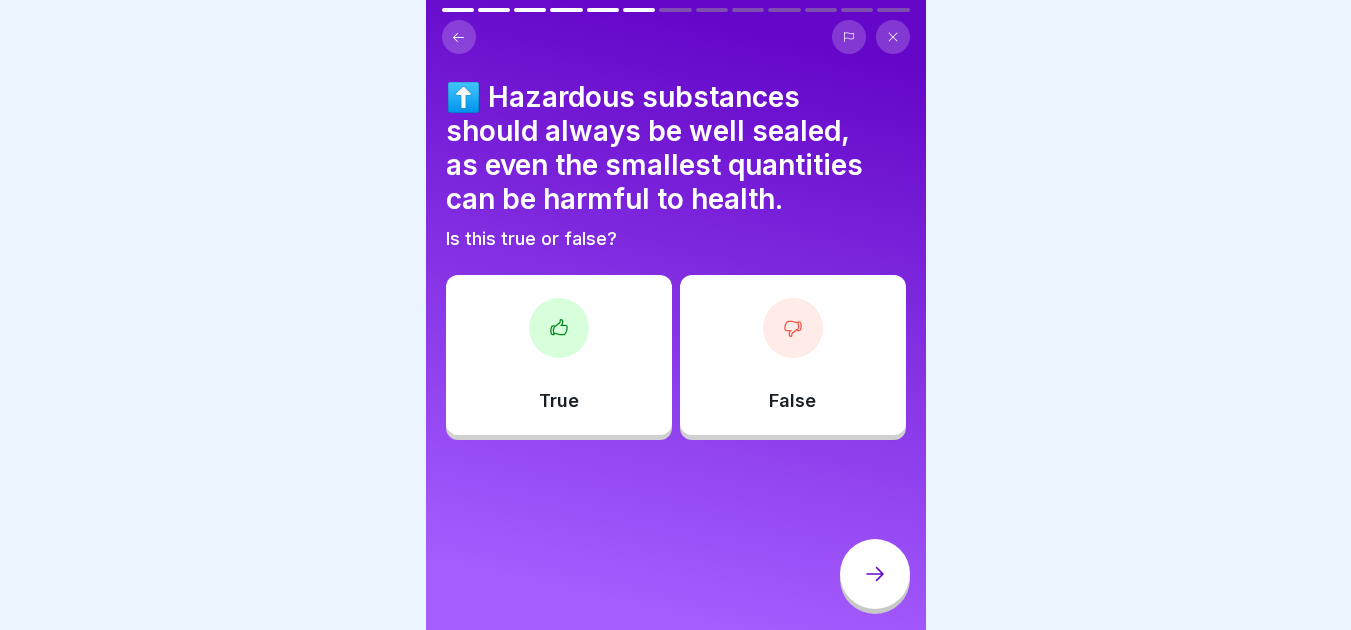 click at bounding box center (559, 328) 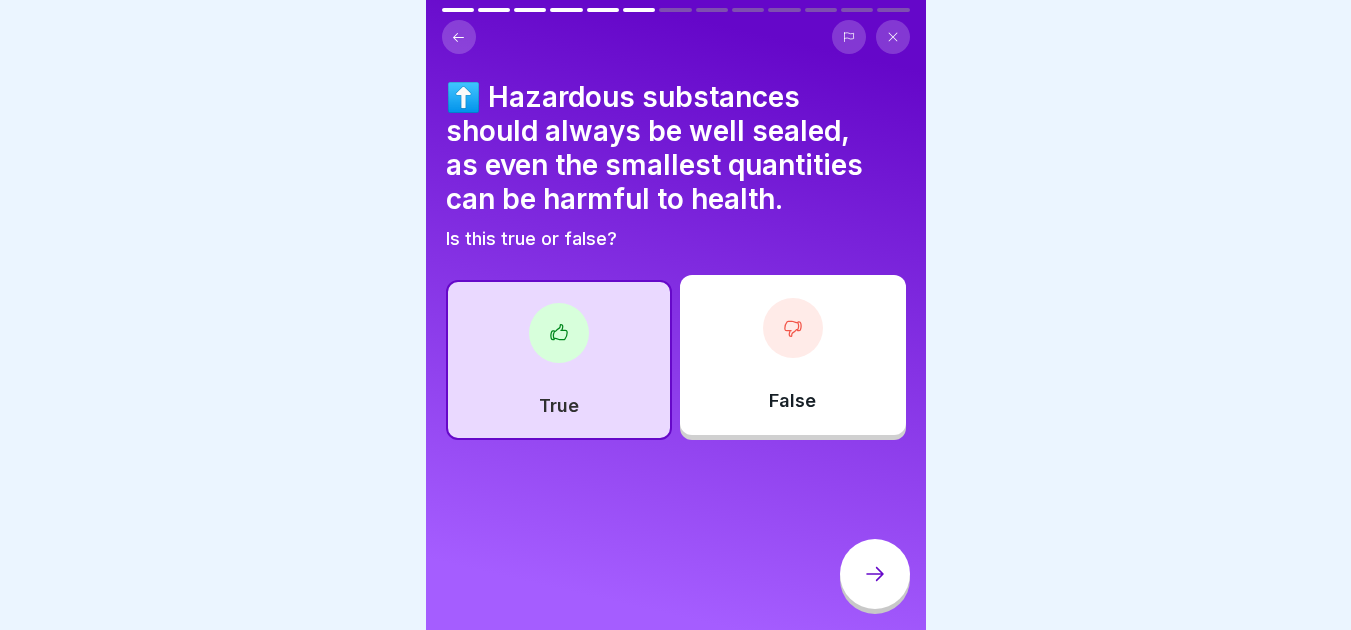 click 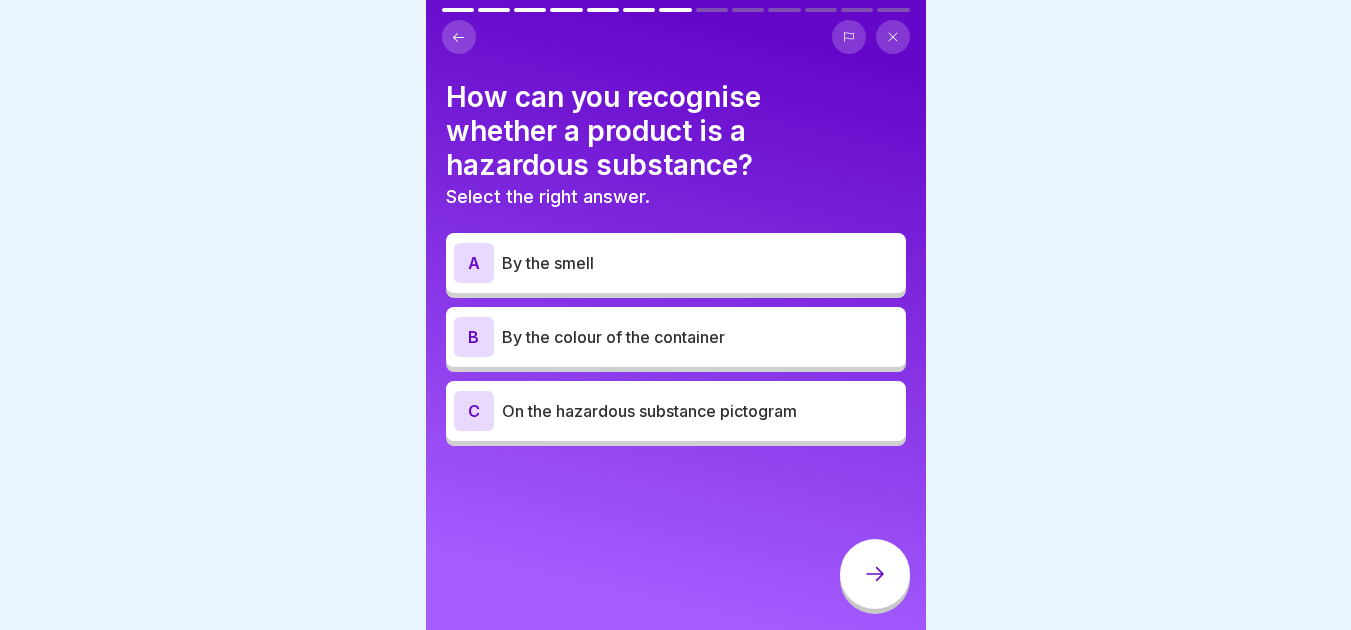 click on "On the hazardous substance pictogram" at bounding box center [700, 411] 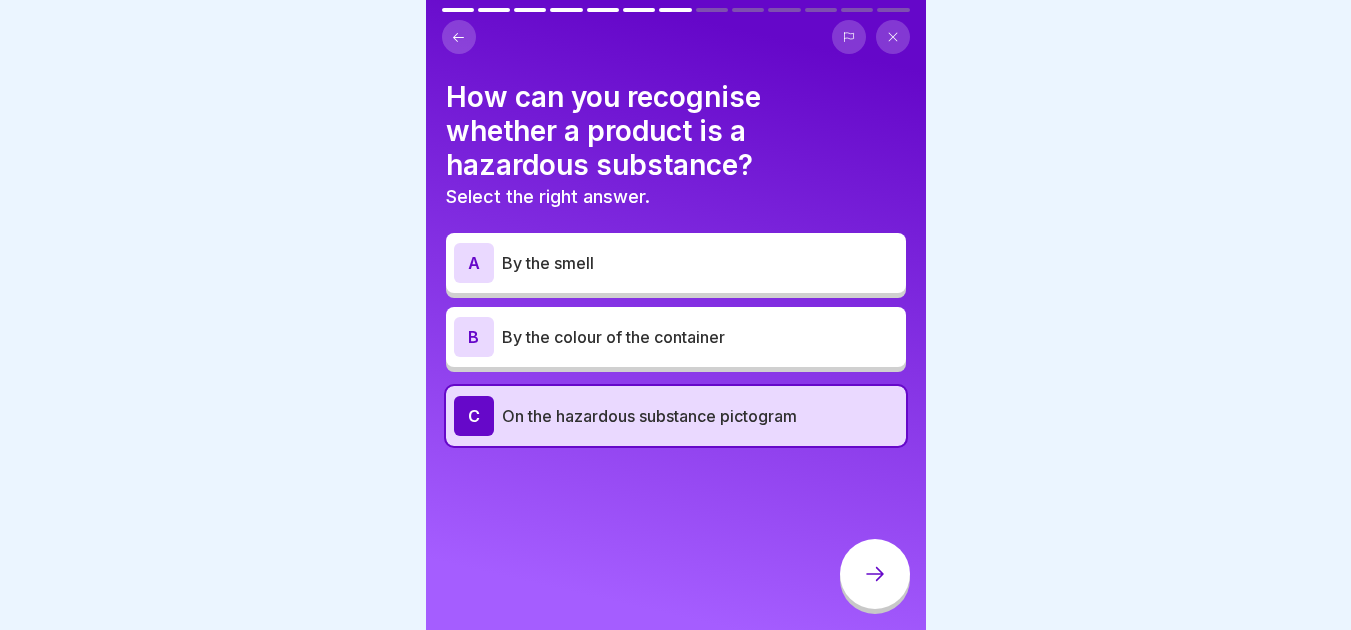 click 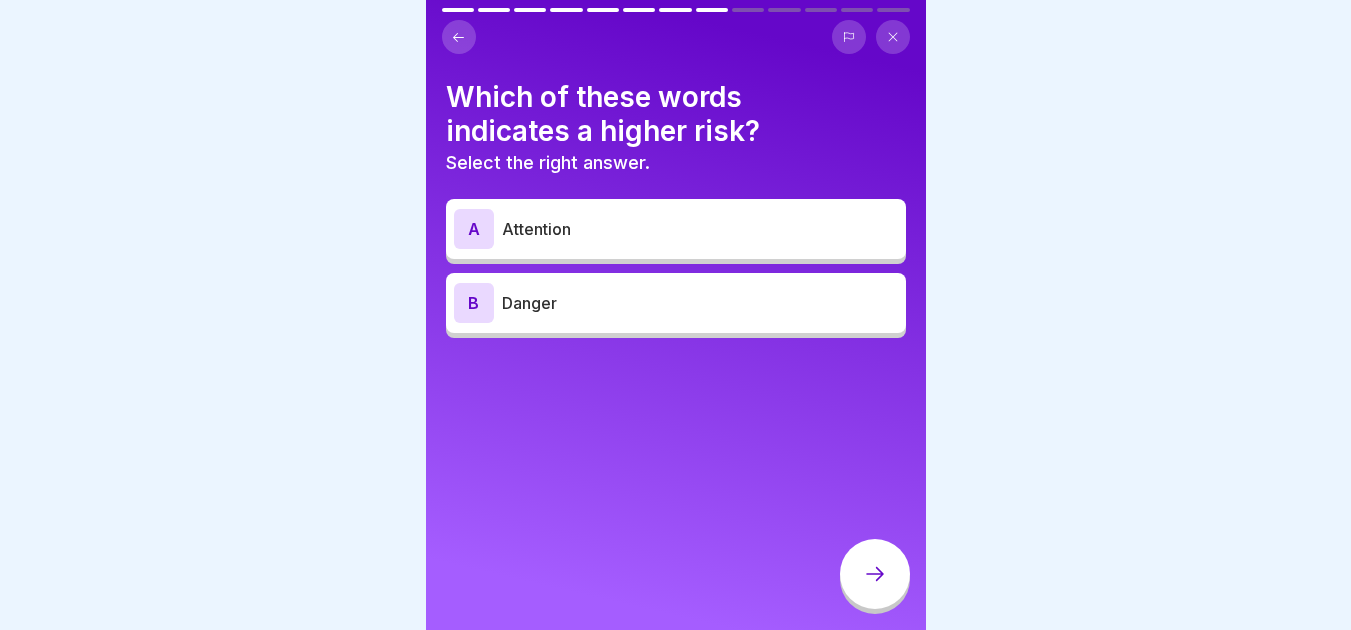 click on "Danger" at bounding box center [700, 303] 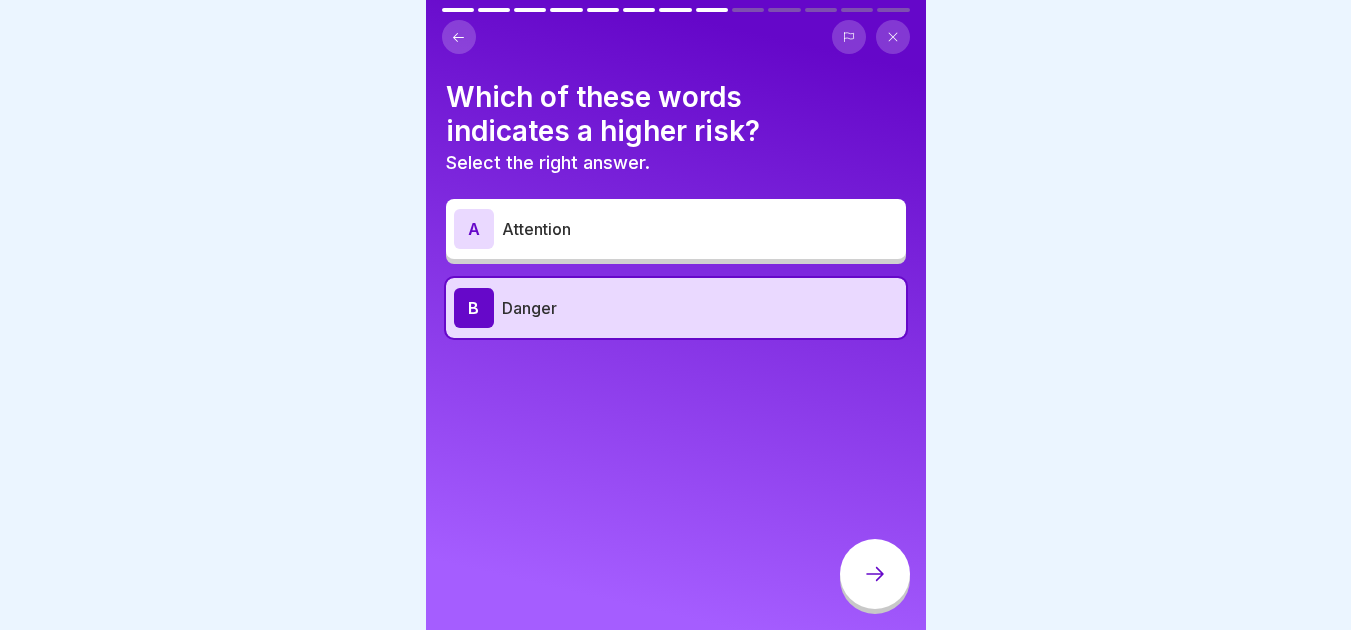 click at bounding box center (875, 574) 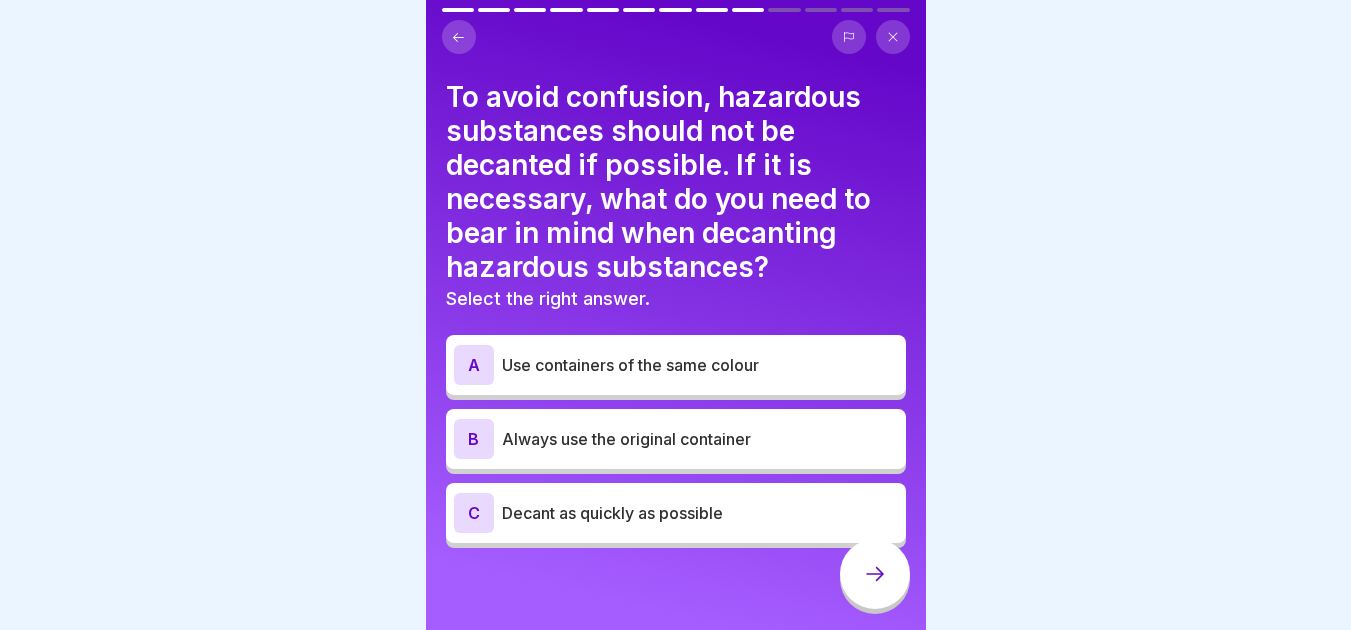 click on "B Always use the original container" at bounding box center [676, 439] 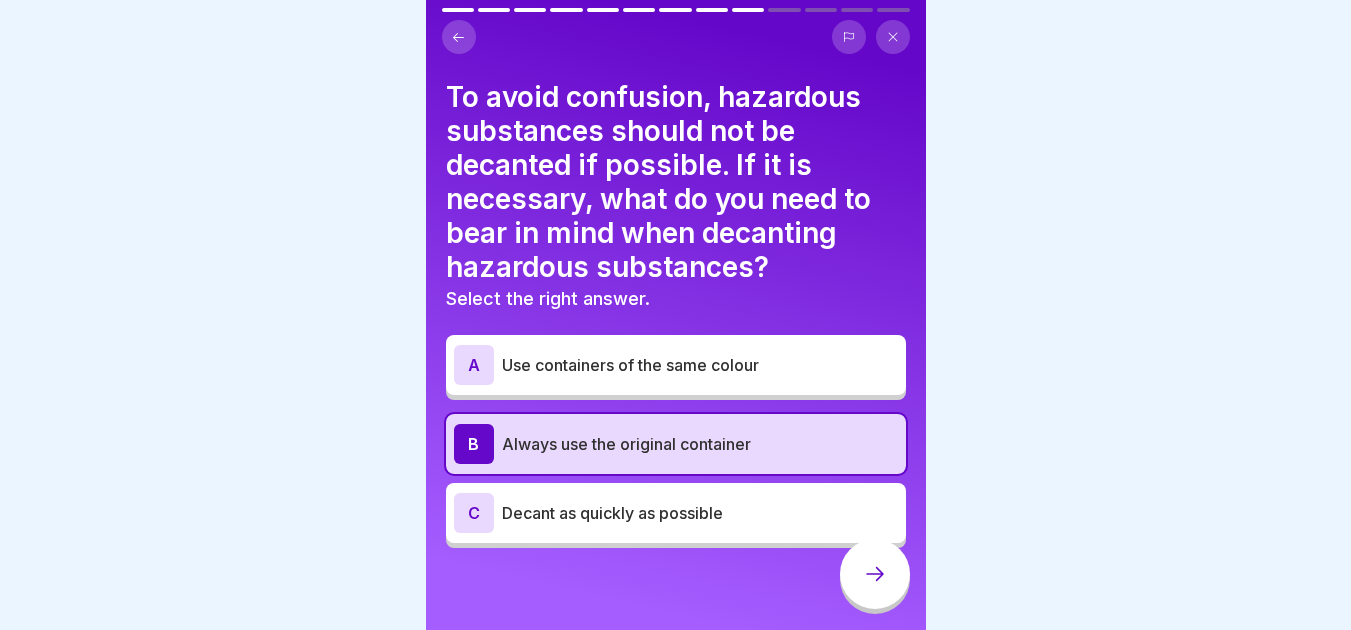 click 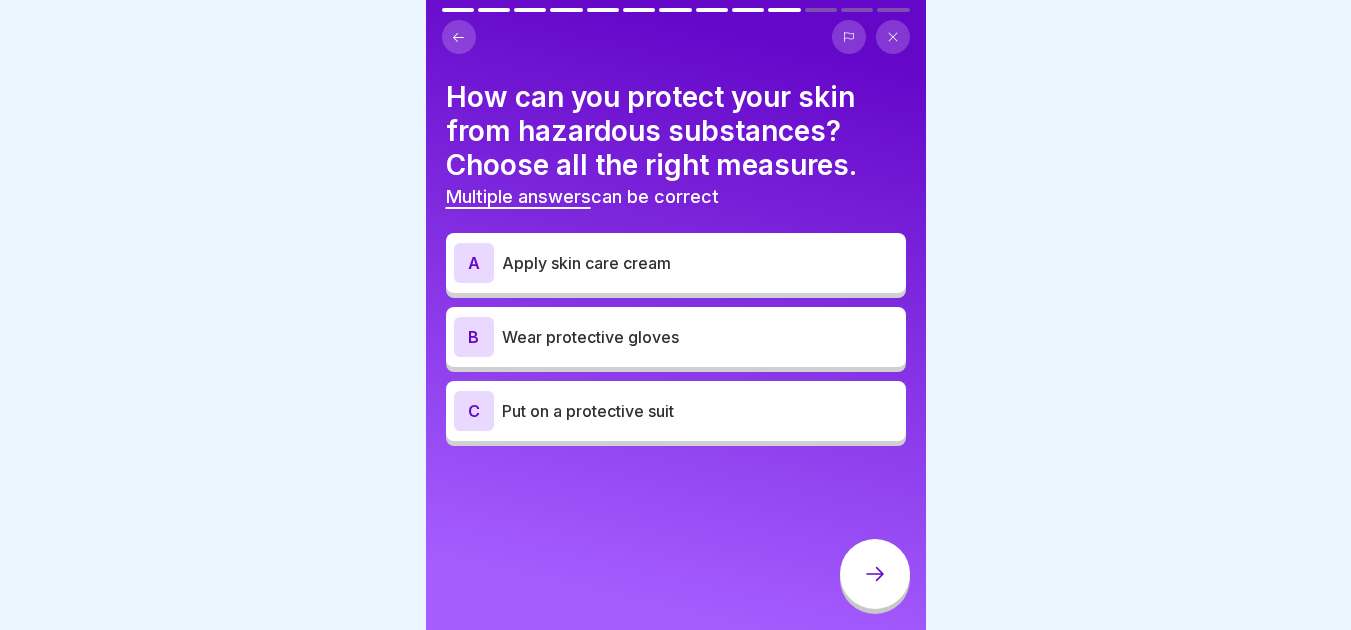 click on "Wear protective gloves" at bounding box center [700, 337] 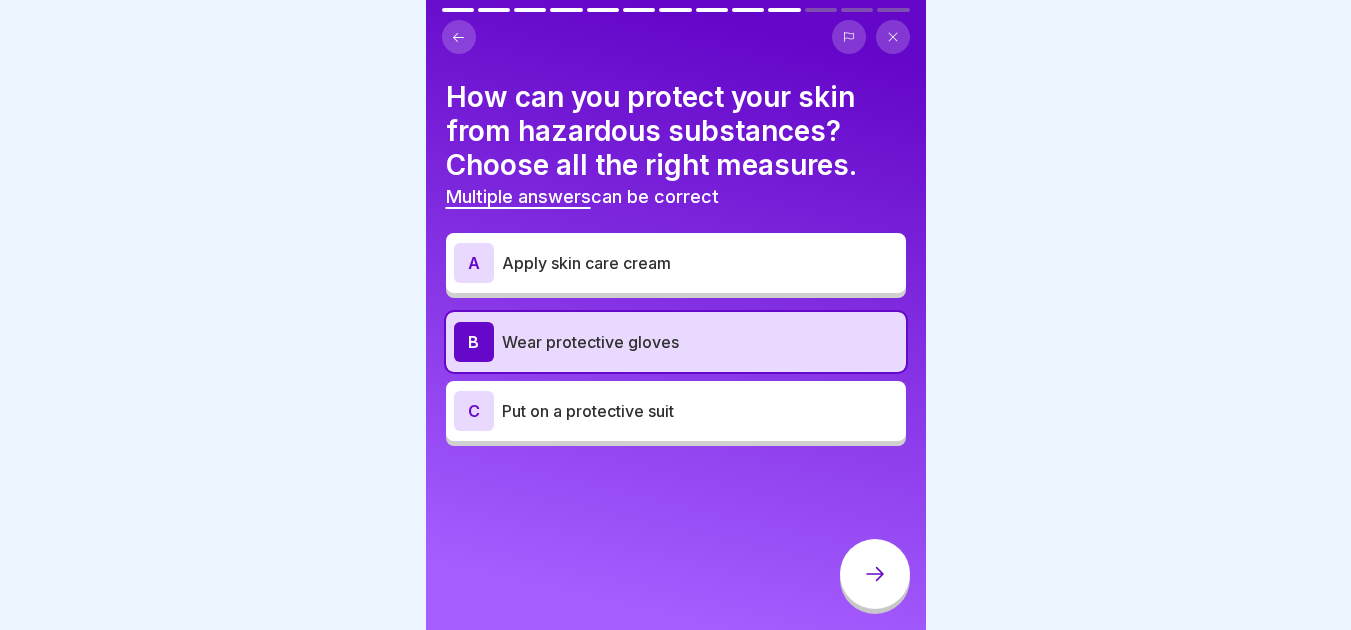 click on "C Put on a protective suit" at bounding box center (676, 411) 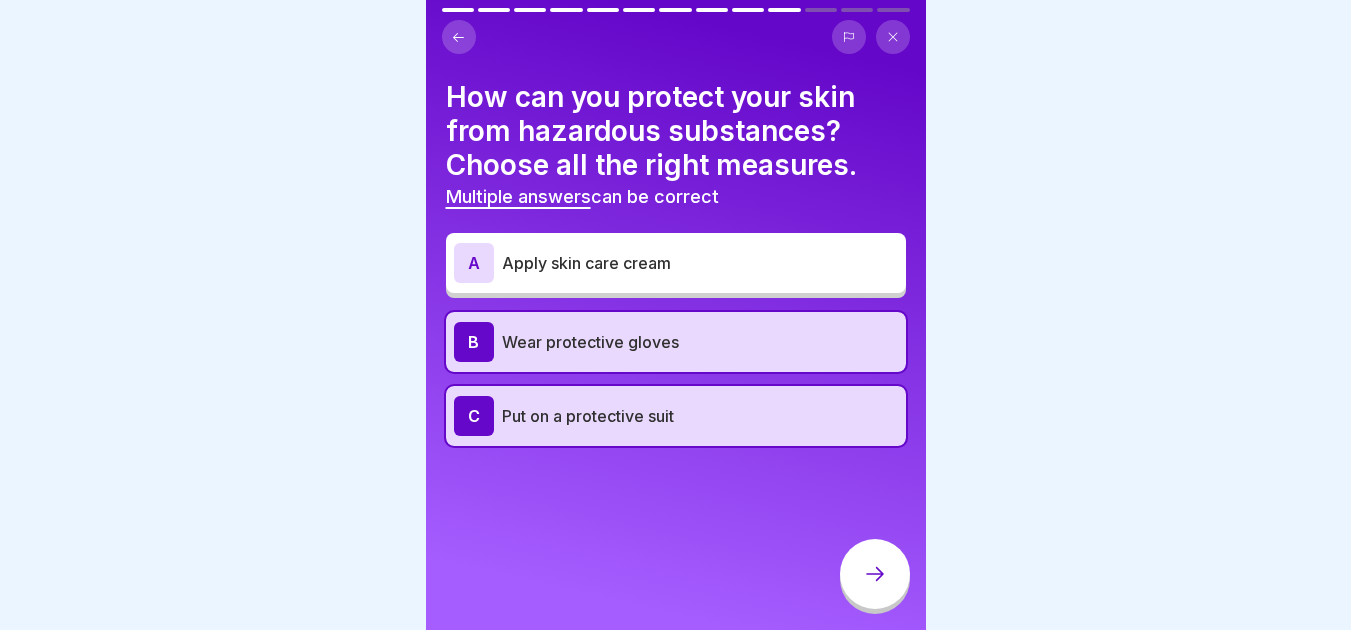 click at bounding box center (875, 574) 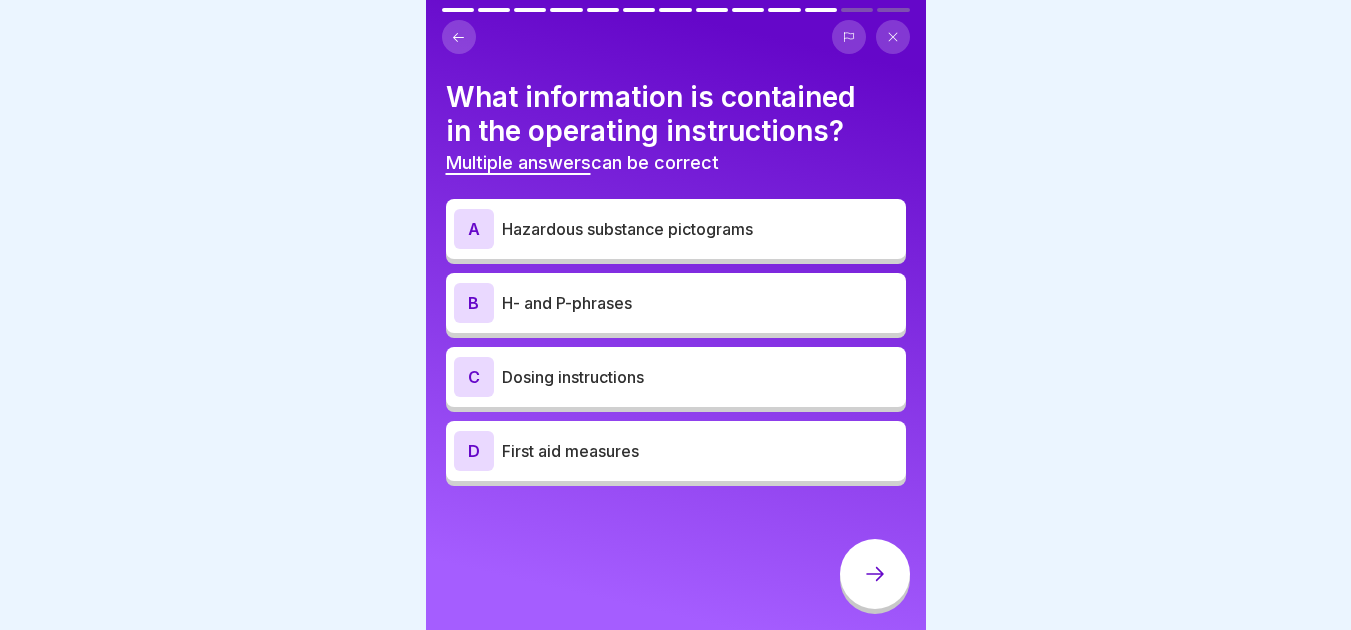 click on "D First aid measures" at bounding box center [676, 451] 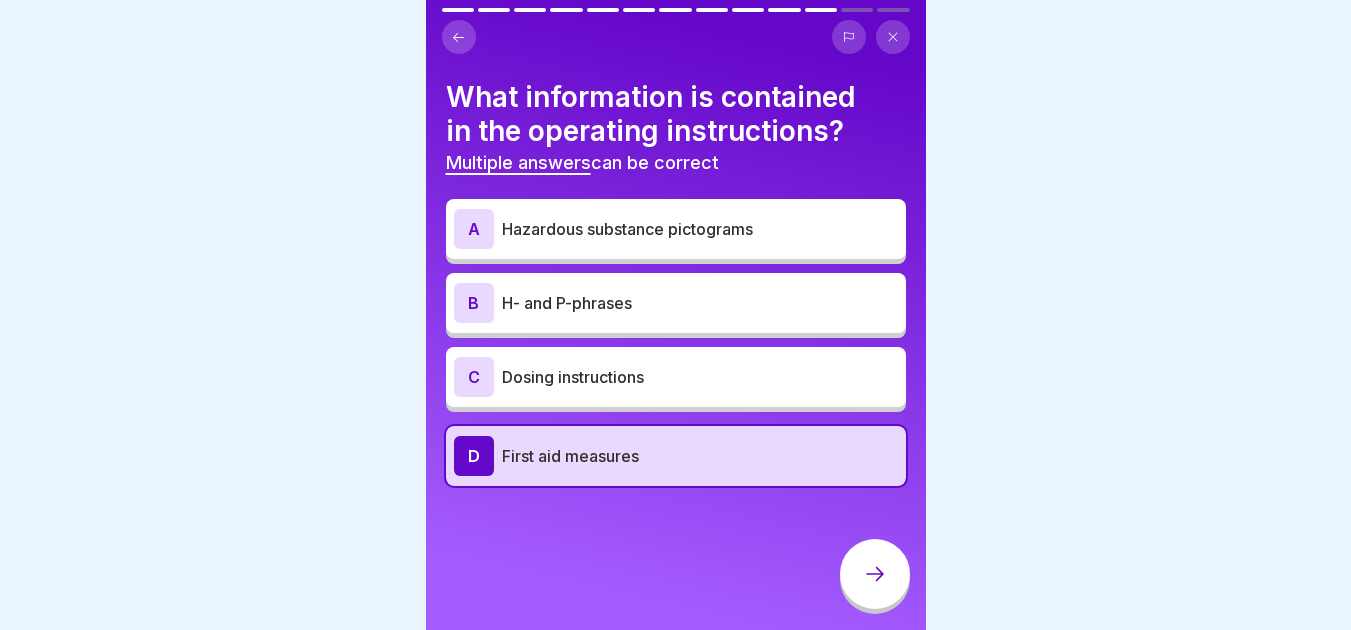 click on "Dosing instructions" at bounding box center (700, 377) 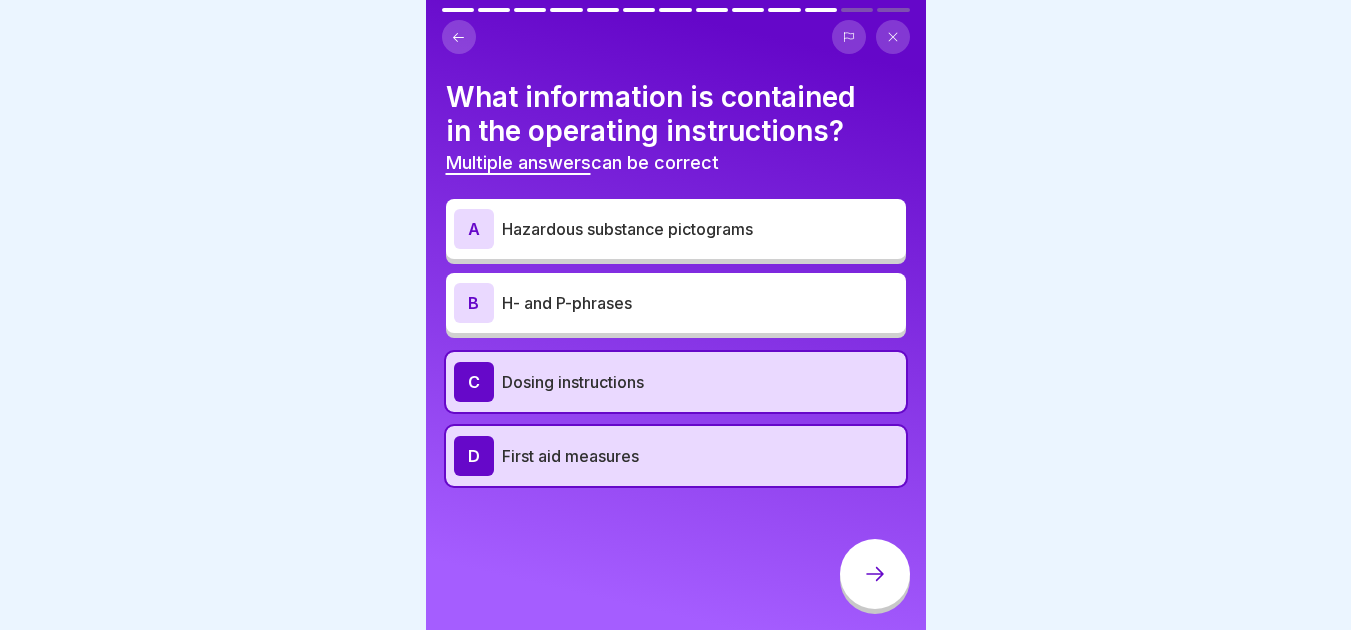 click on "H- and P-phrases" at bounding box center [700, 303] 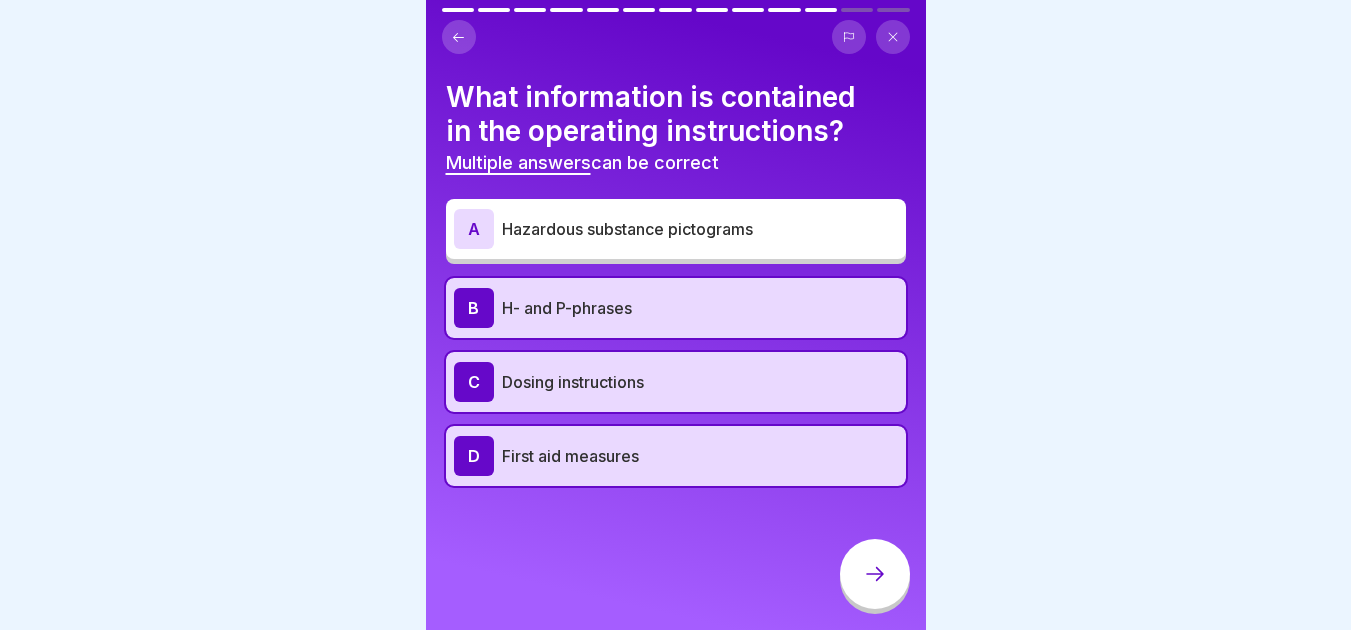 click on "A Hazardous substance pictograms" at bounding box center [676, 229] 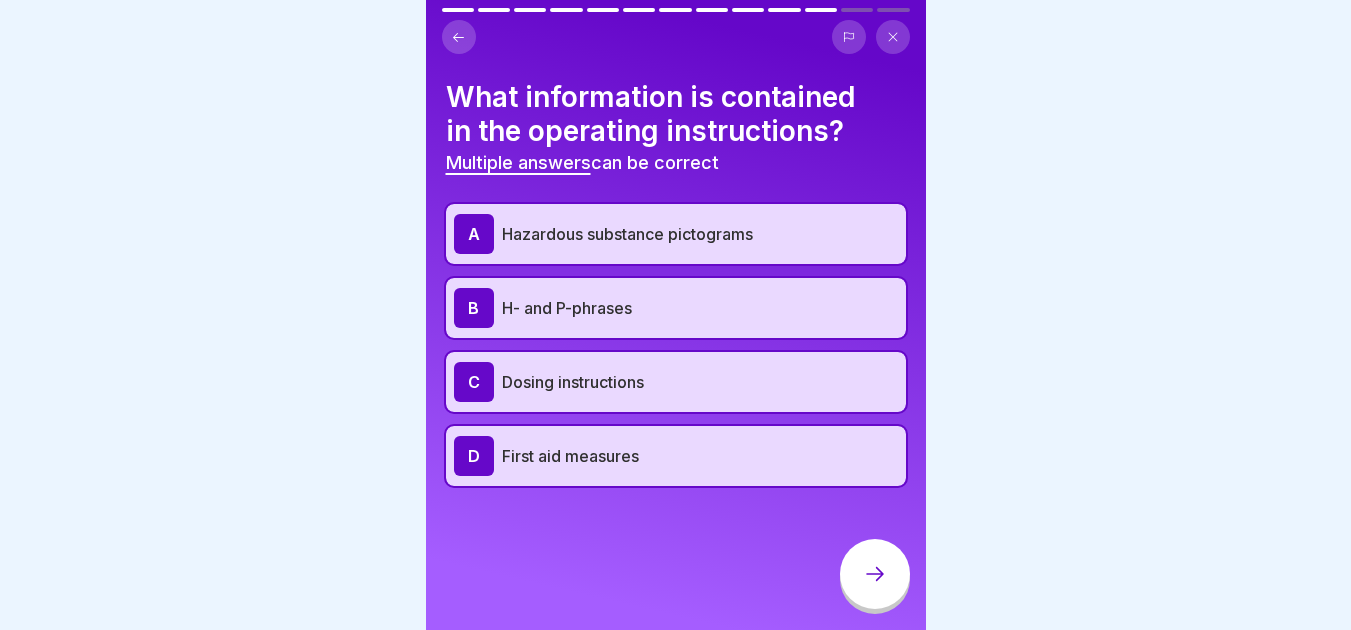 click 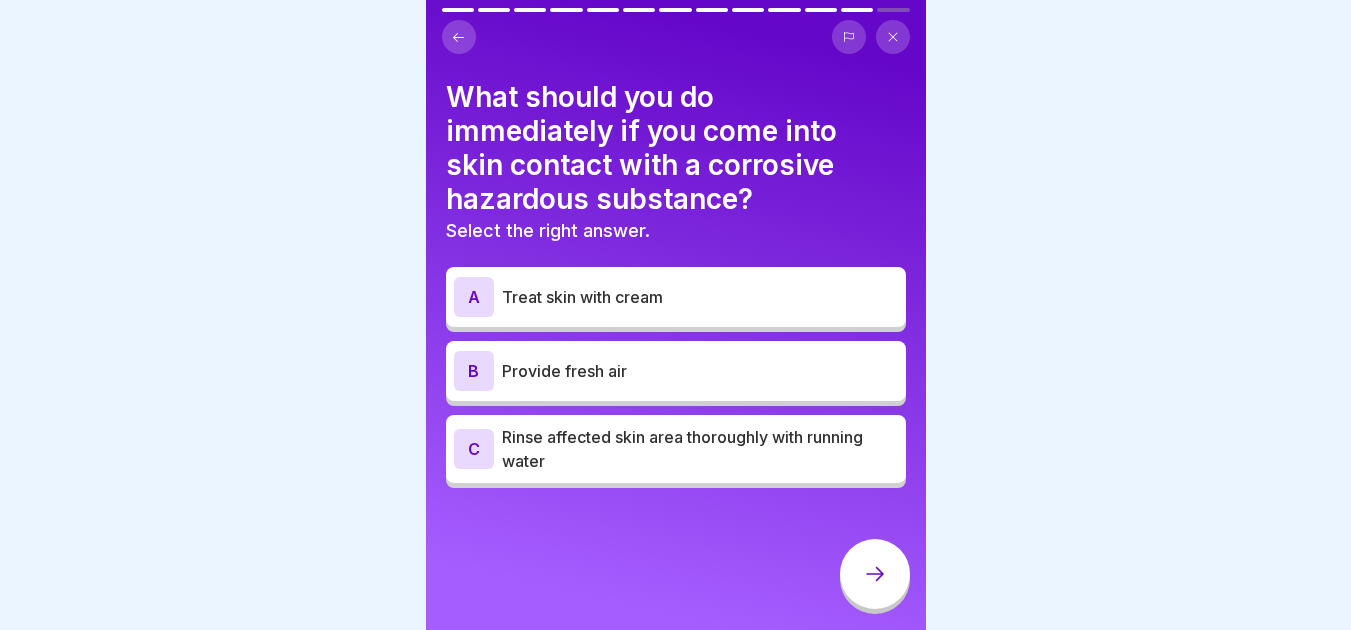 click on "Rinse affected skin area thoroughly with running water" at bounding box center [700, 449] 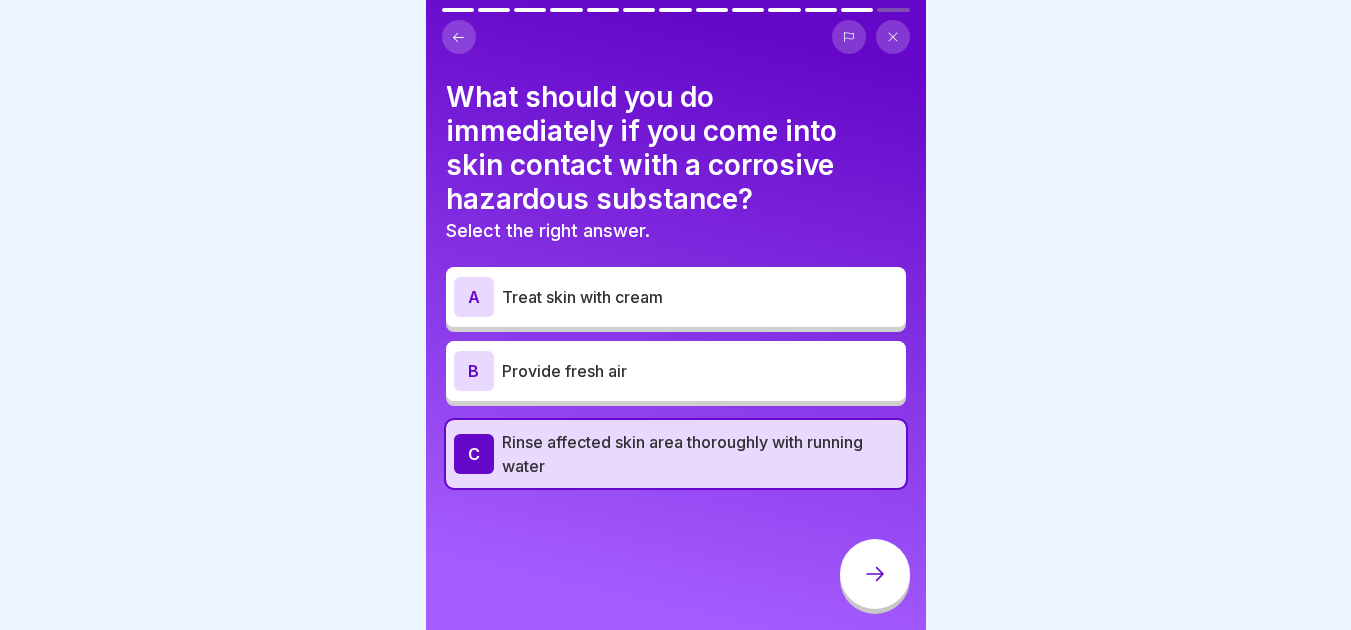 click 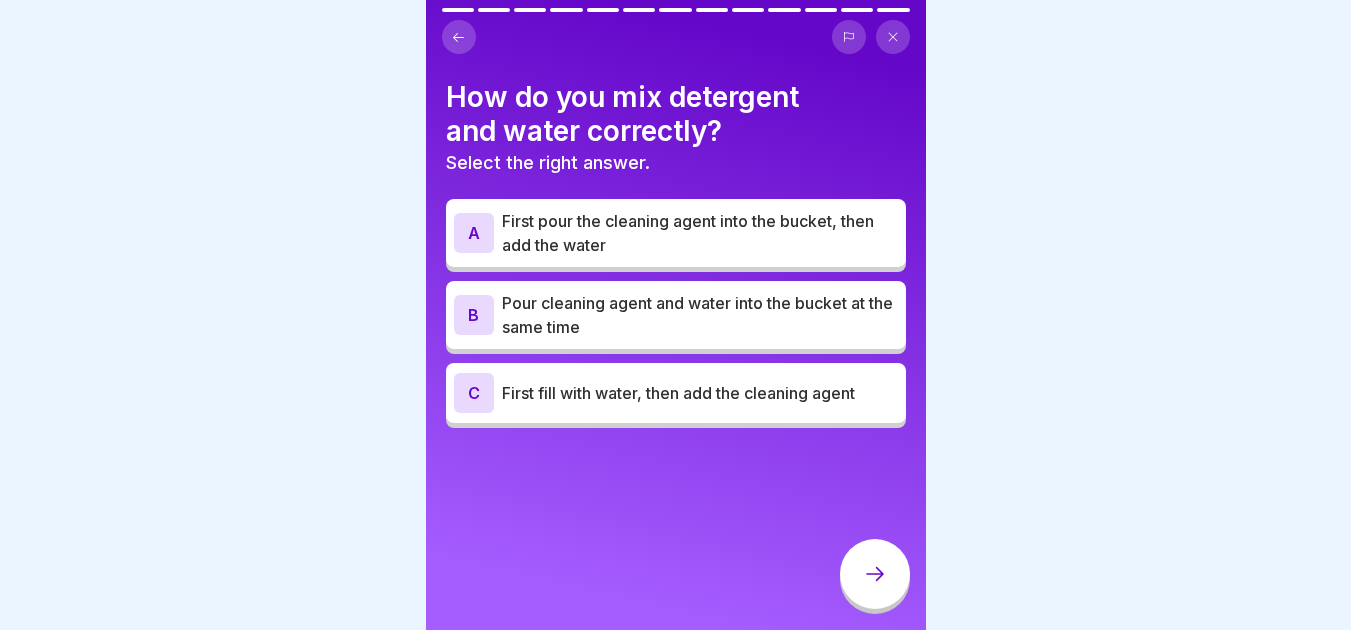 click on "First fill with water, then add the cleaning agent" at bounding box center [700, 393] 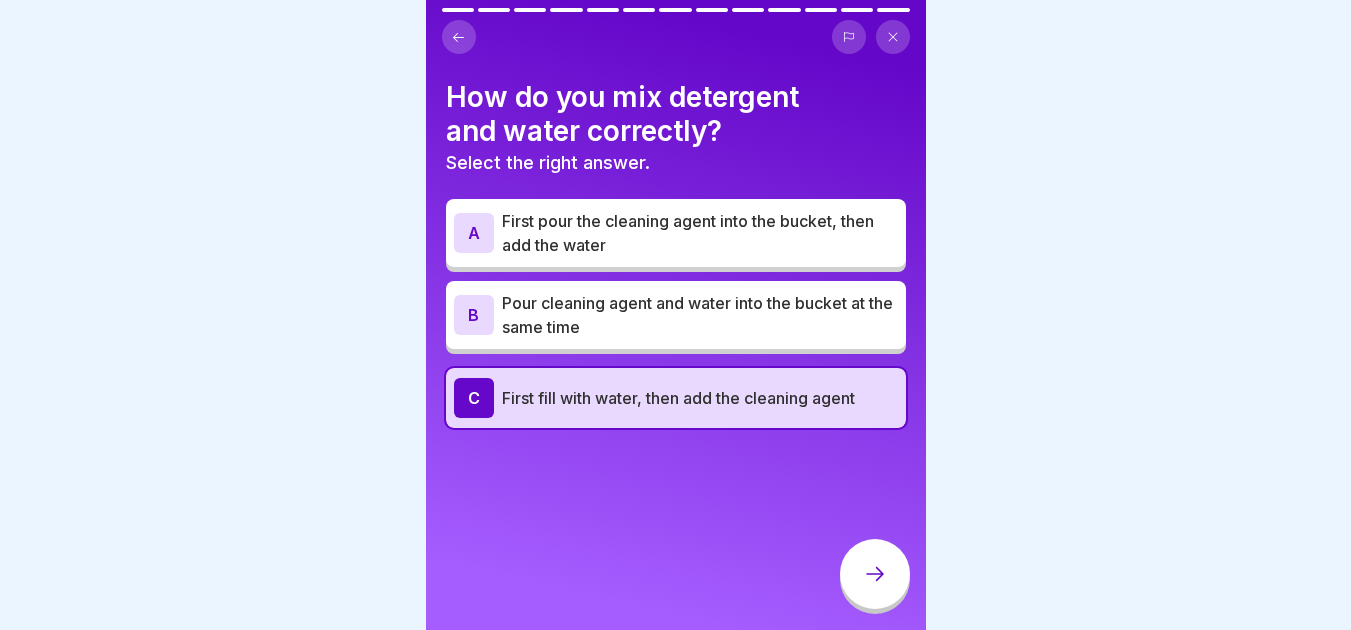 click 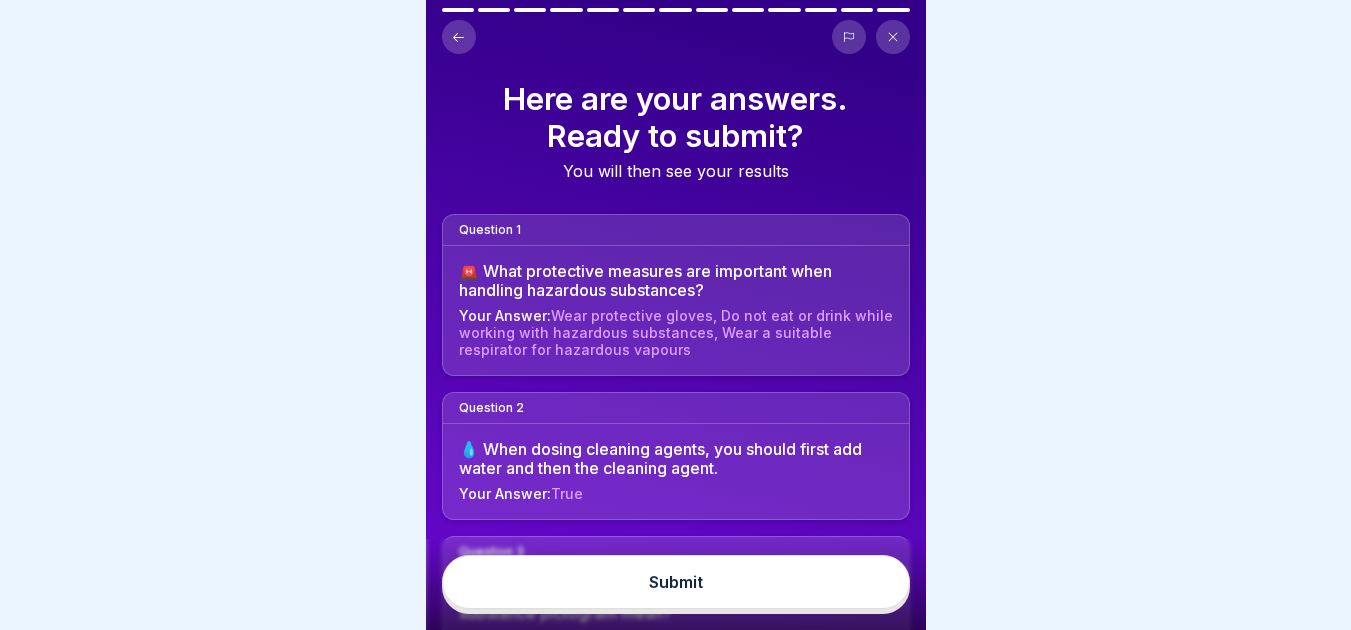 click on "Submit" at bounding box center (676, 582) 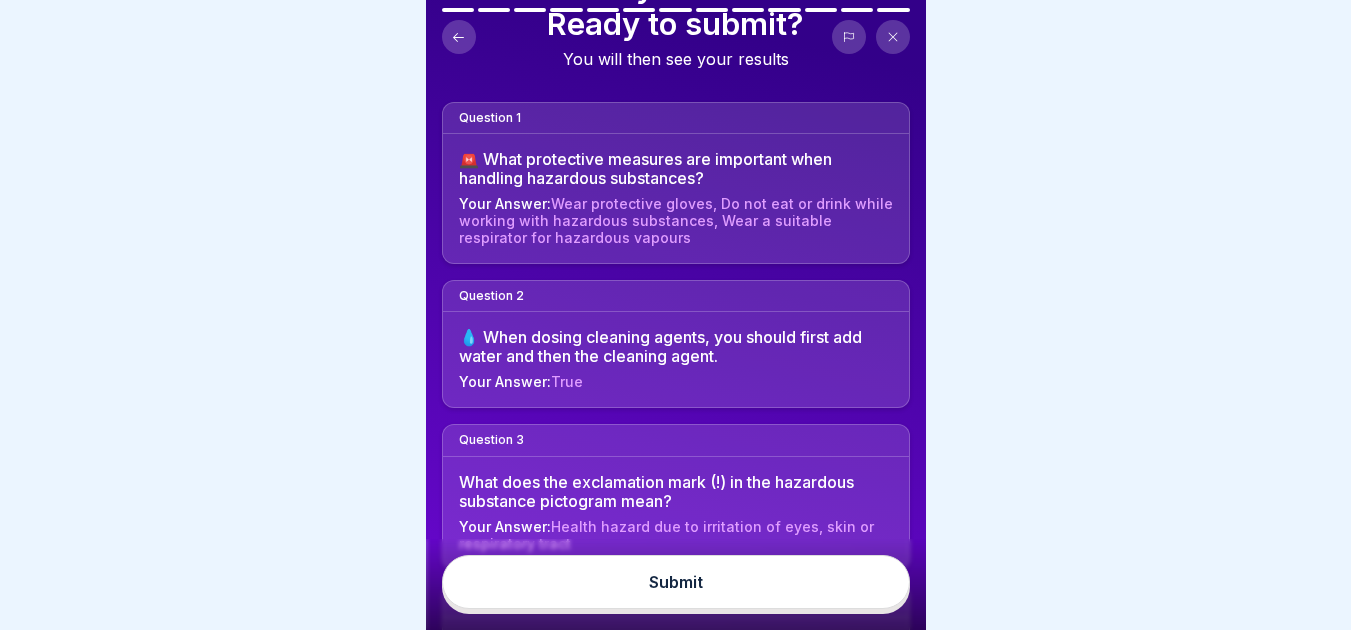 scroll, scrollTop: 137, scrollLeft: 0, axis: vertical 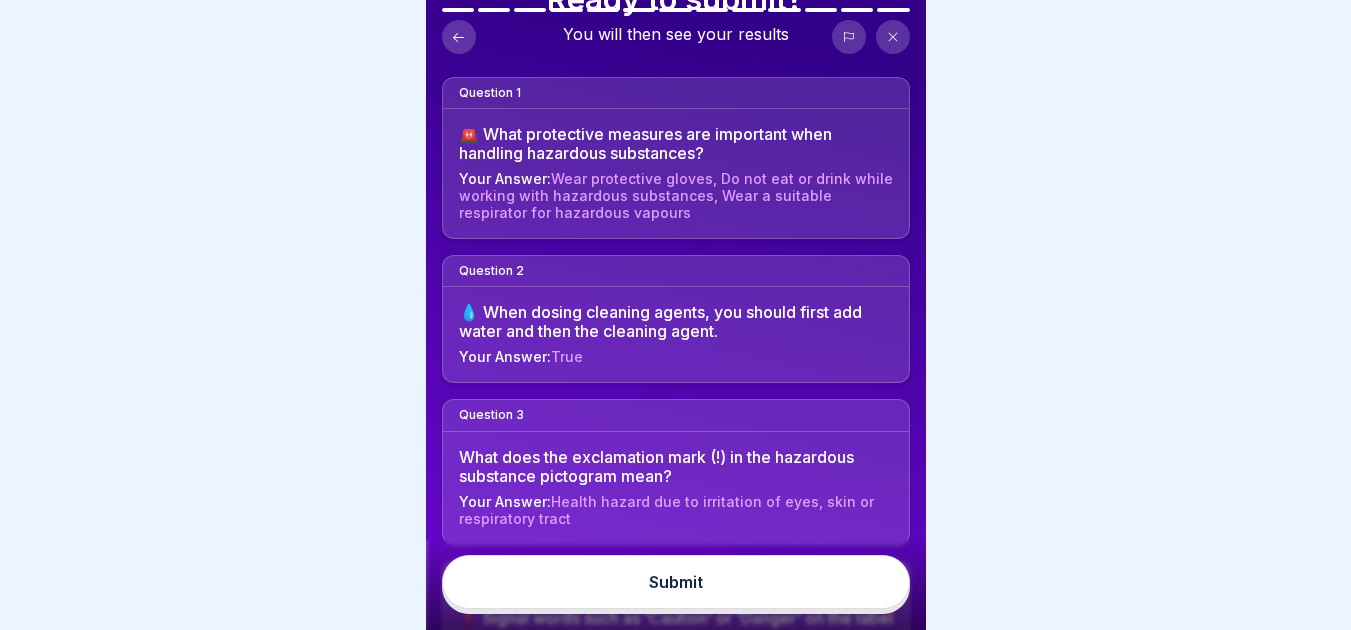 click on "Submit" at bounding box center [676, 582] 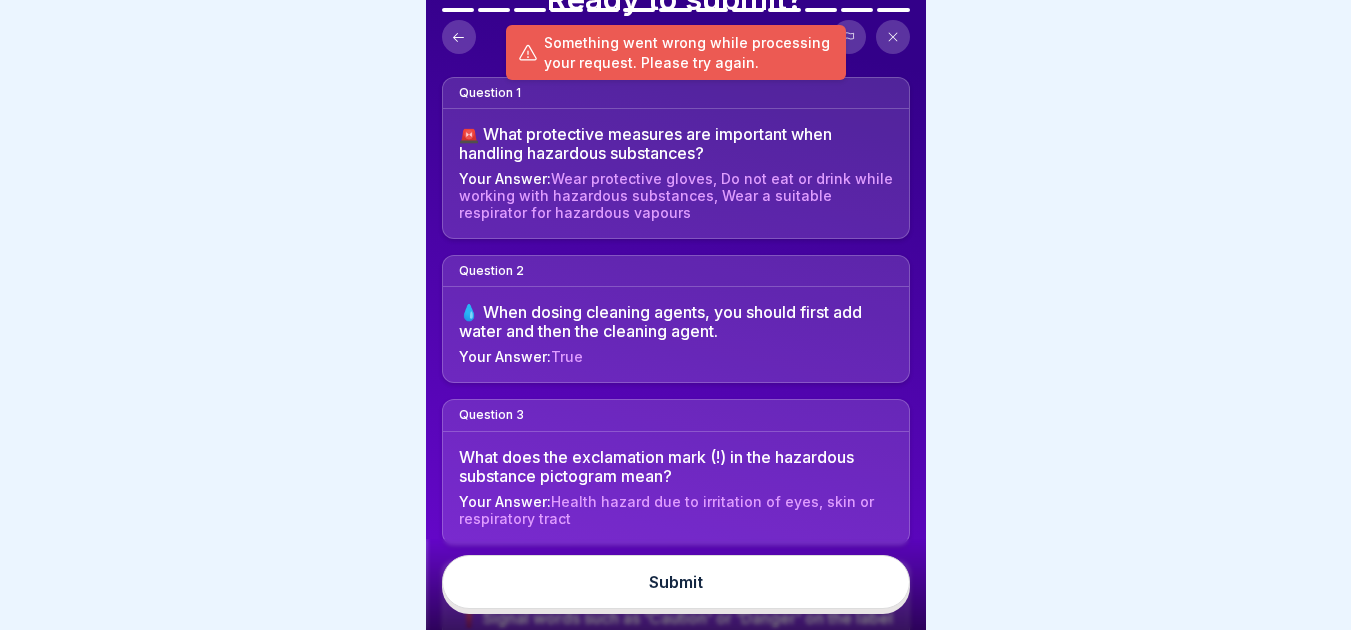 click on "Submit" at bounding box center [676, 582] 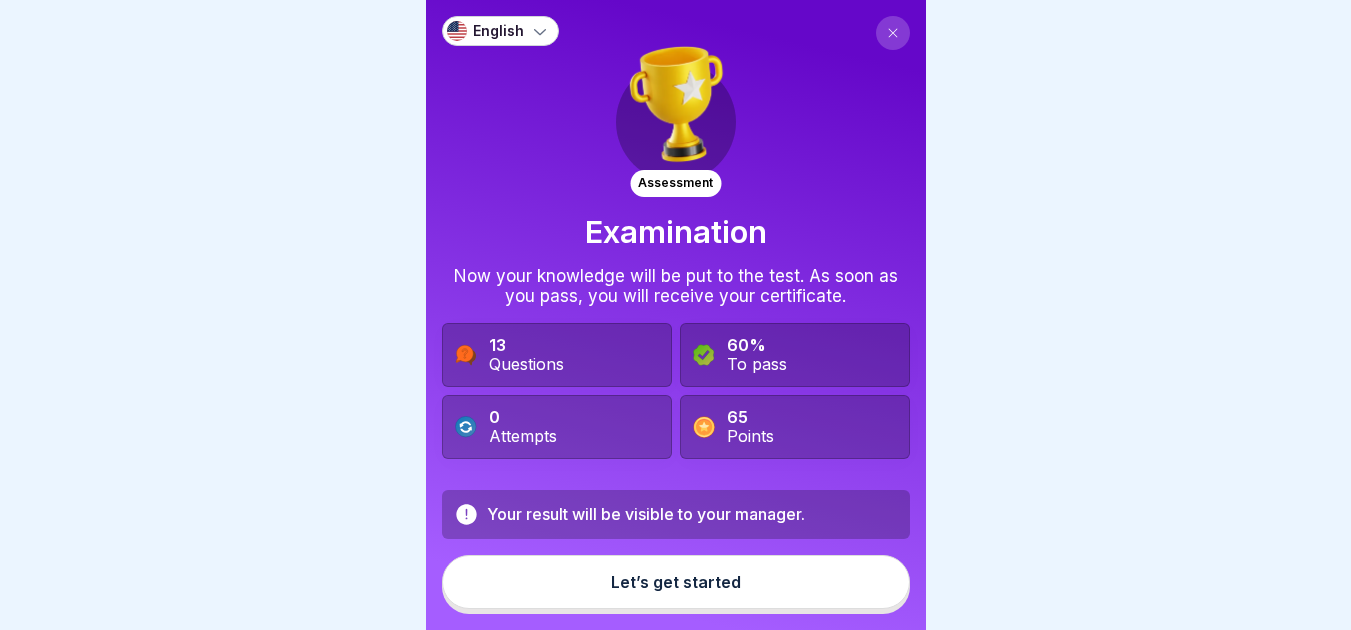 scroll, scrollTop: 0, scrollLeft: 0, axis: both 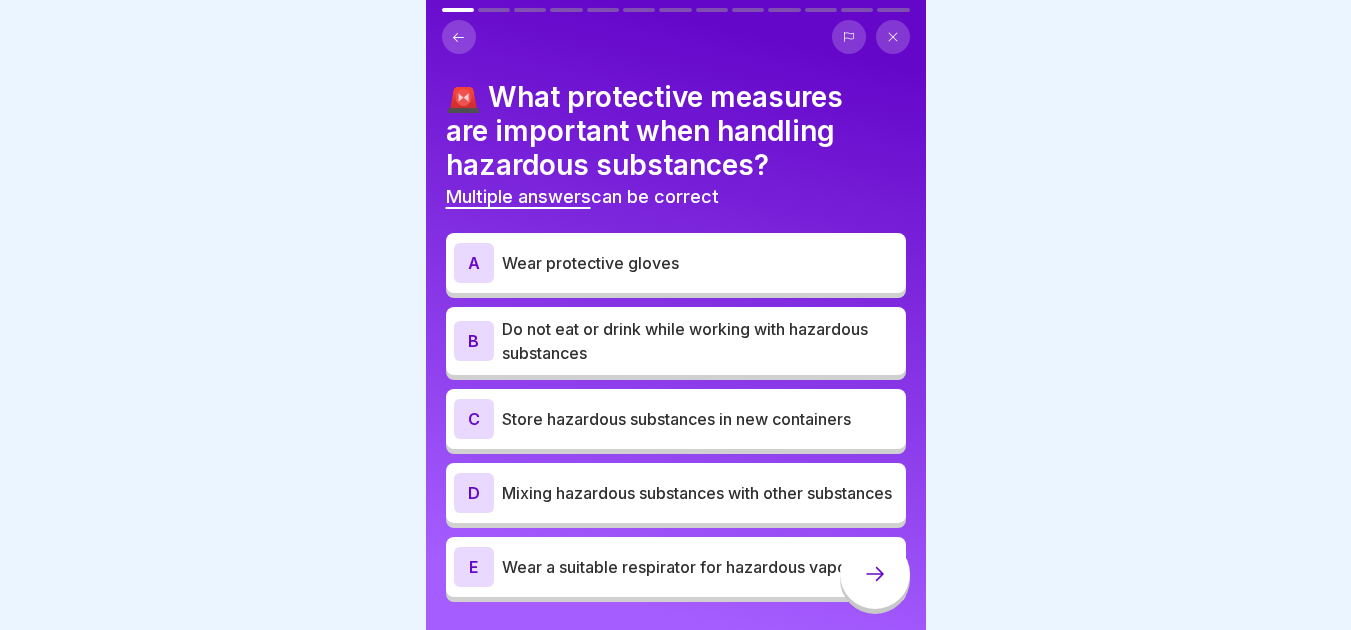 click on "Wear protective gloves" at bounding box center (700, 263) 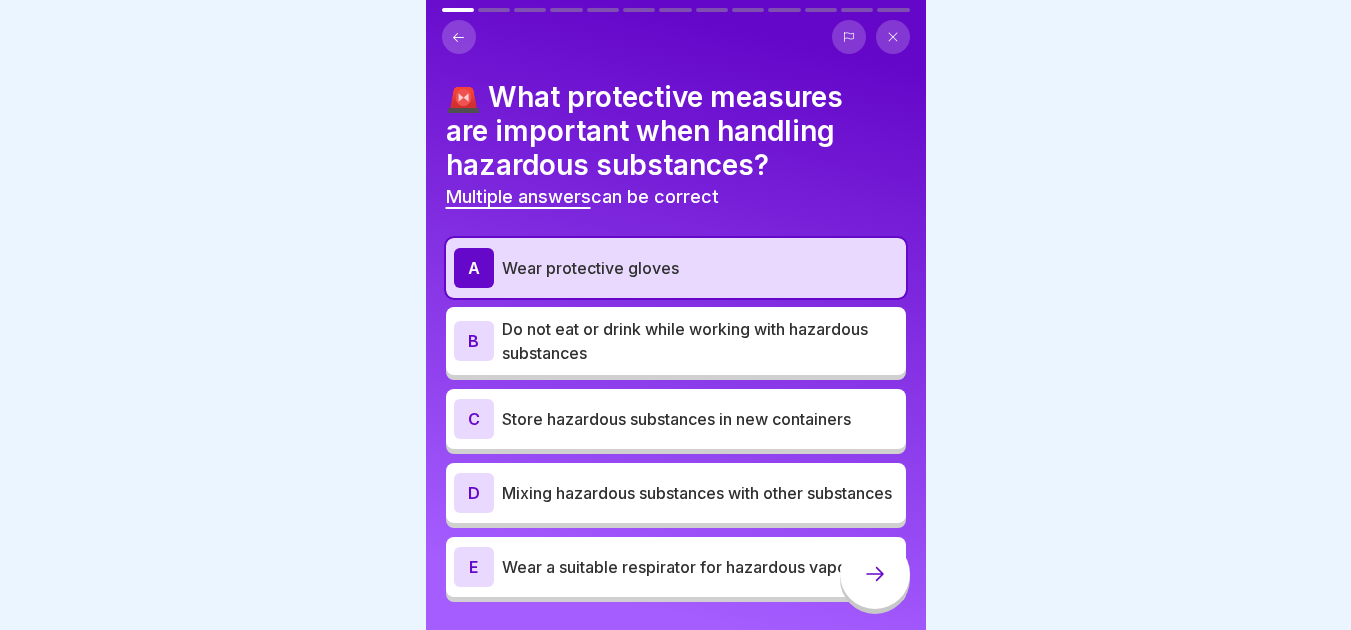 click on "Do not eat or drink while working with hazardous substances" at bounding box center [700, 341] 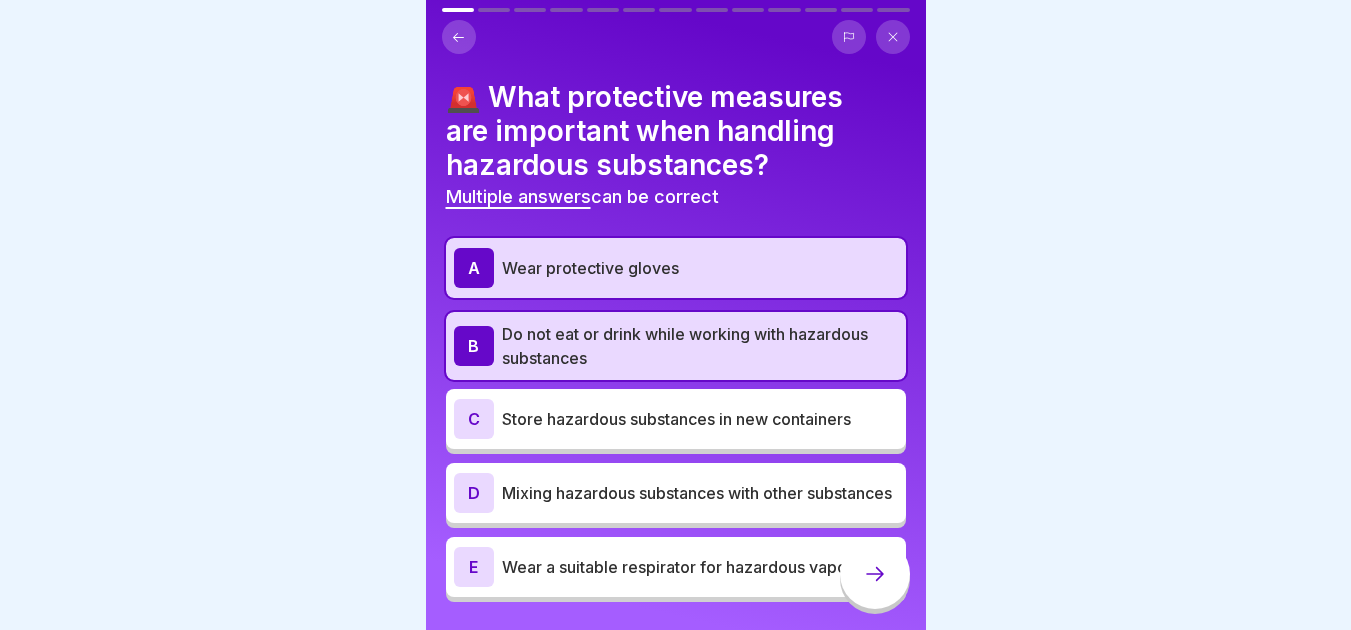 click on "Wear a suitable respirator for hazardous vapours" at bounding box center [700, 567] 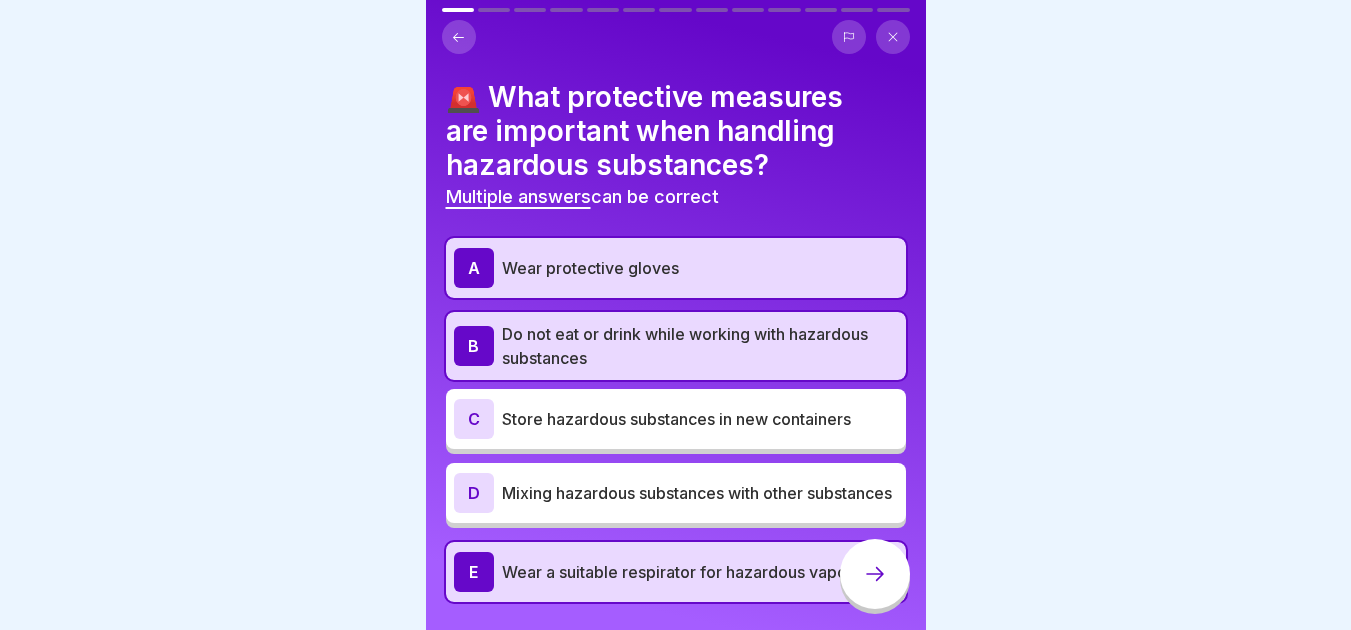 click 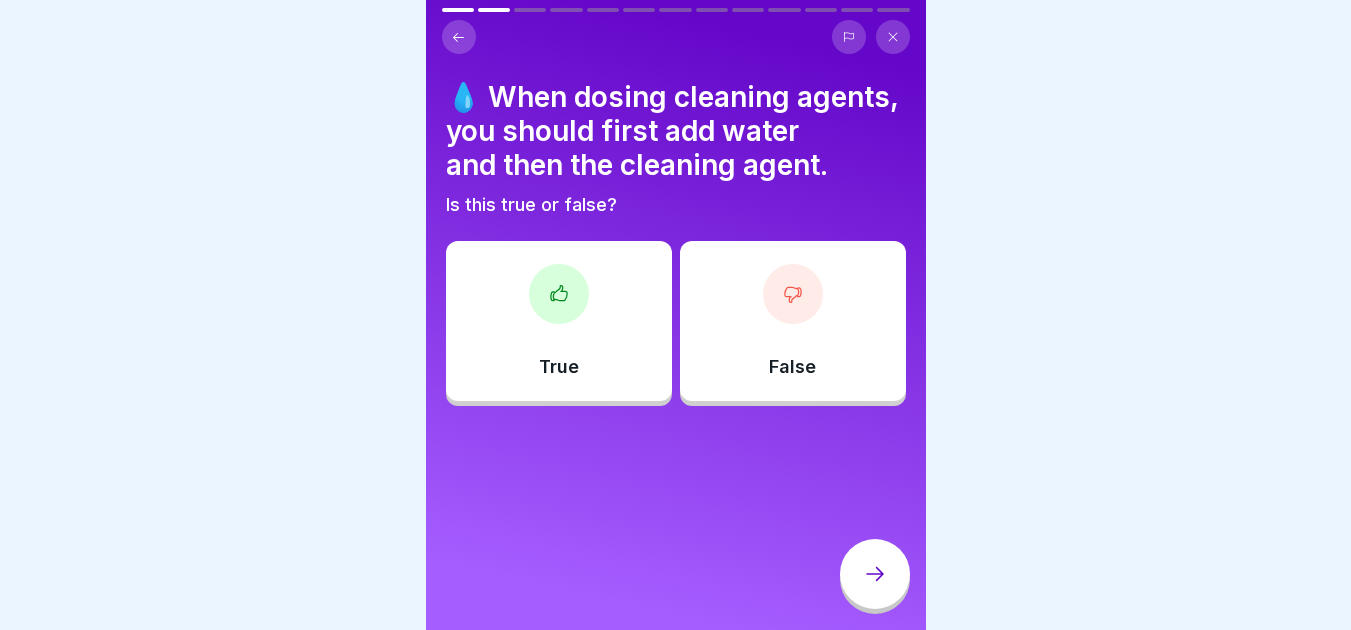 click on "True" at bounding box center [559, 321] 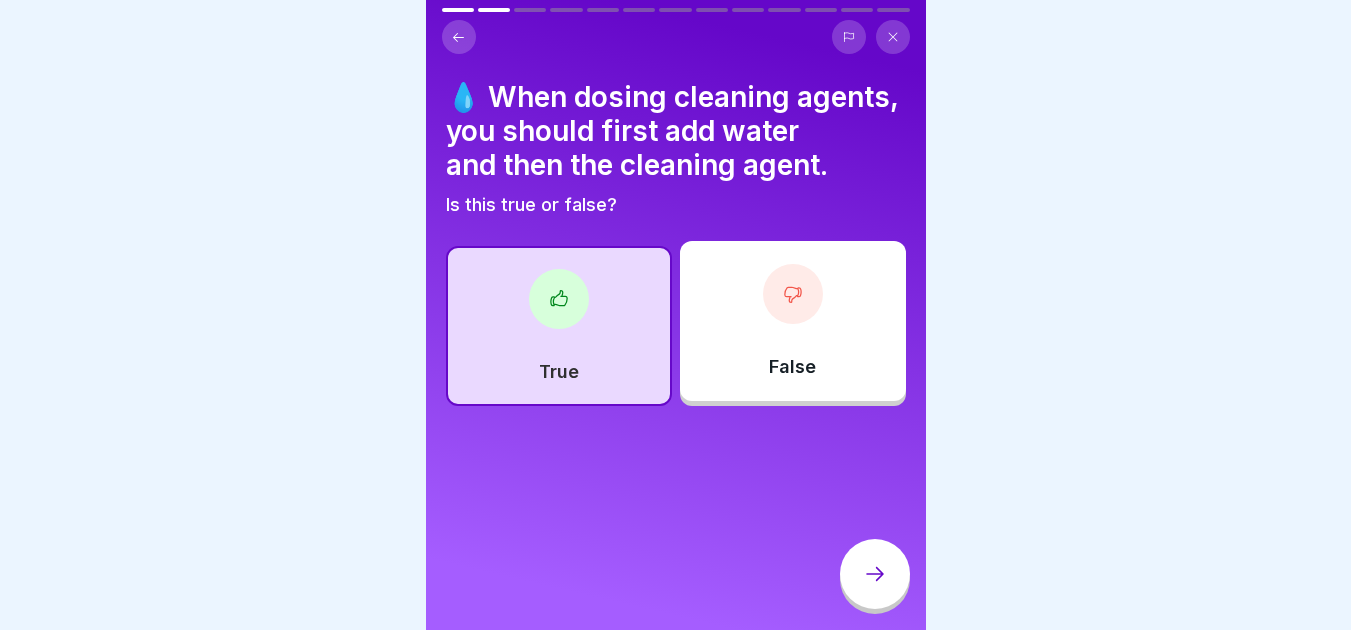 click 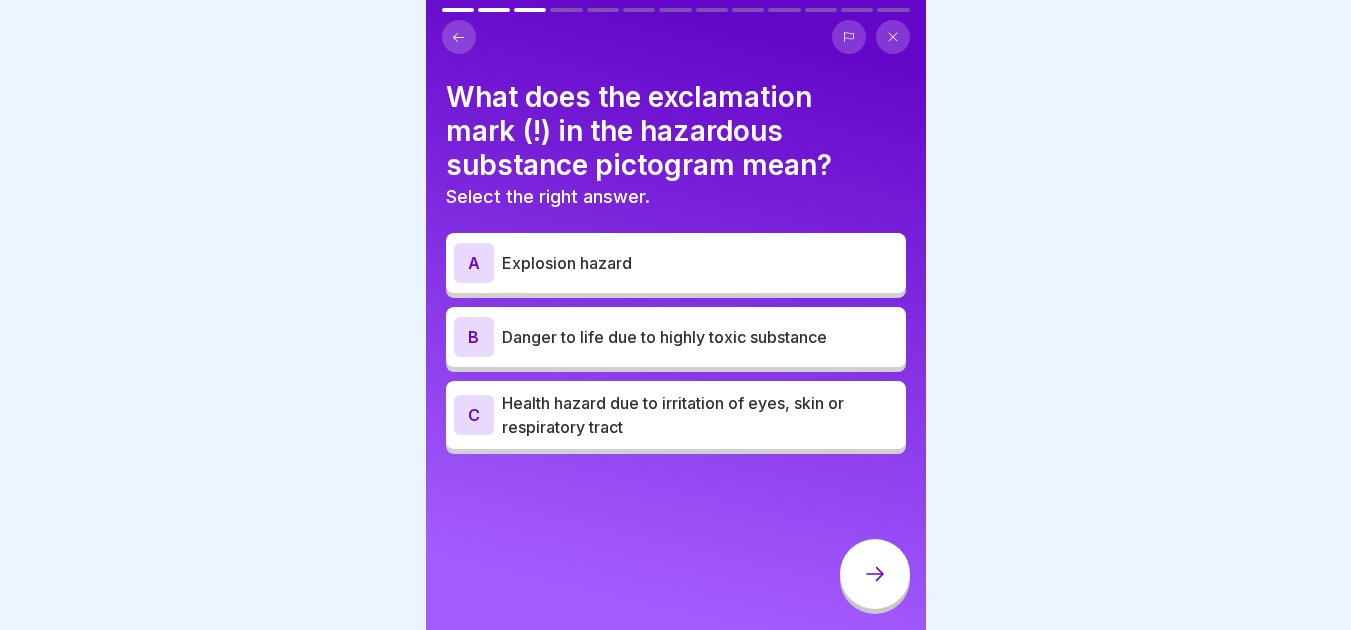 click on "Health hazard due to irritation of eyes, skin or respiratory tract" at bounding box center [700, 415] 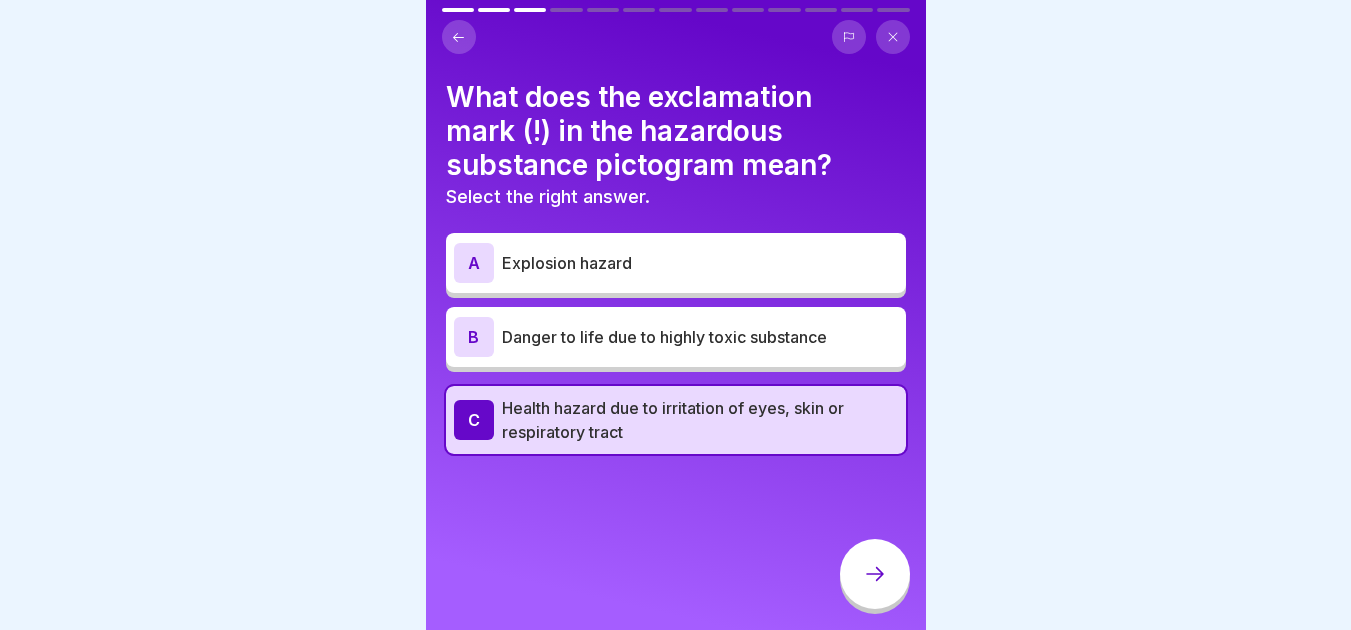 click 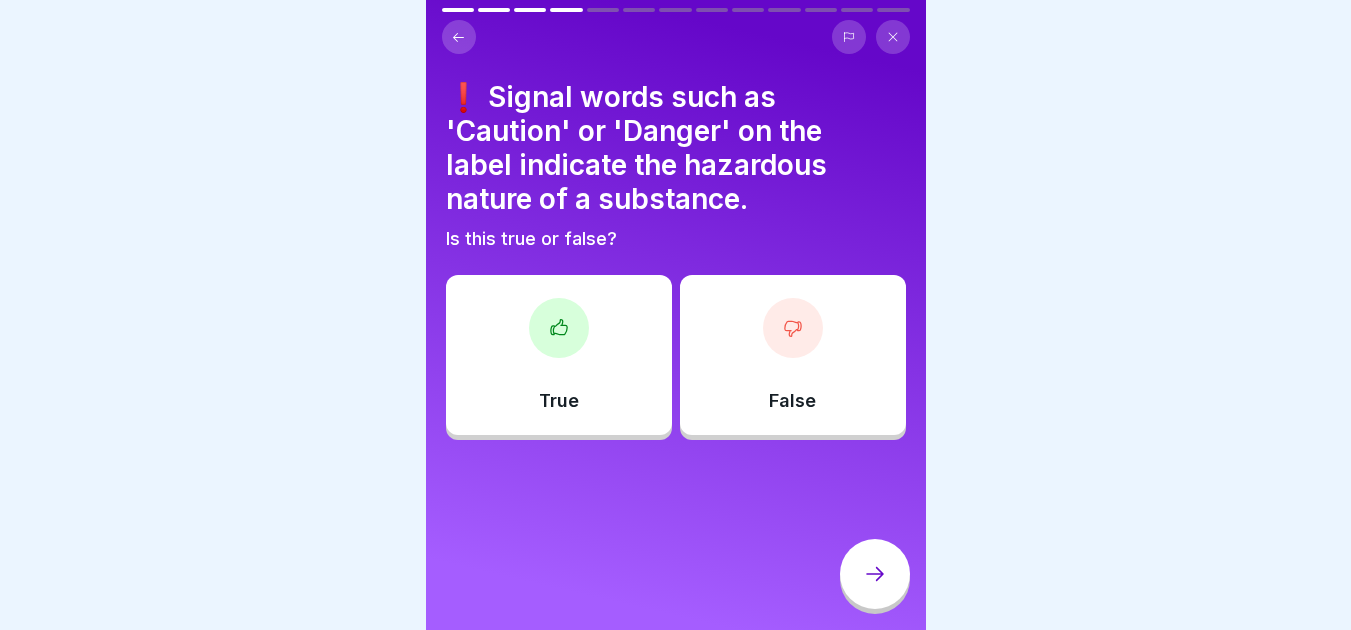 click on "True" at bounding box center (559, 355) 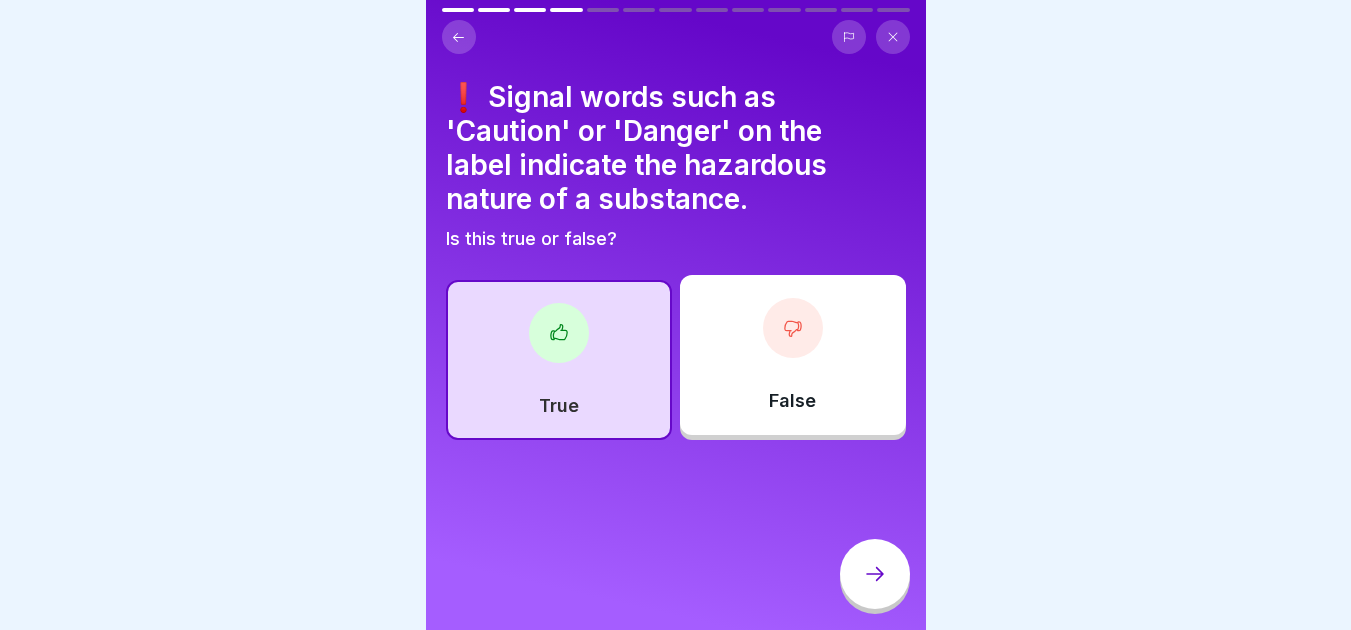 click 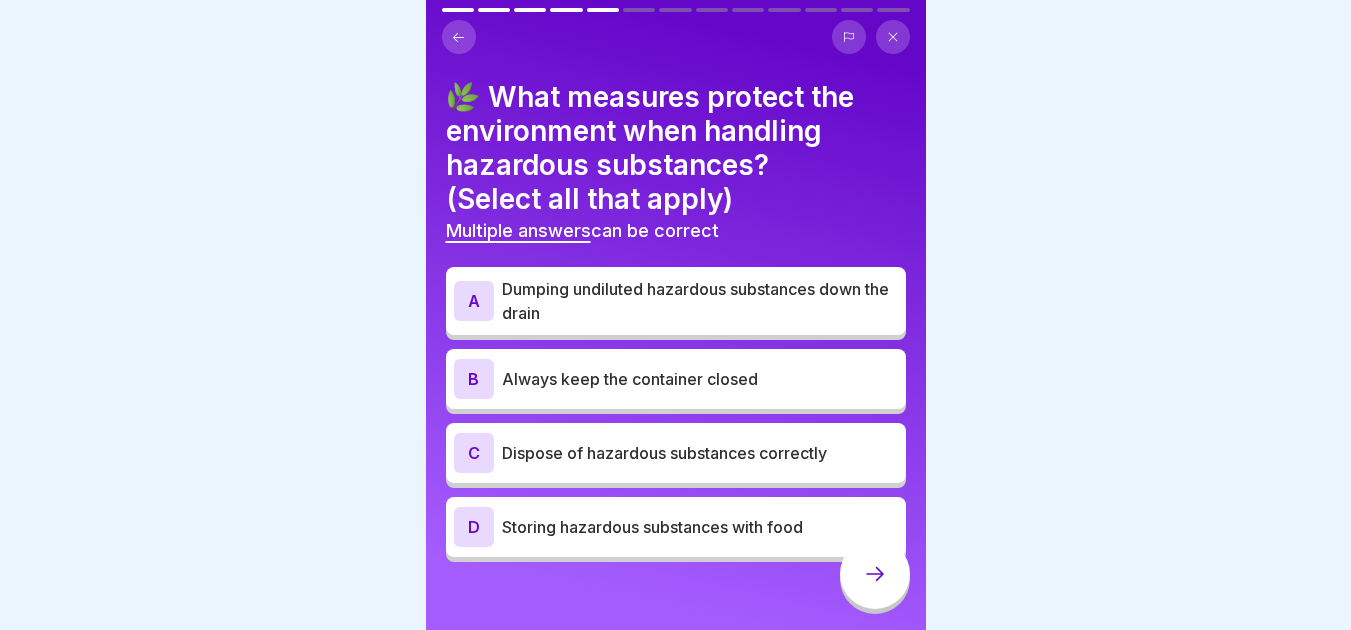 click on "Always keep the container closed" at bounding box center (700, 379) 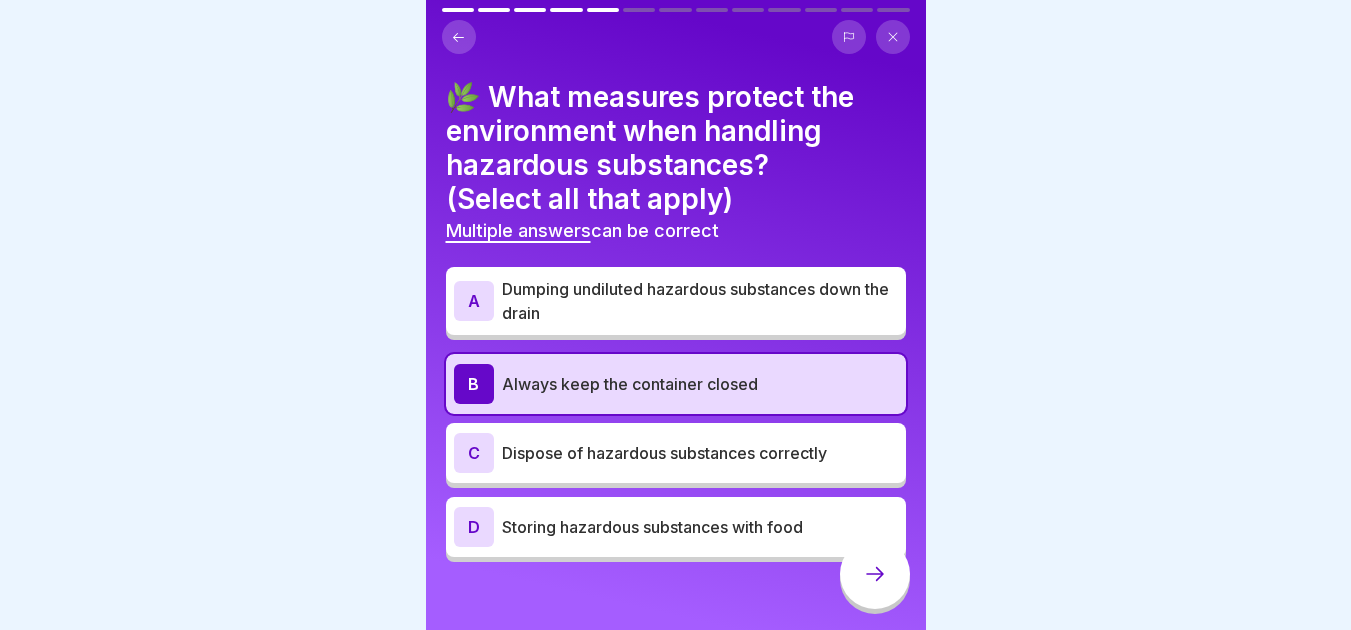 click on "Dispose of hazardous substances correctly" at bounding box center (700, 453) 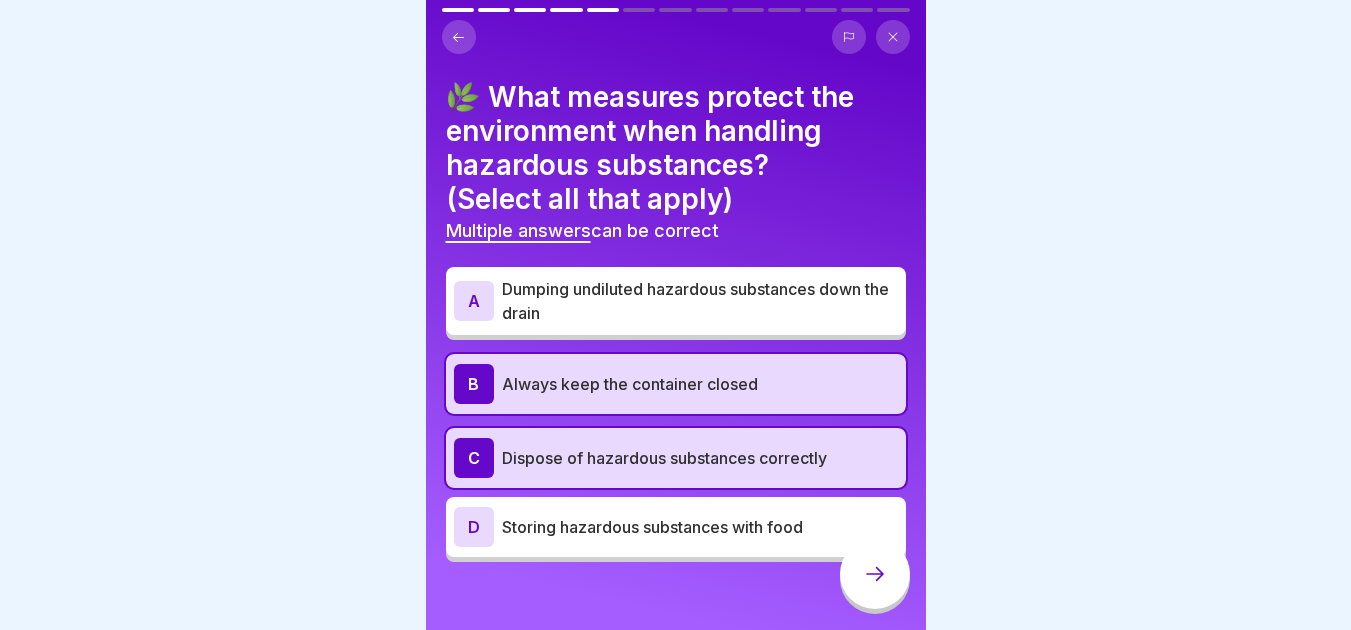 click 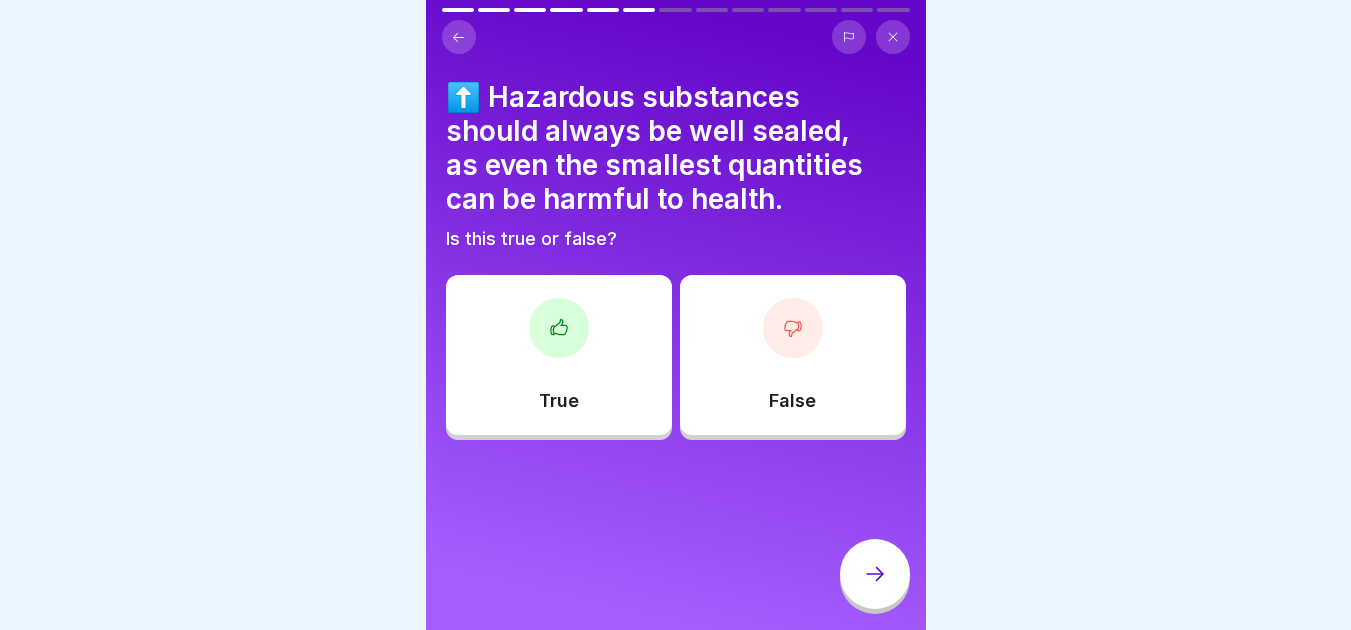 click on "True" at bounding box center (559, 355) 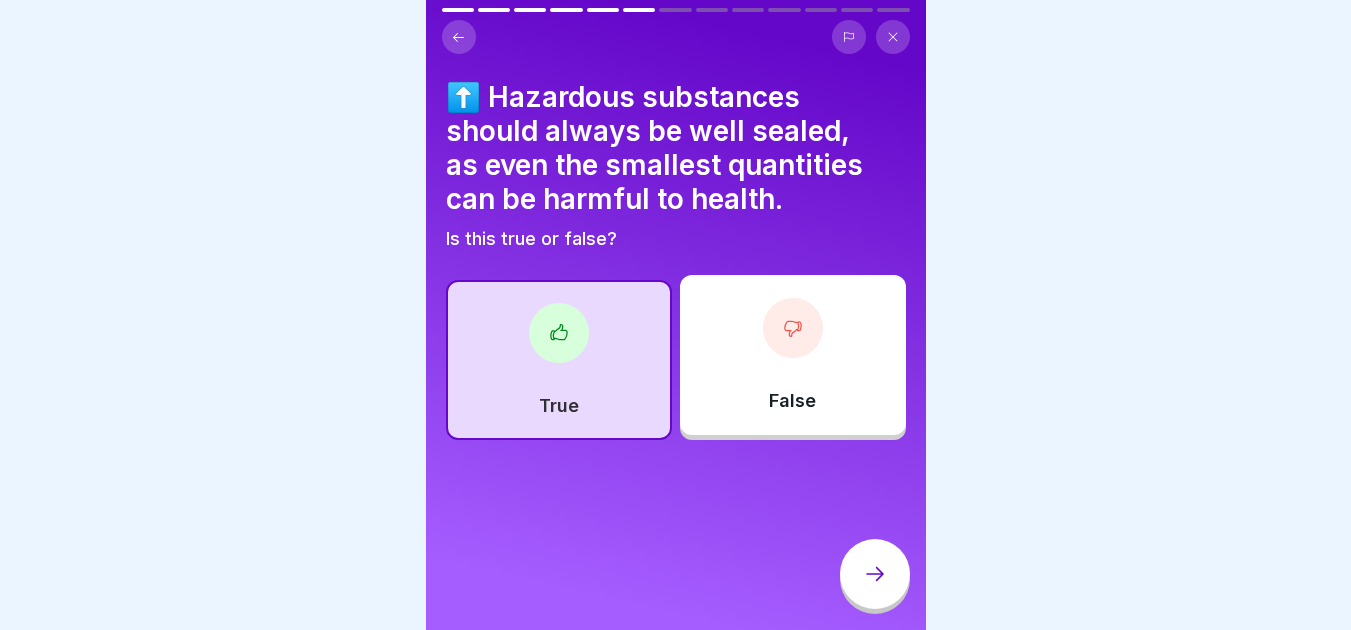 click at bounding box center [875, 574] 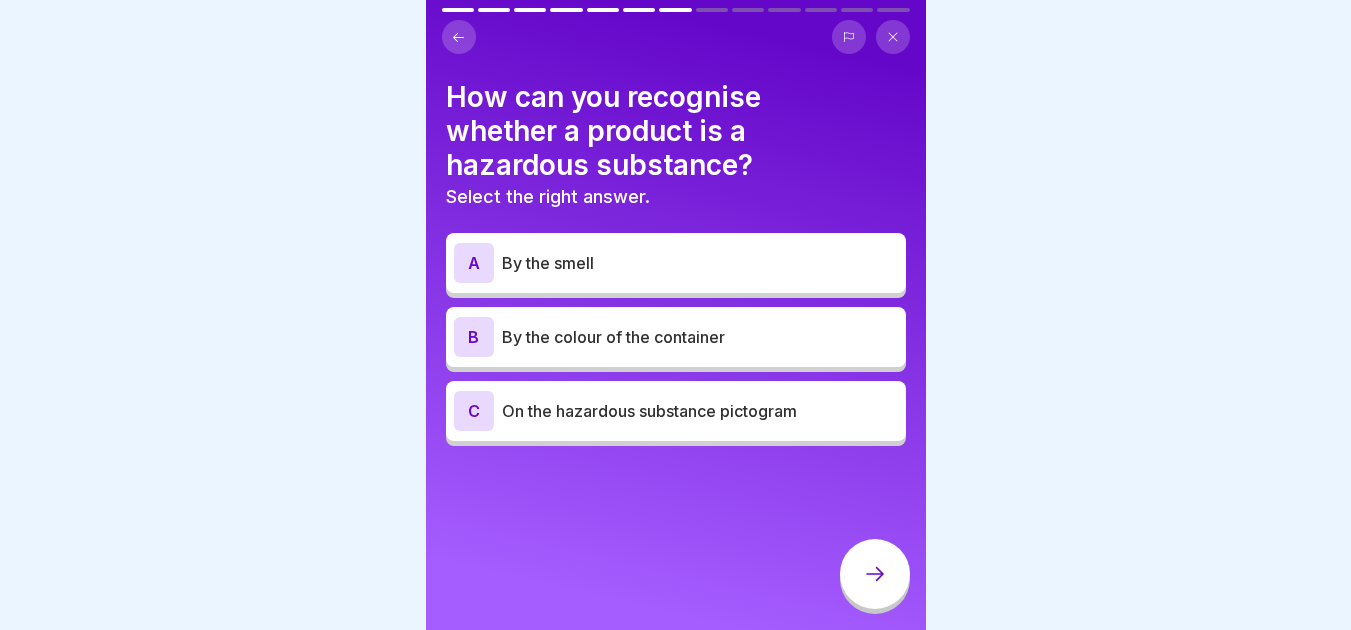click on "On the hazardous substance pictogram" at bounding box center [700, 411] 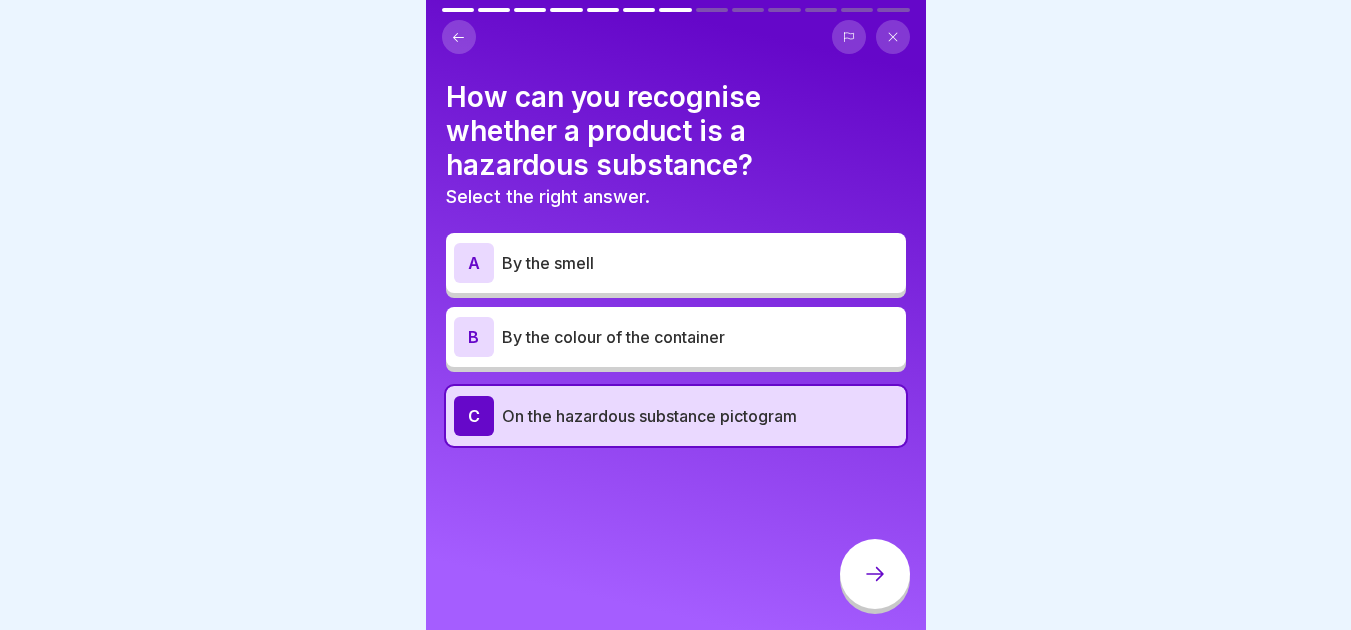 click 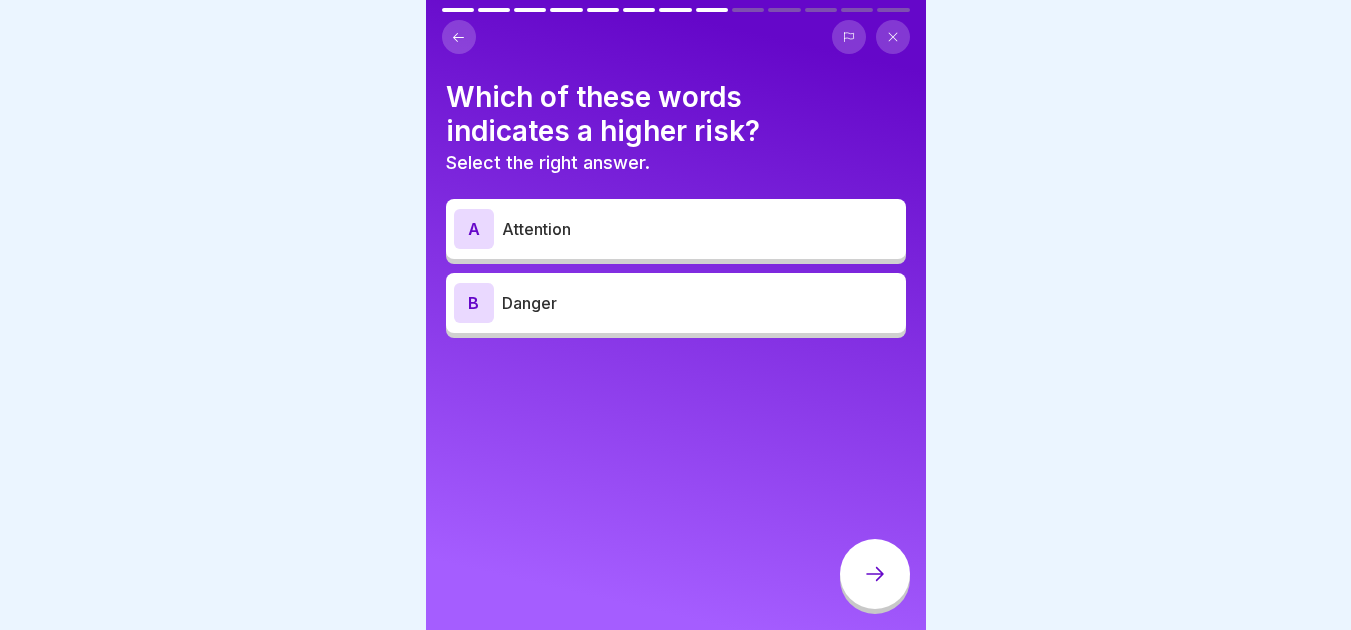 click on "Danger" at bounding box center [700, 303] 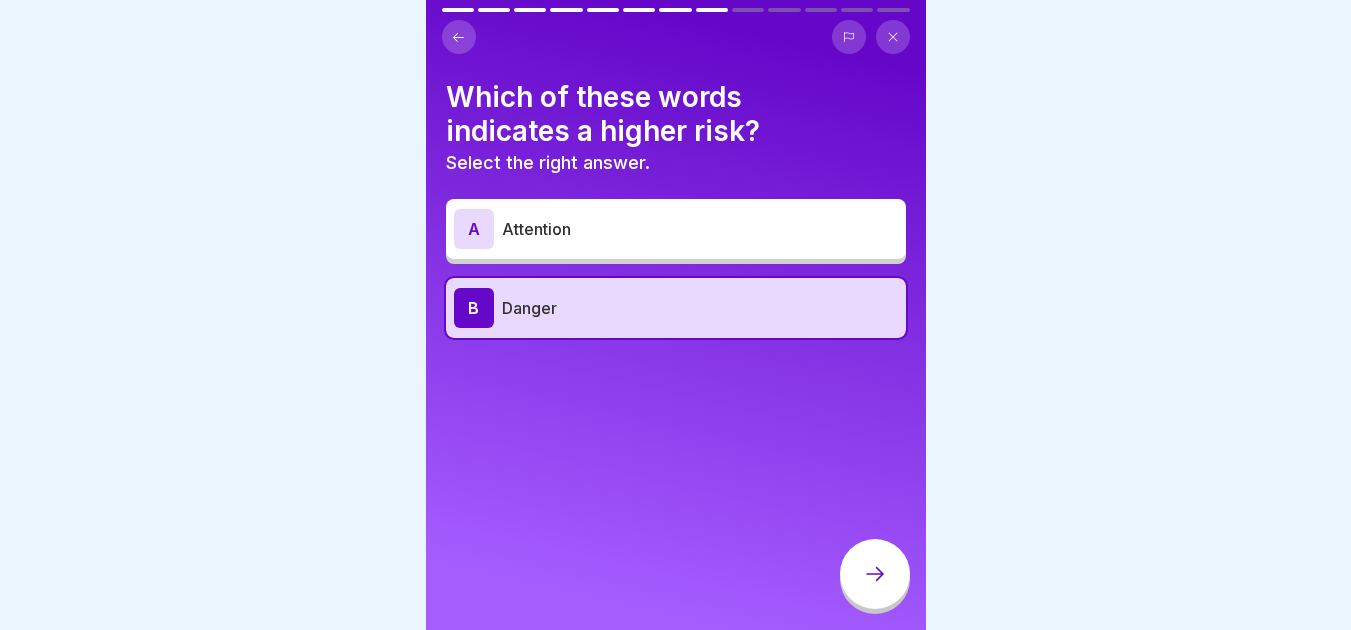 click at bounding box center (875, 574) 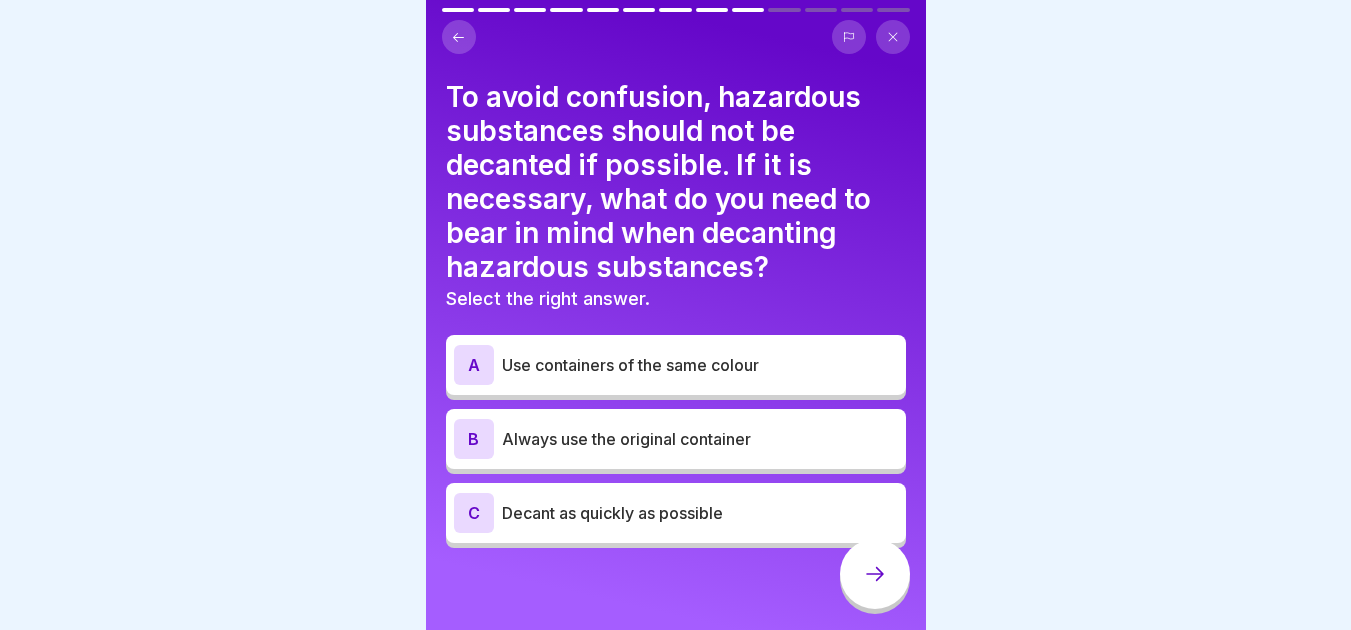 click on "Always use the original container" at bounding box center [700, 439] 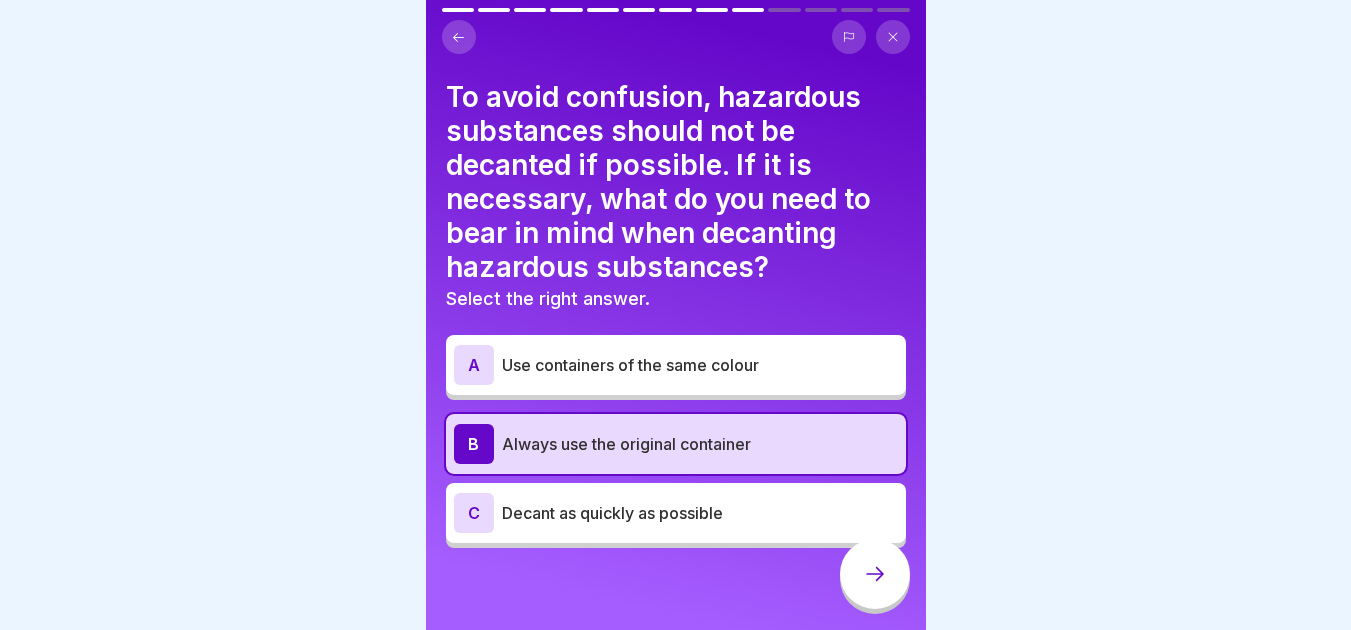 click 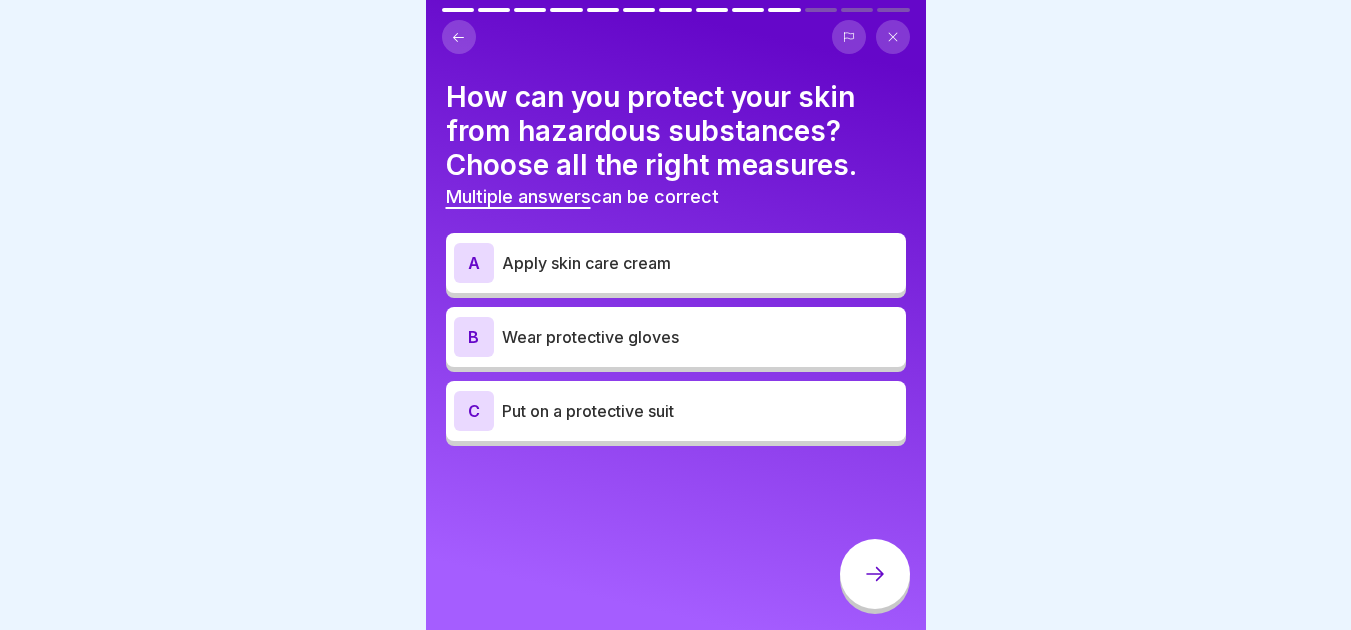 click on "Wear protective gloves" at bounding box center [700, 337] 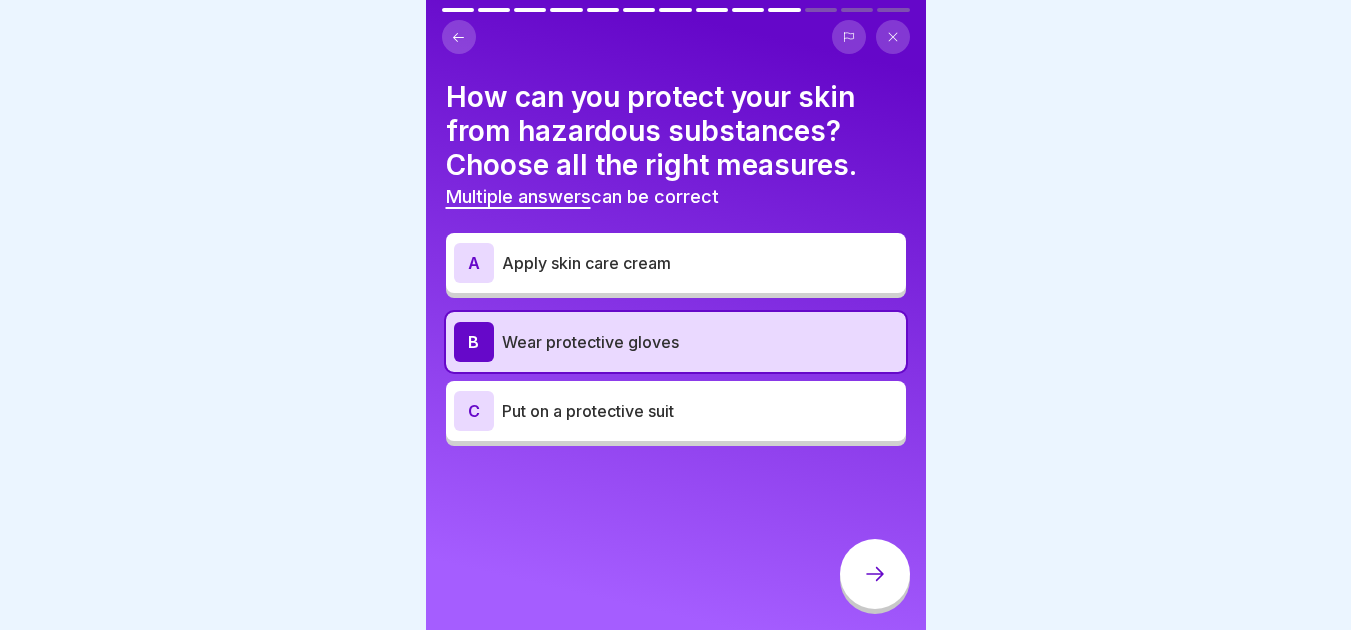 click on "C Put on a protective suit" at bounding box center [676, 411] 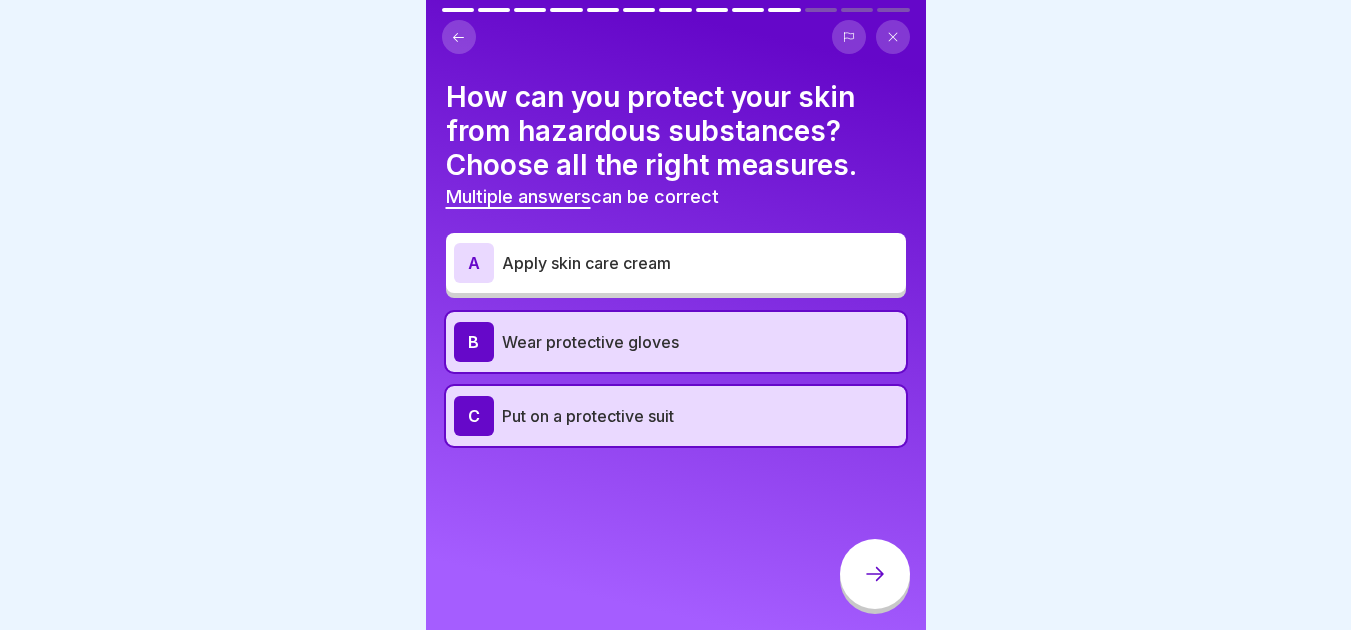 click 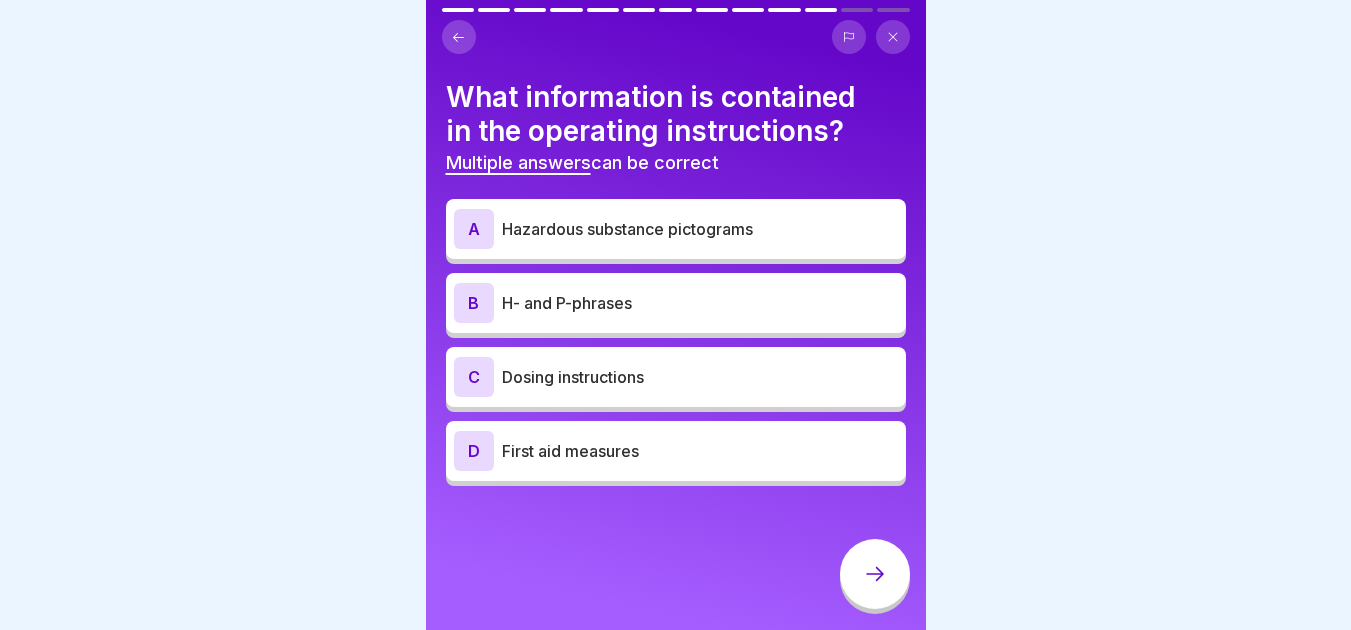 click on "First aid measures" at bounding box center (700, 451) 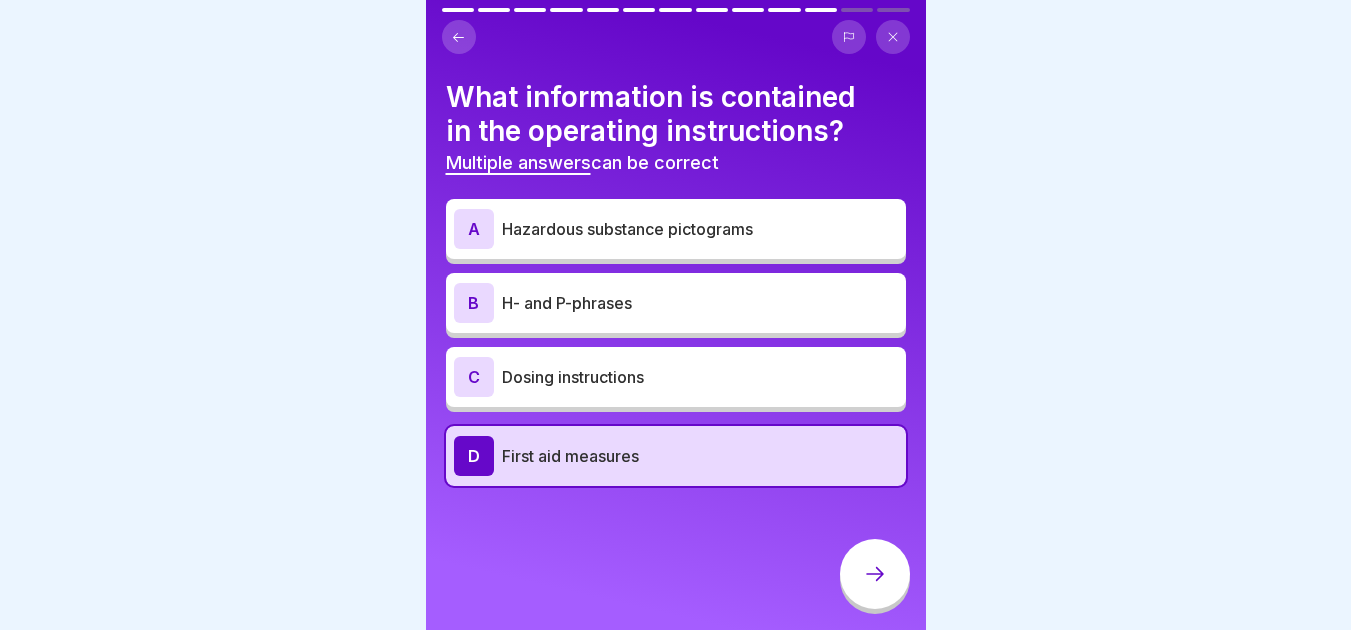 click on "C Dosing instructions" at bounding box center [676, 377] 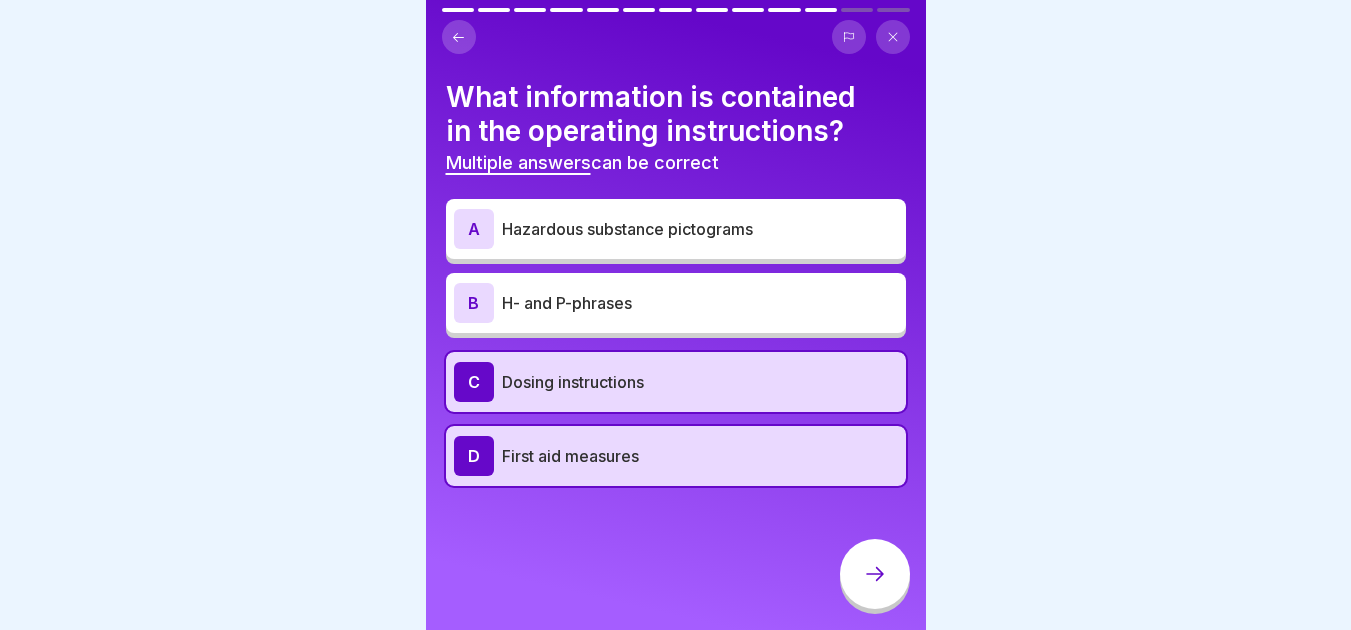 click on "B H- and P-phrases" at bounding box center (676, 303) 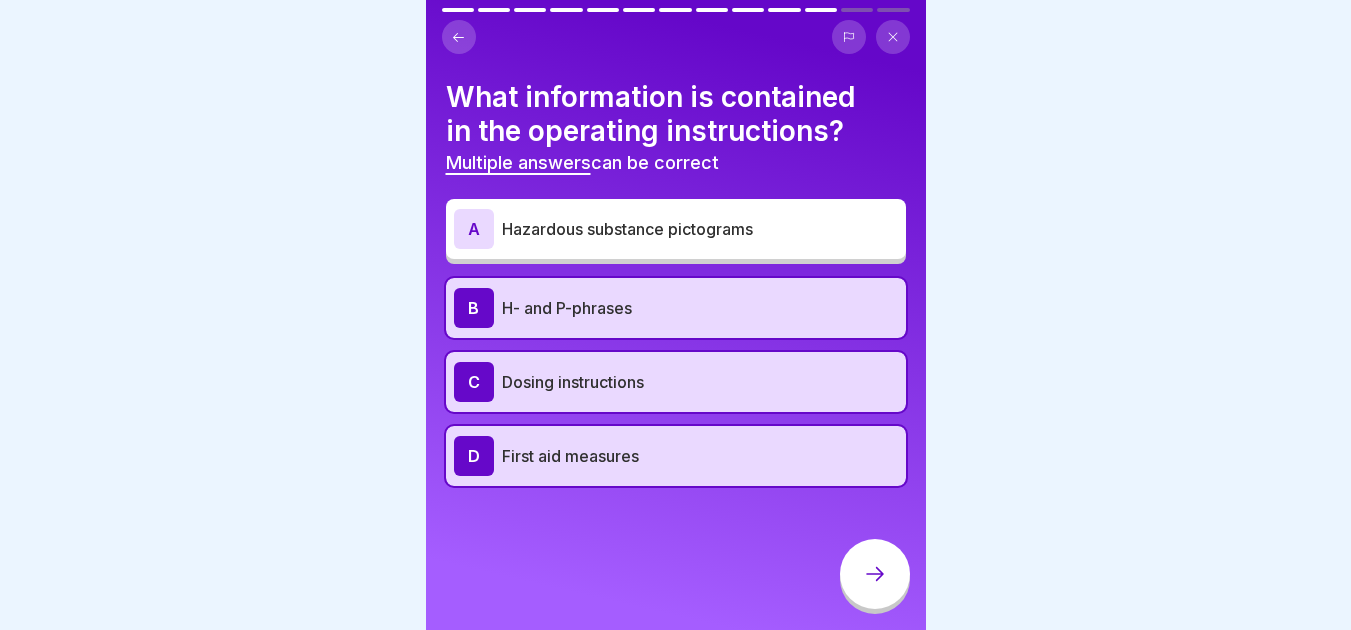 click on "Hazardous substance pictograms" at bounding box center (700, 229) 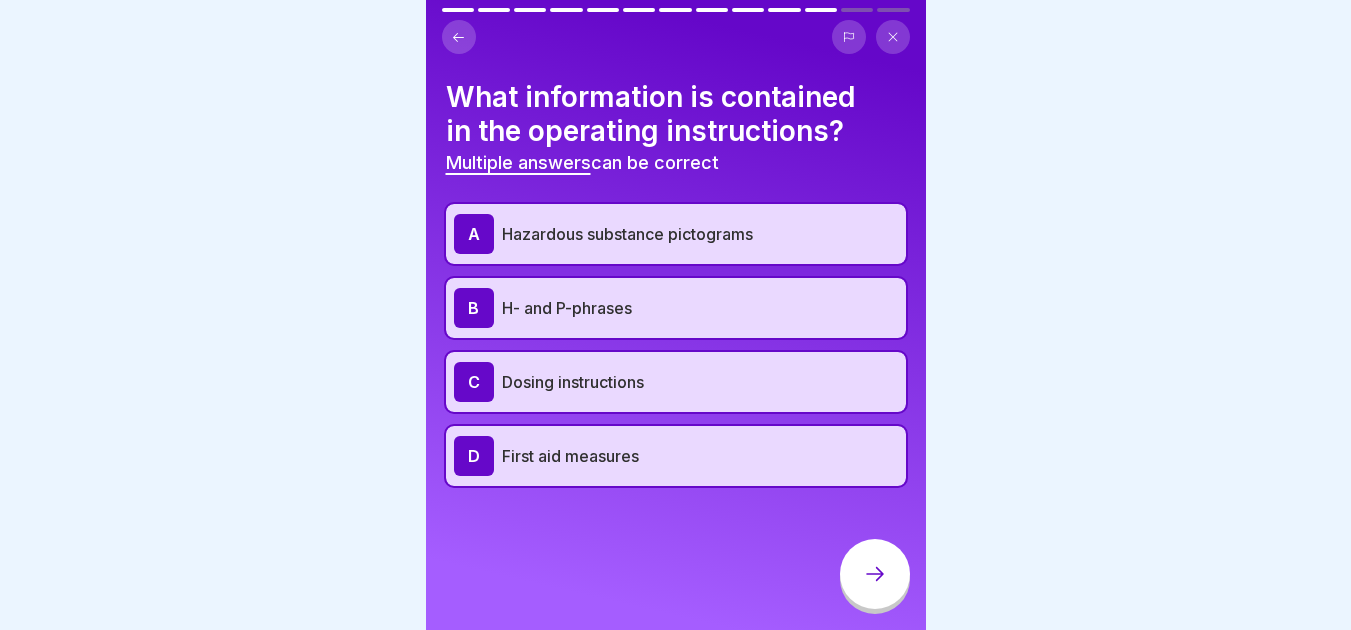 click at bounding box center [875, 574] 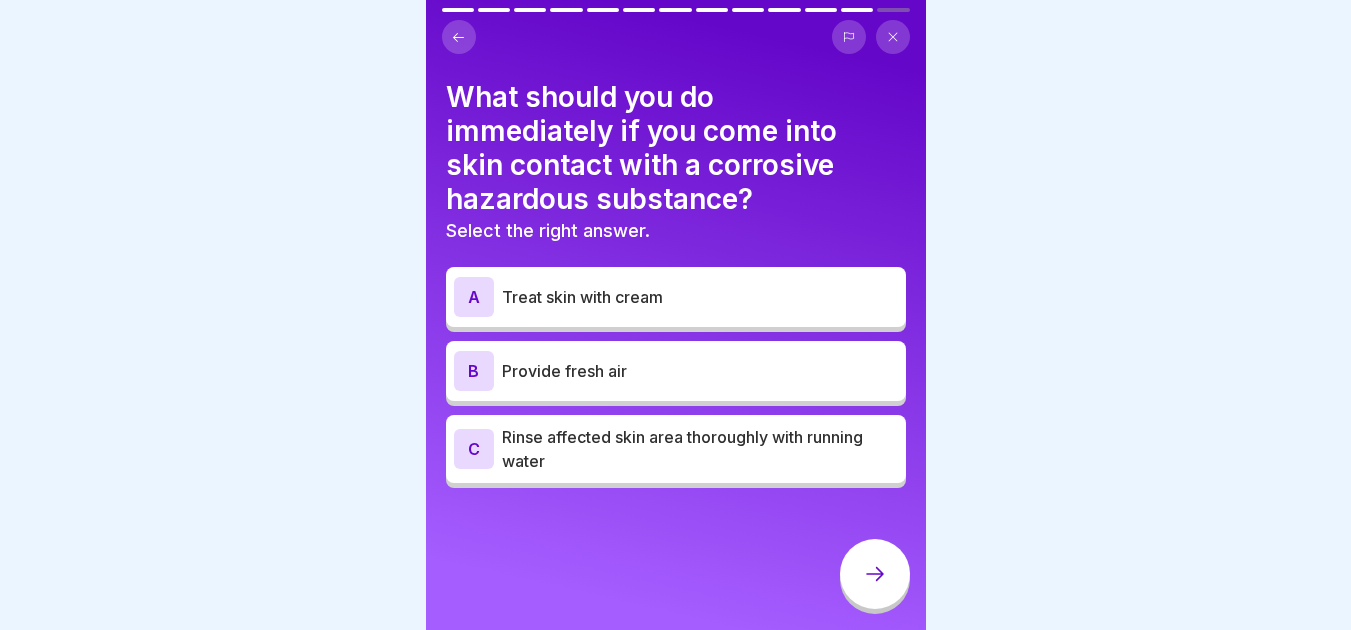 click on "Rinse affected skin area thoroughly with running water" at bounding box center (700, 449) 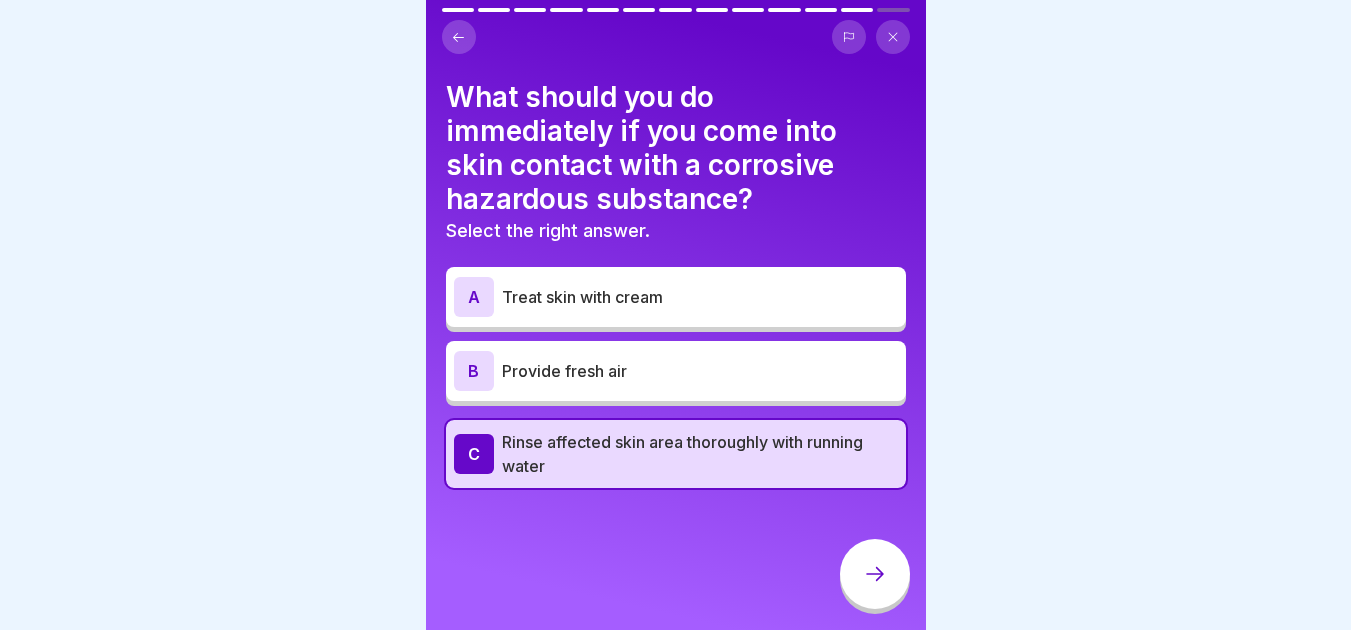 click at bounding box center (875, 574) 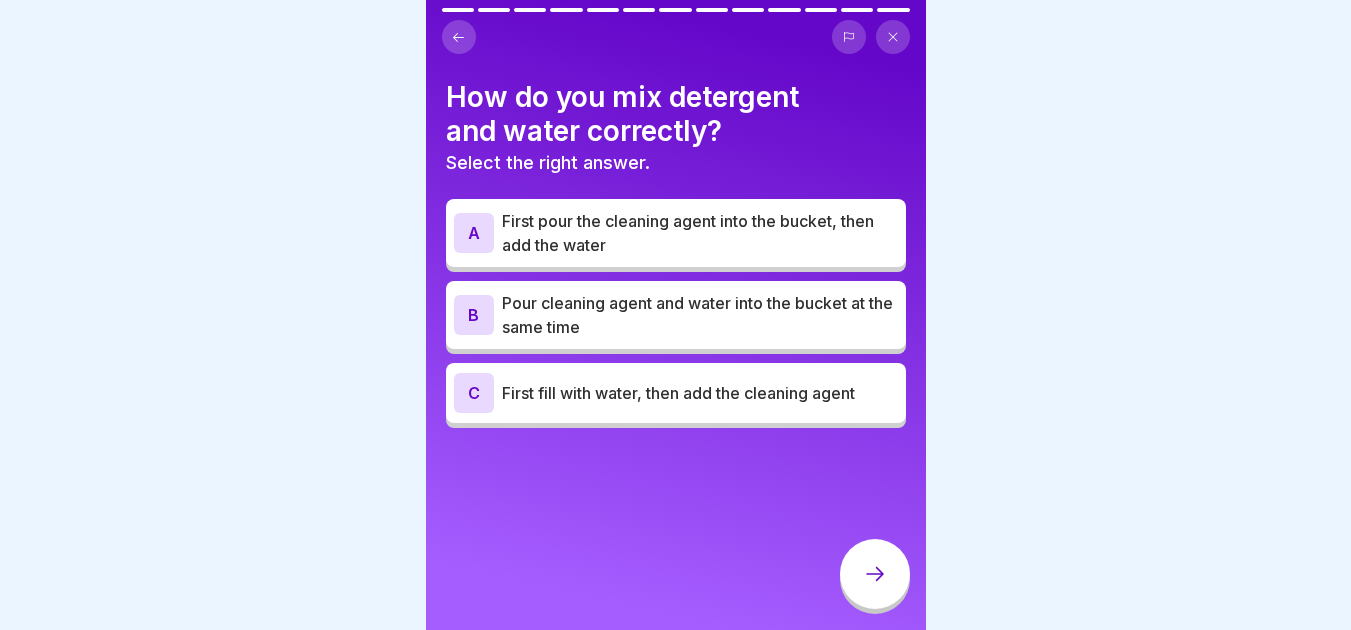 click on "First fill with water, then add the cleaning agent" at bounding box center [700, 393] 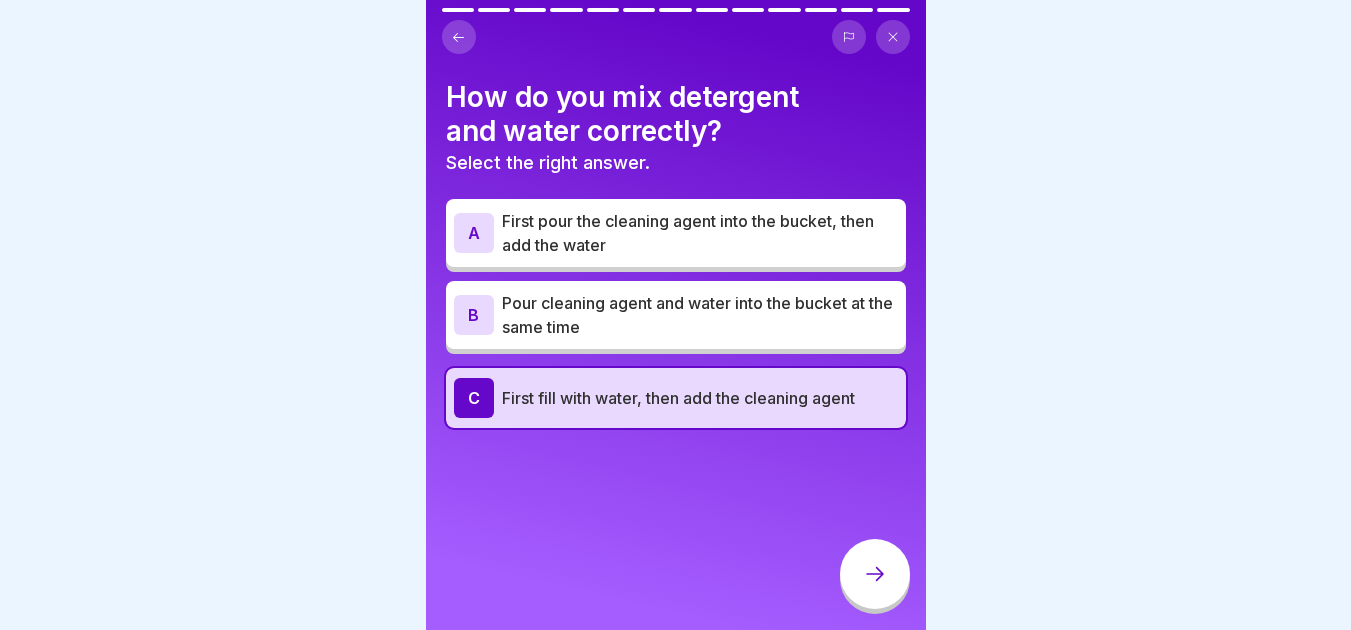 click at bounding box center (875, 574) 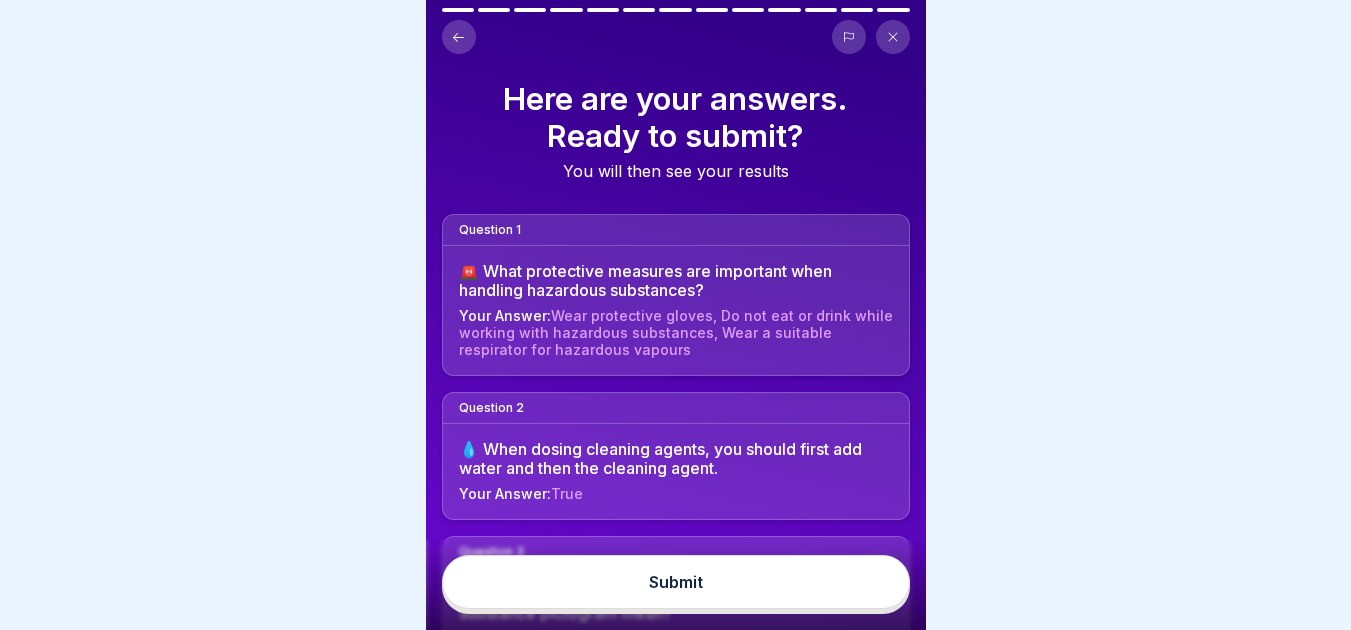 click on "Submit" at bounding box center (676, 582) 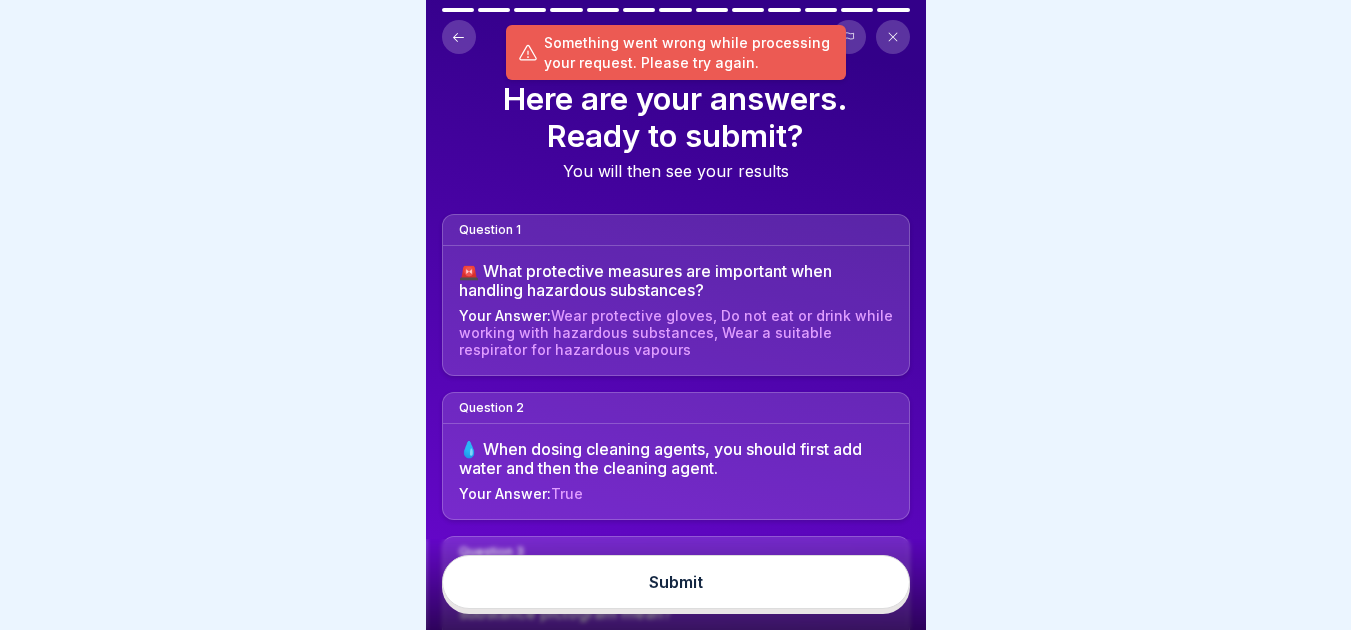 click on "Submit" at bounding box center [676, 582] 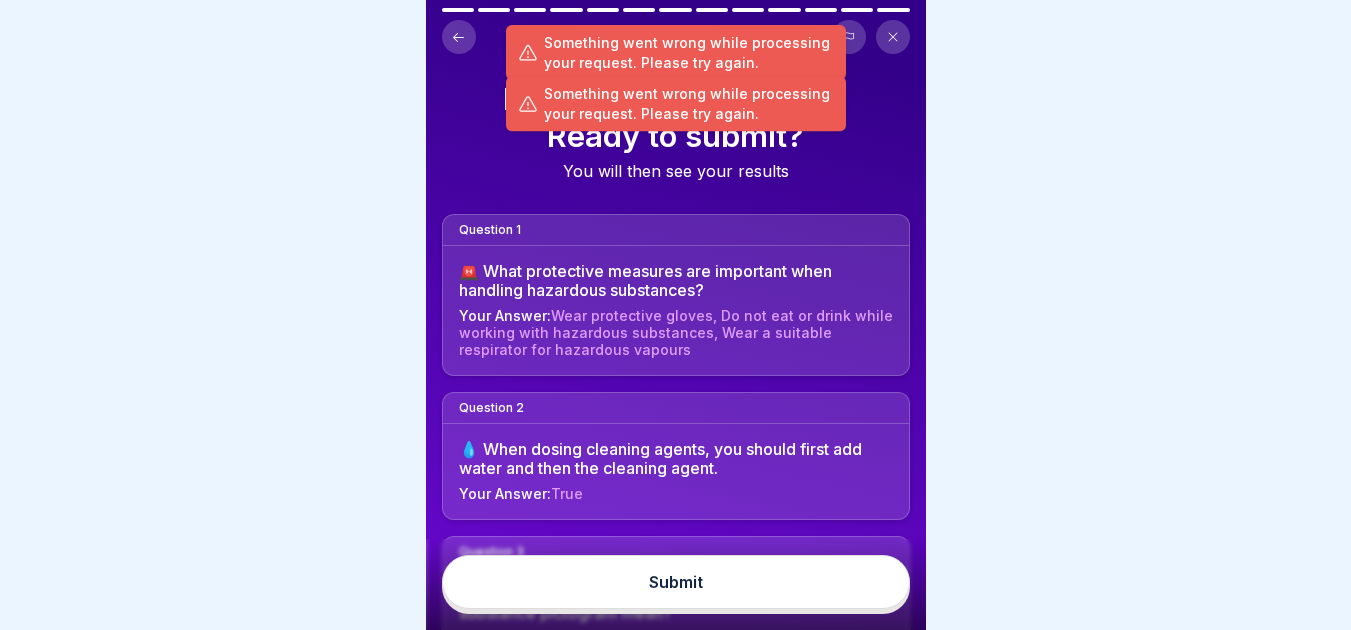 click on "Submit" at bounding box center (676, 582) 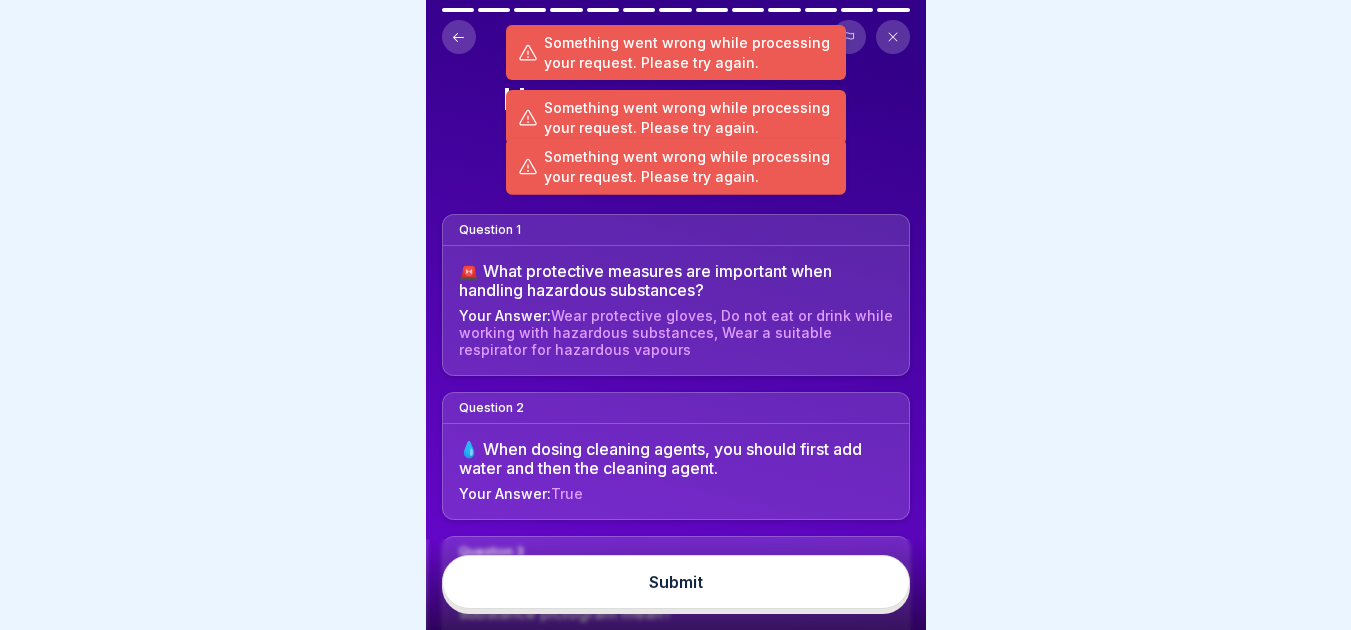 click on "Submit" at bounding box center [676, 582] 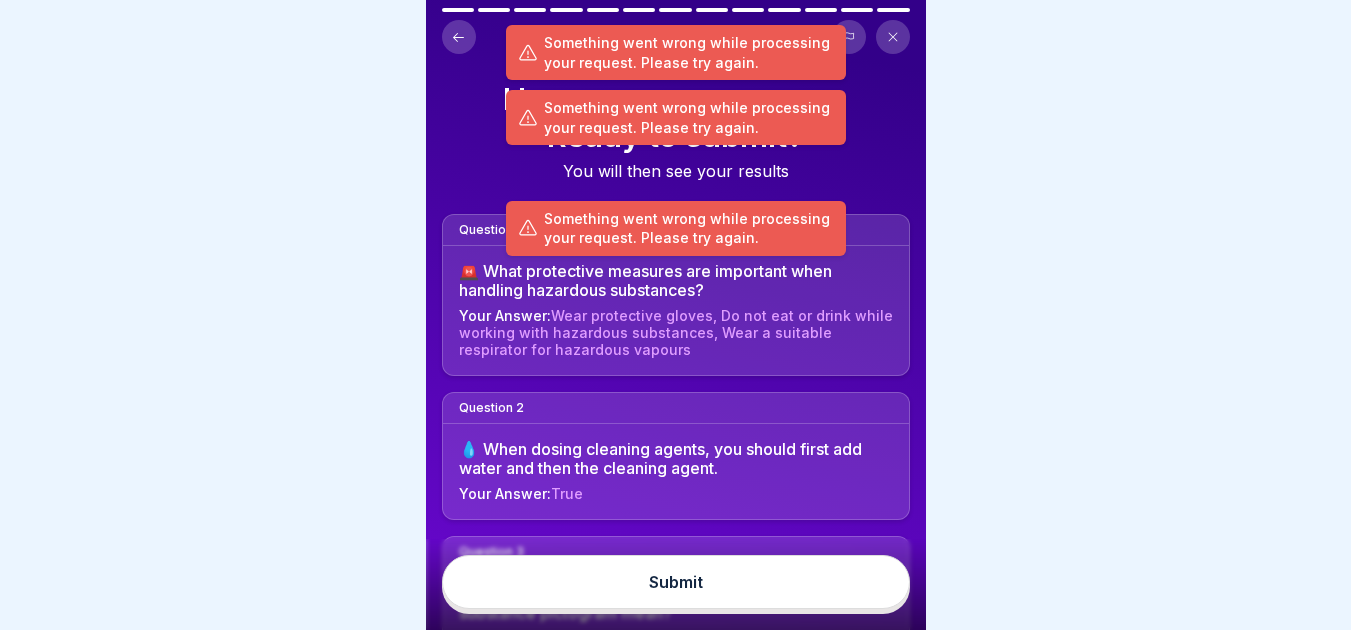 click on "Submit" at bounding box center [676, 582] 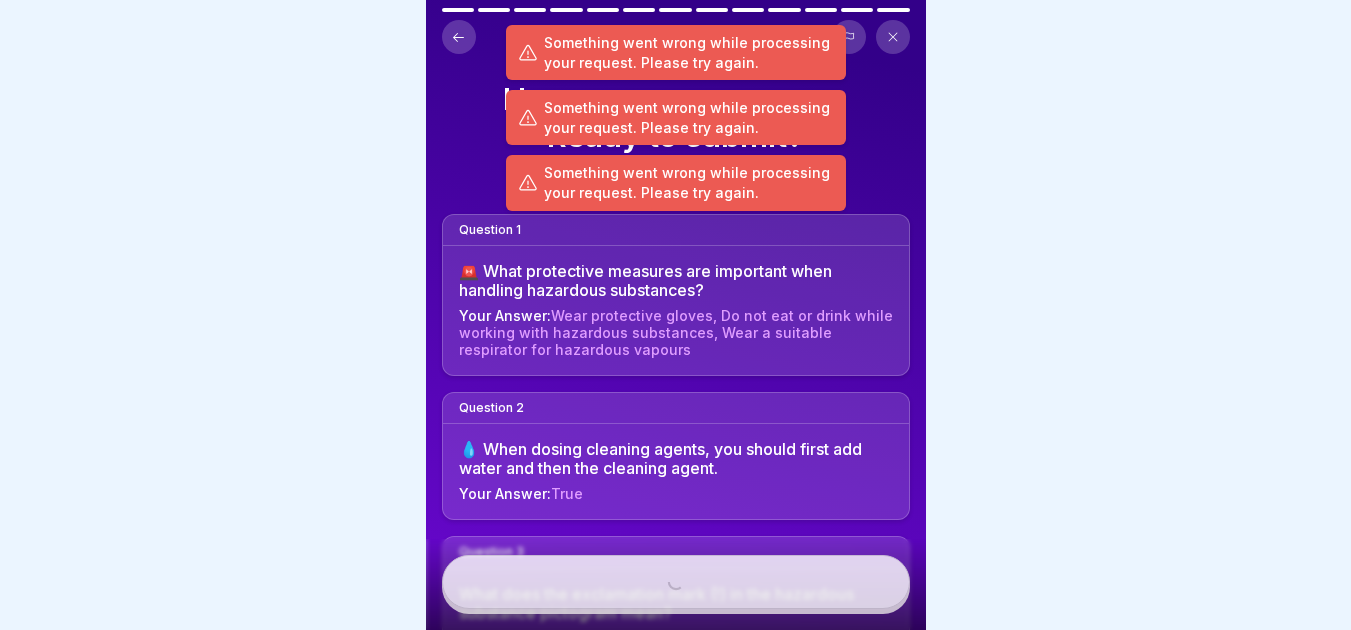 click on "Submit" at bounding box center [676, 582] 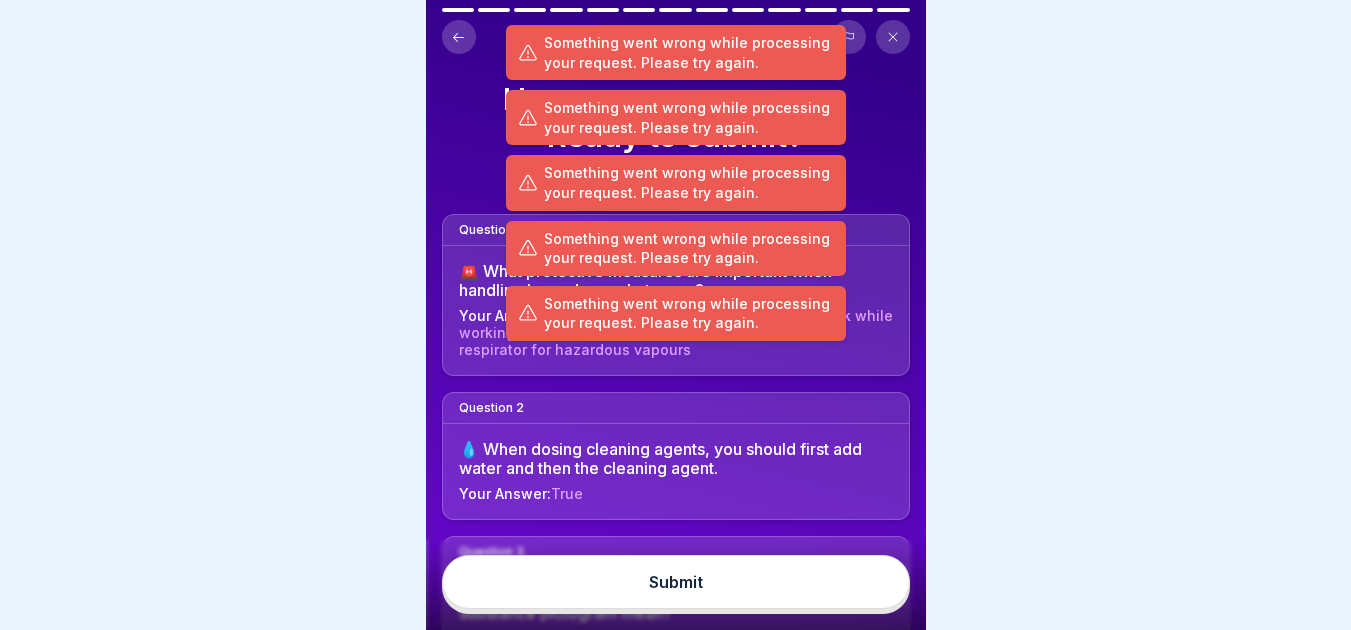 click on "Submit" at bounding box center (676, 582) 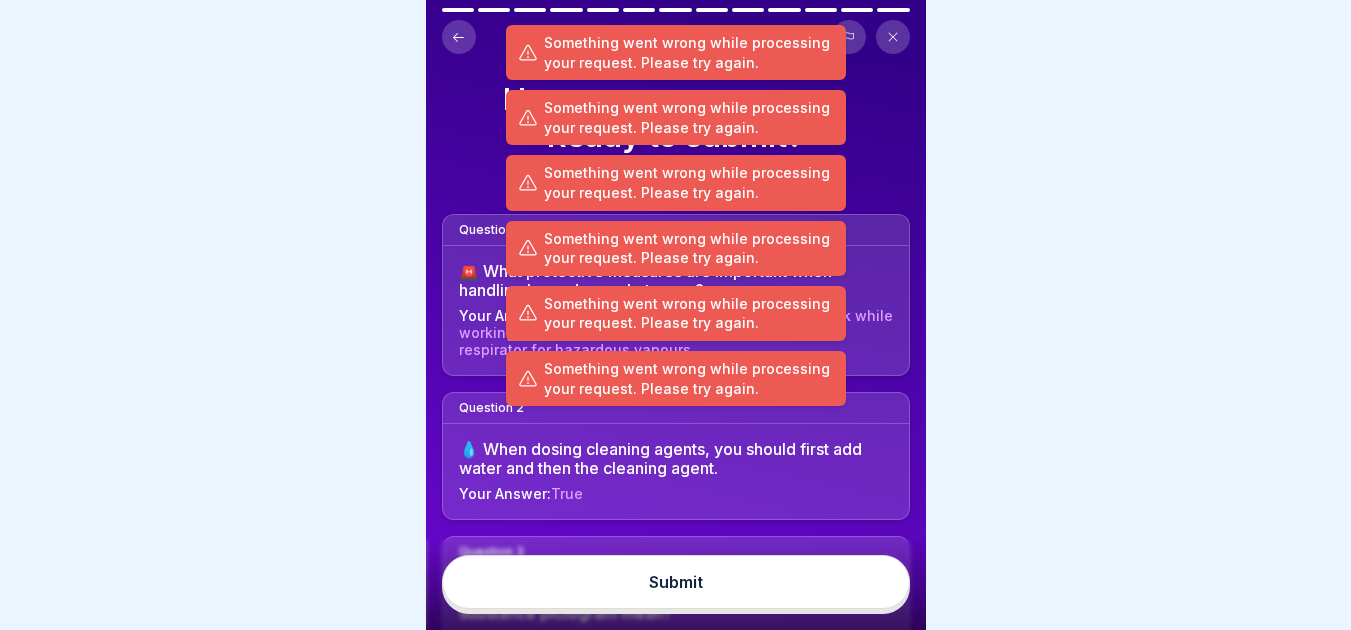click on "Submit" at bounding box center (676, 582) 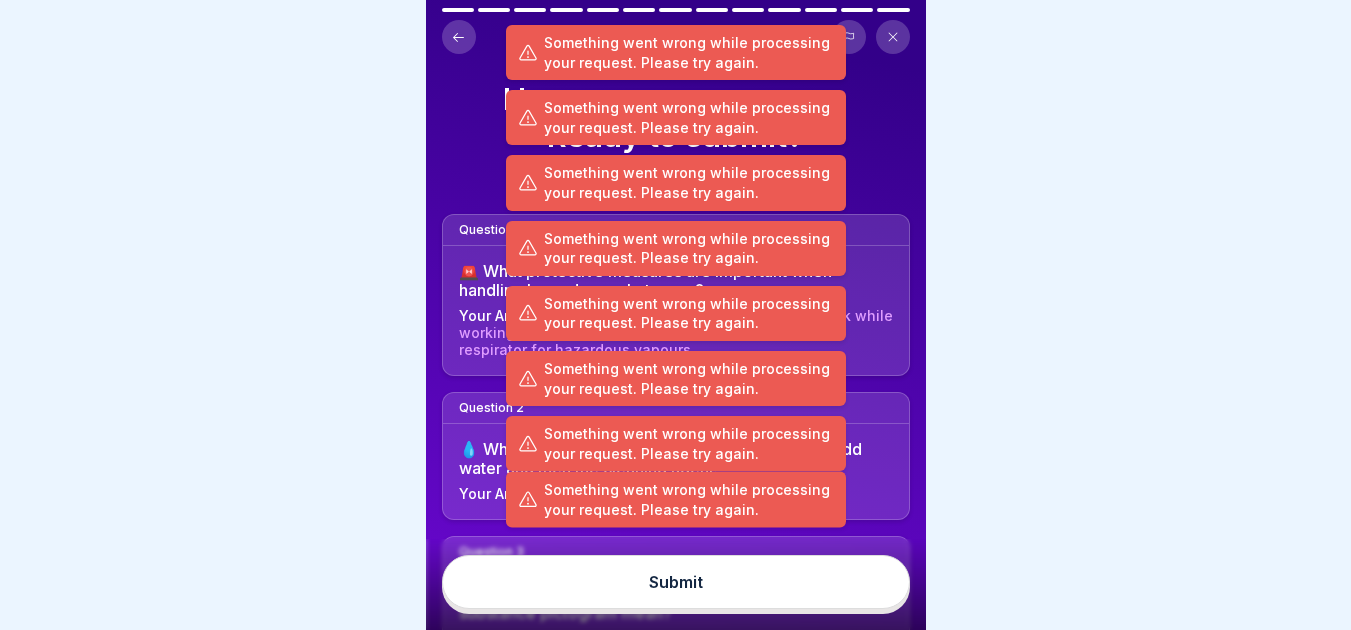 click on "Submit" at bounding box center [676, 582] 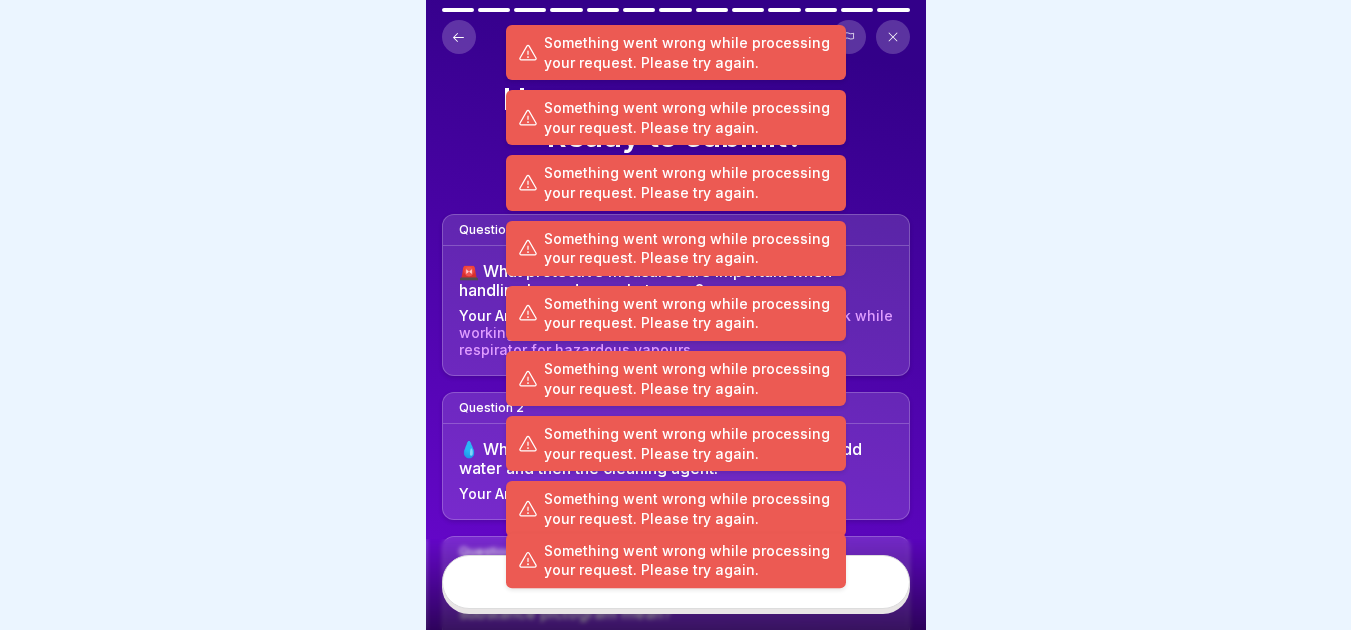 click on "Something went wrong while processing your request. Please try again." at bounding box center [676, 560] 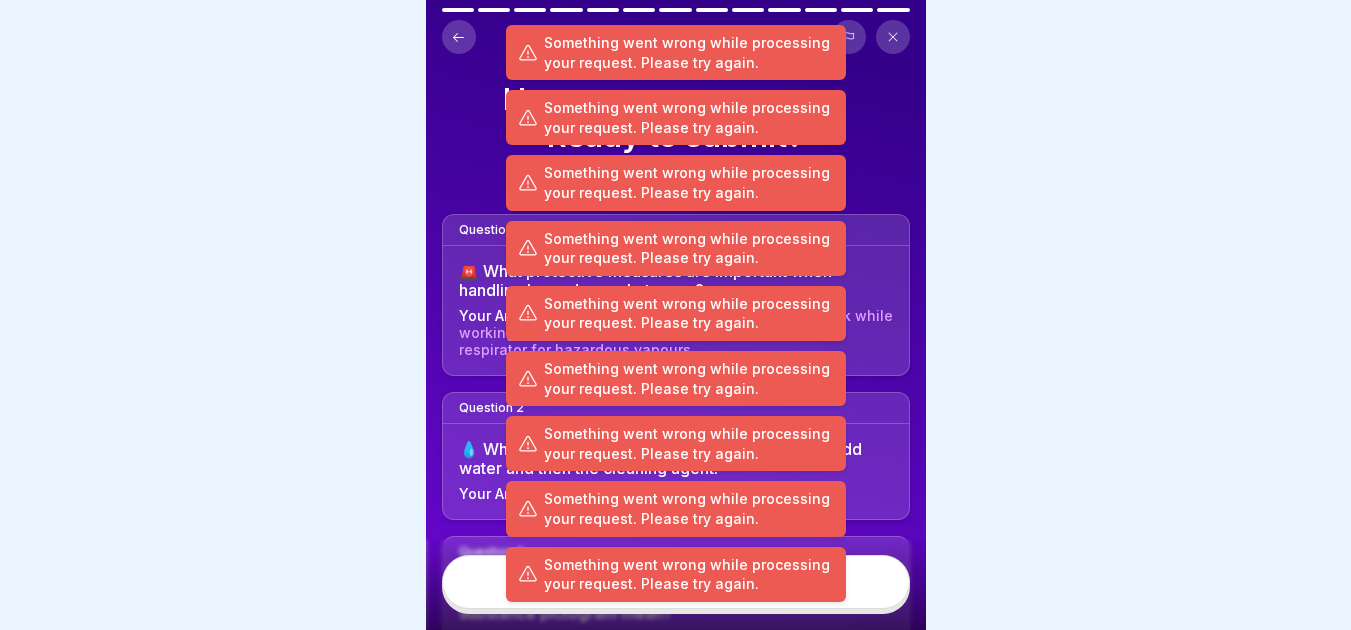 click on "Something went wrong while processing your request. Please try again." at bounding box center (689, 574) 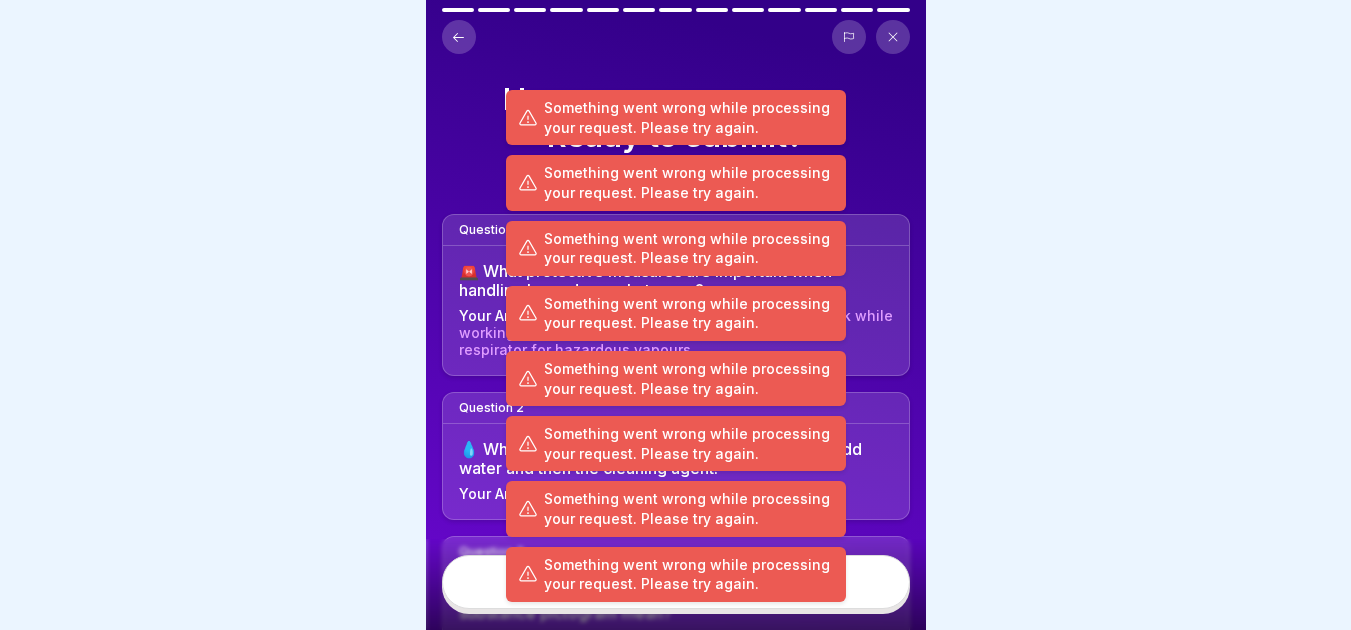 click on "Something went wrong while processing your request. Please try again." at bounding box center (689, 574) 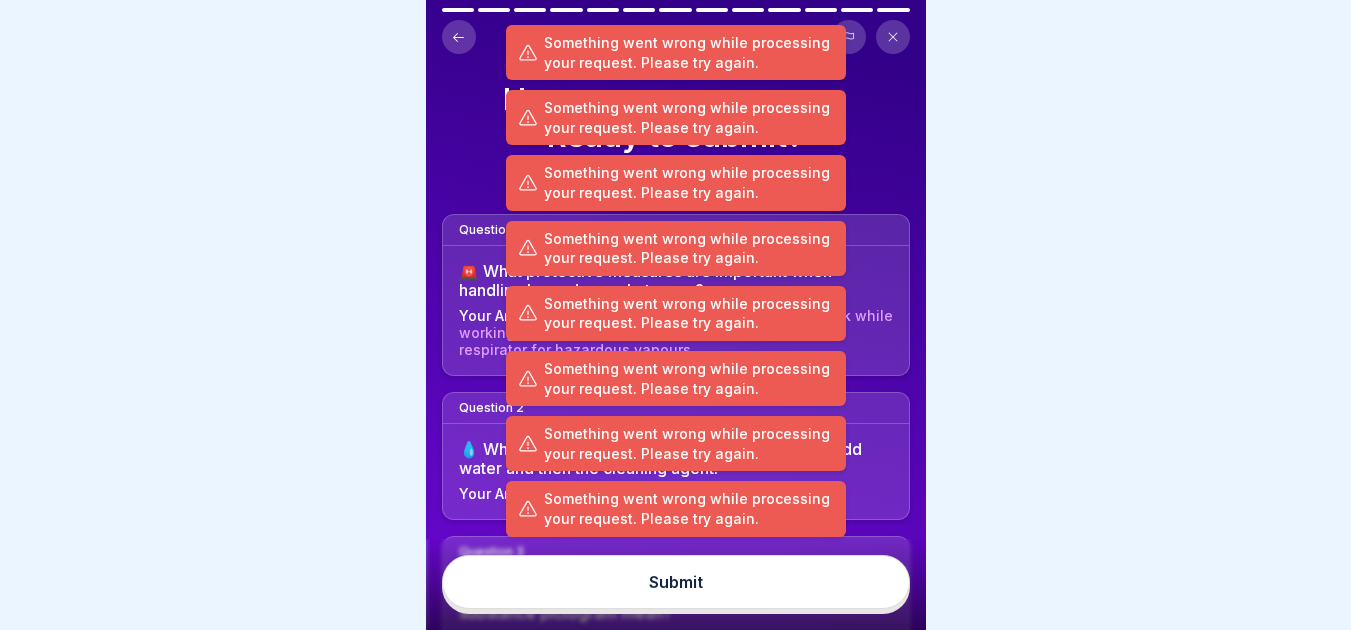 click on "Submit" at bounding box center (676, 582) 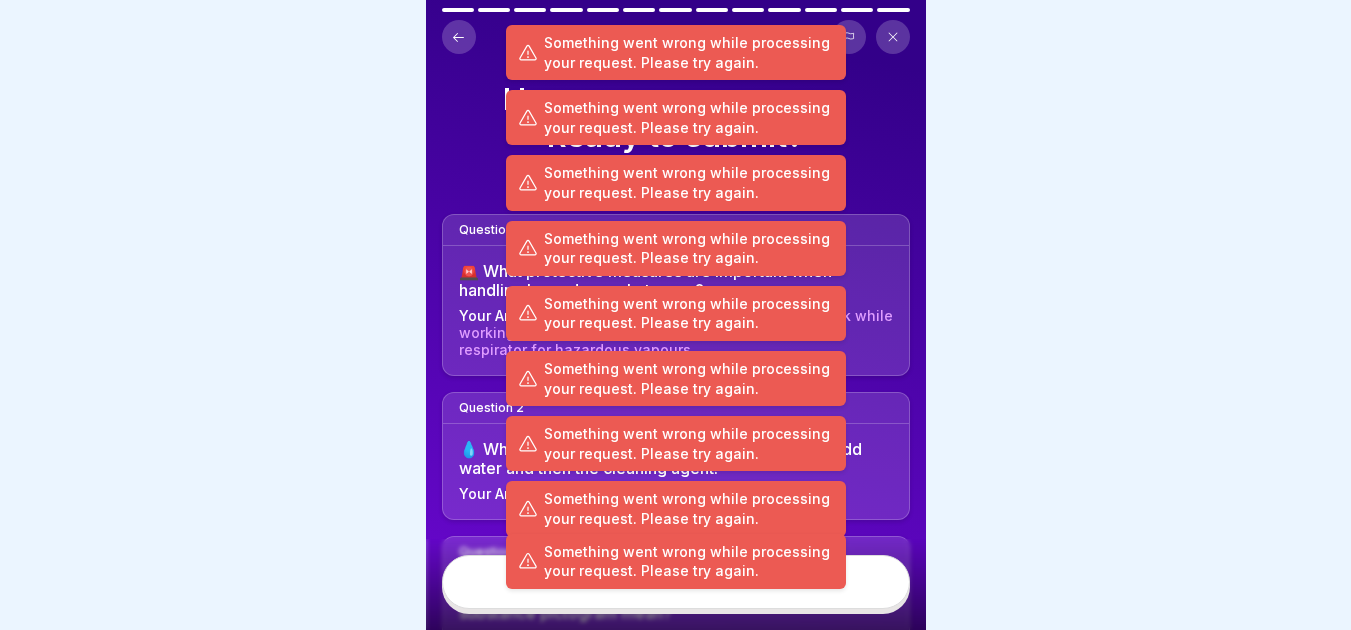 click on "Something went wrong while processing your request. Please try again." at bounding box center [676, 561] 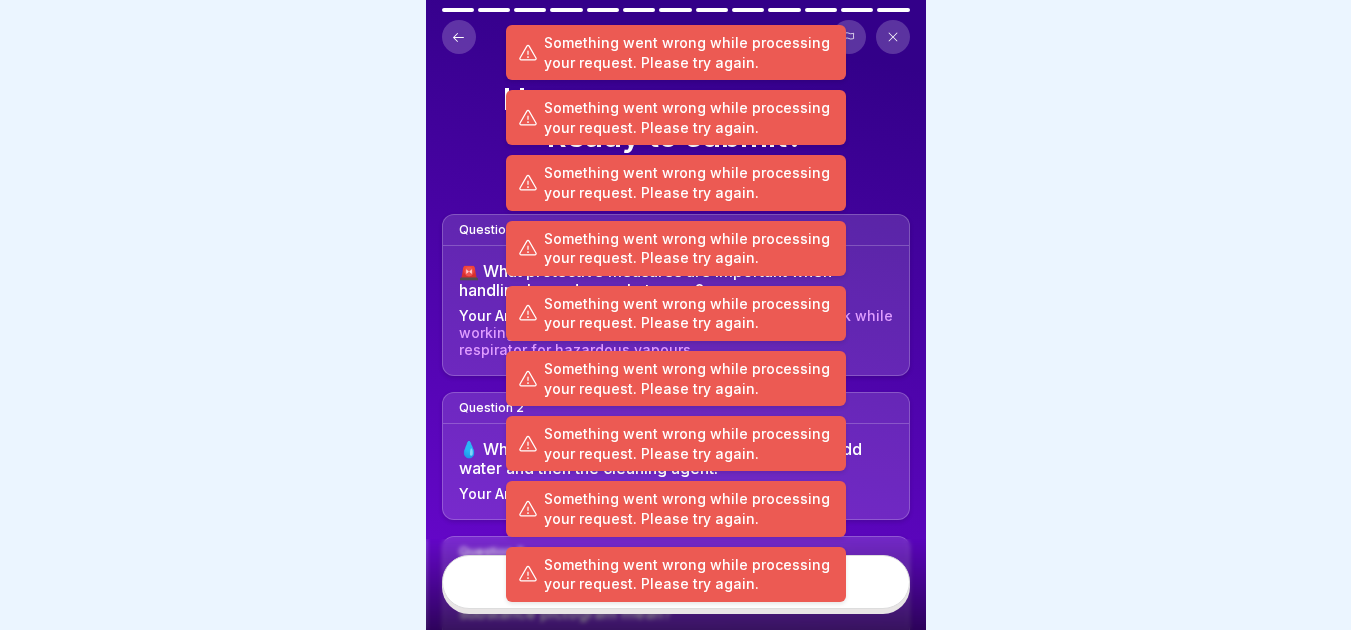 click on "Something went wrong while processing your request. Please try again." at bounding box center [689, 574] 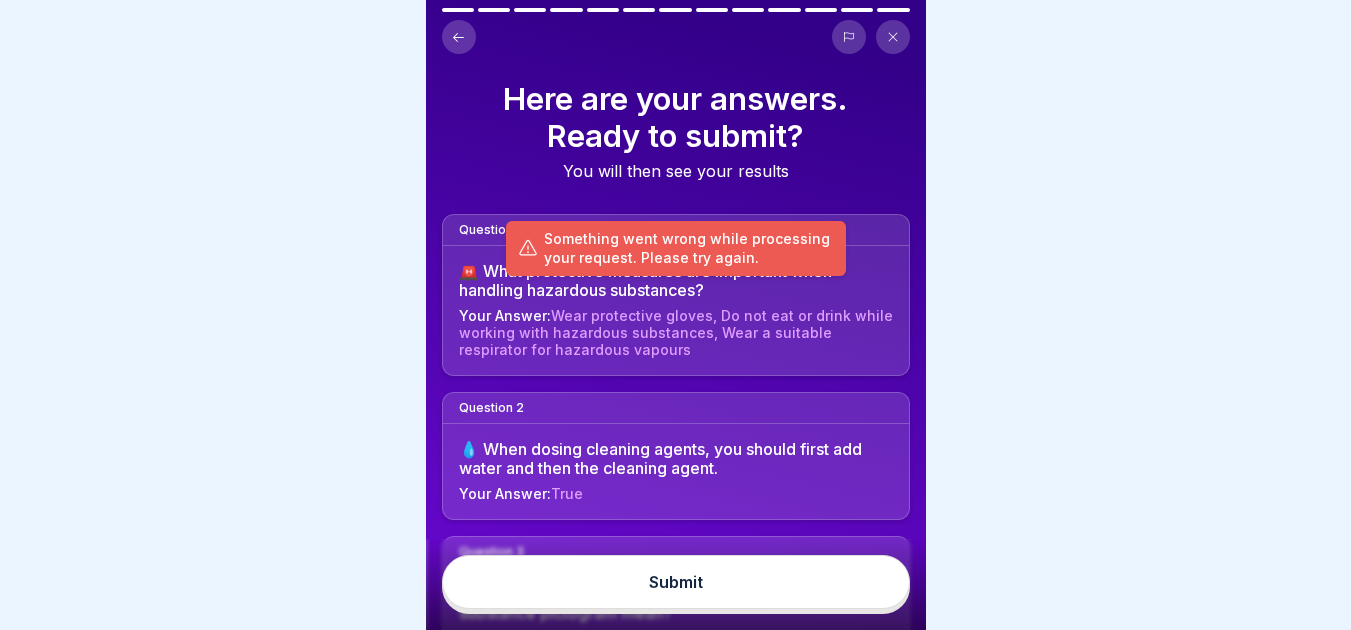 click on "Submit" at bounding box center [676, 582] 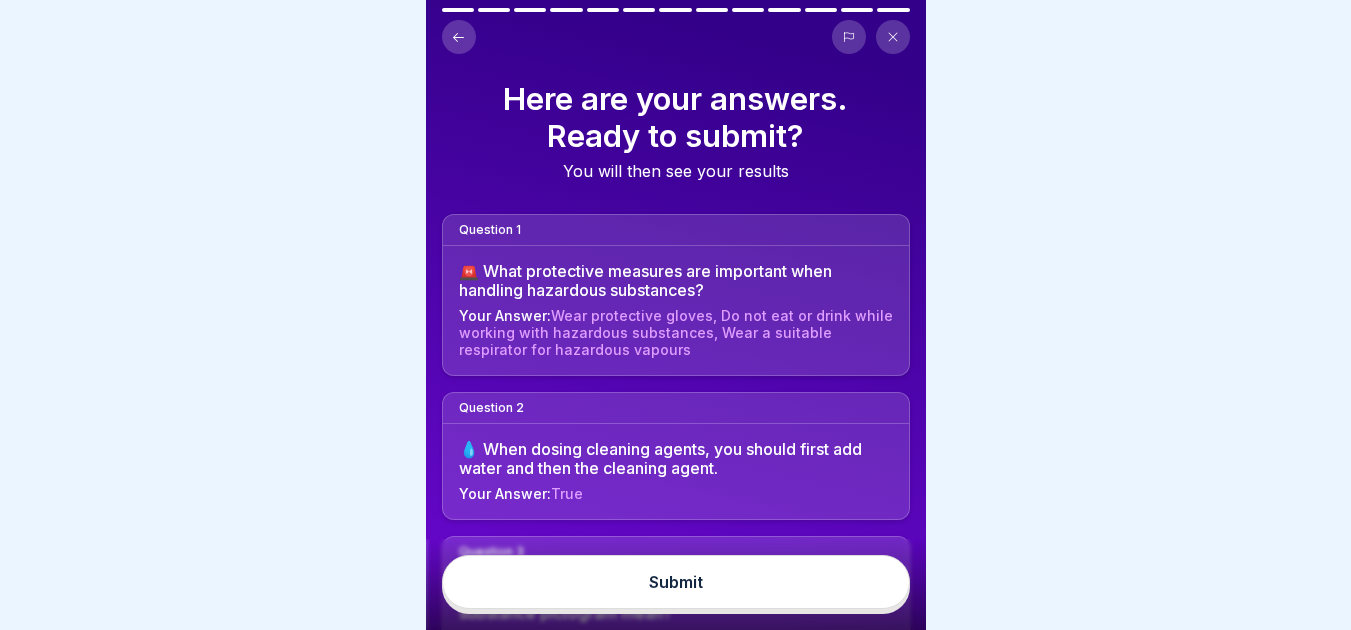 click on "Submit" at bounding box center [676, 582] 